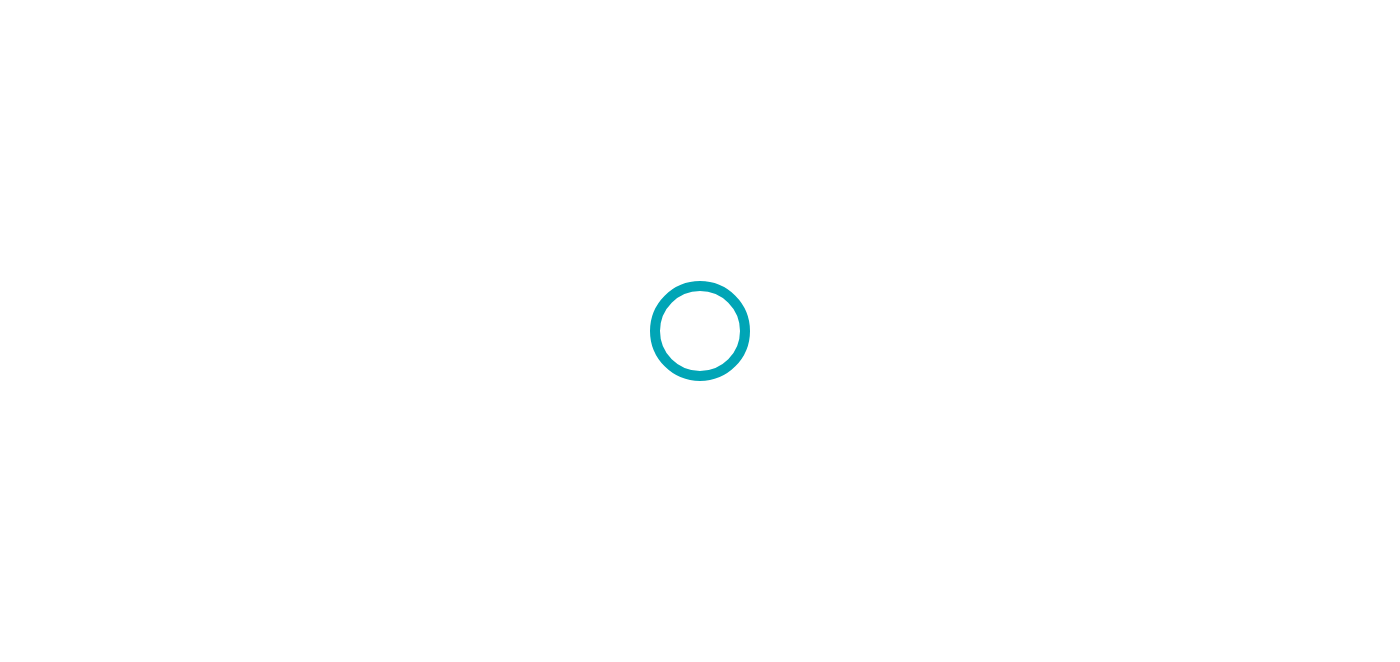 scroll, scrollTop: 0, scrollLeft: 0, axis: both 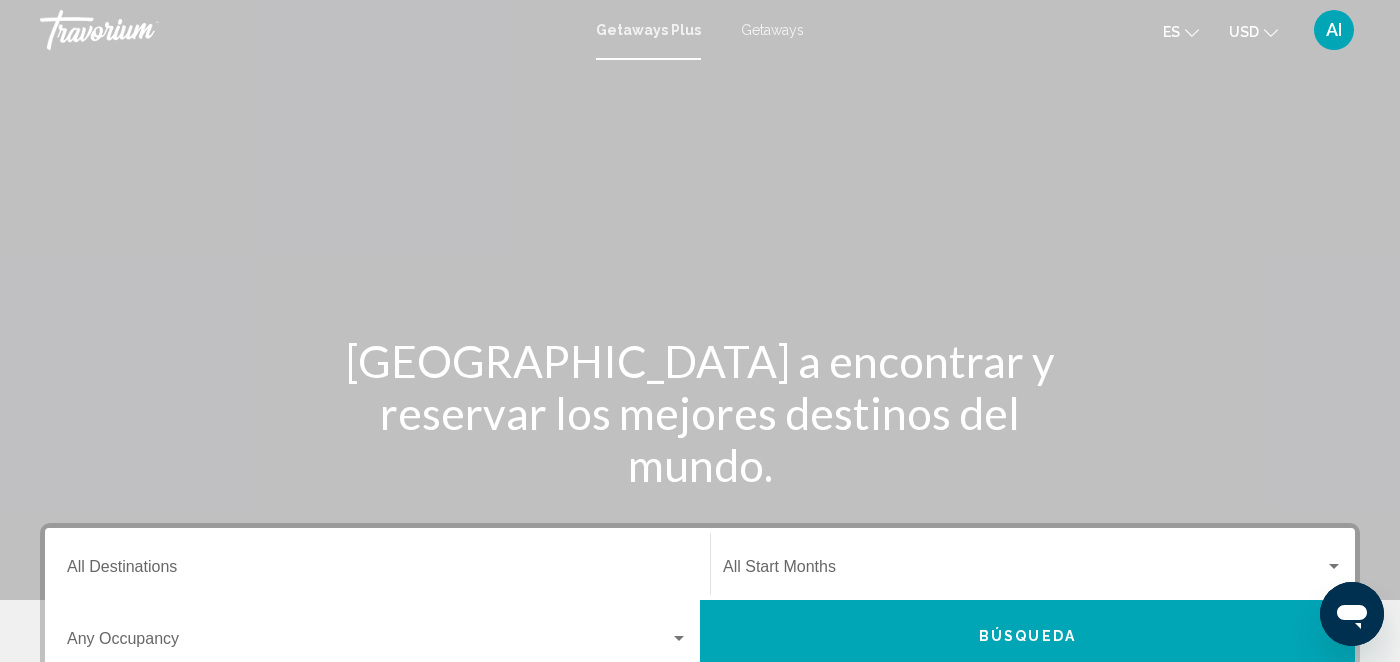 click at bounding box center (700, 300) 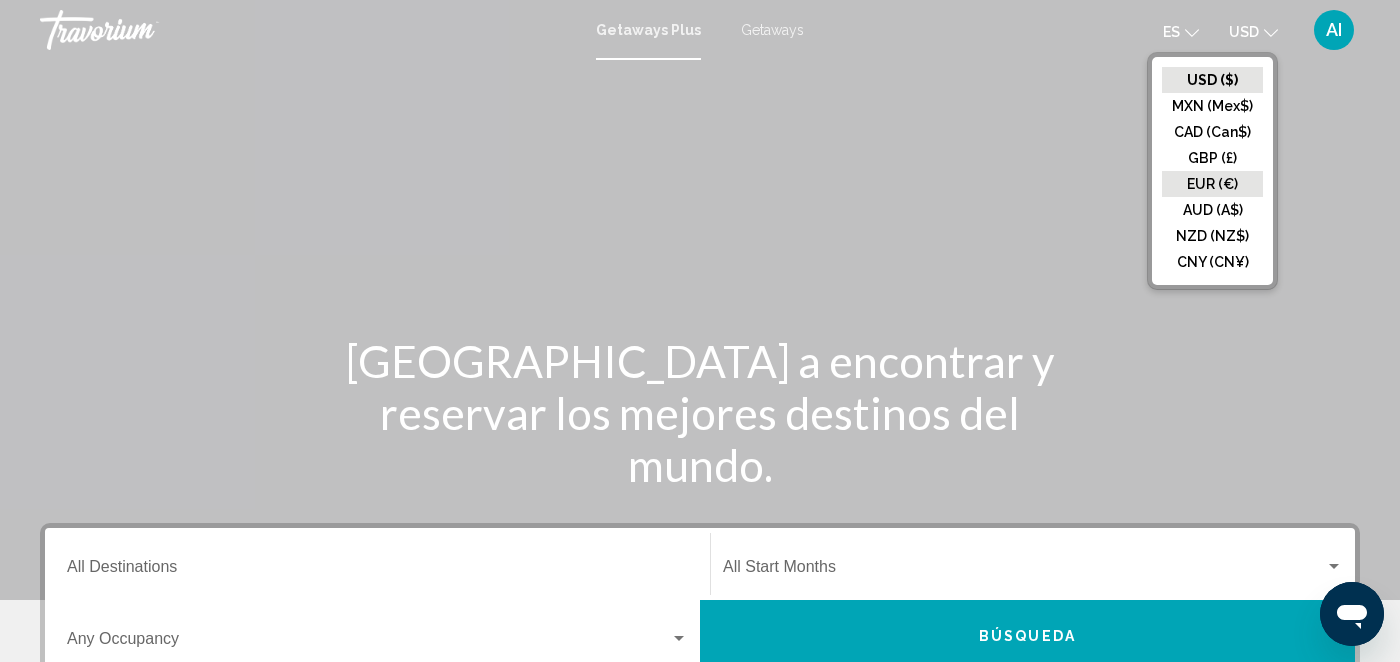 click on "EUR (€)" 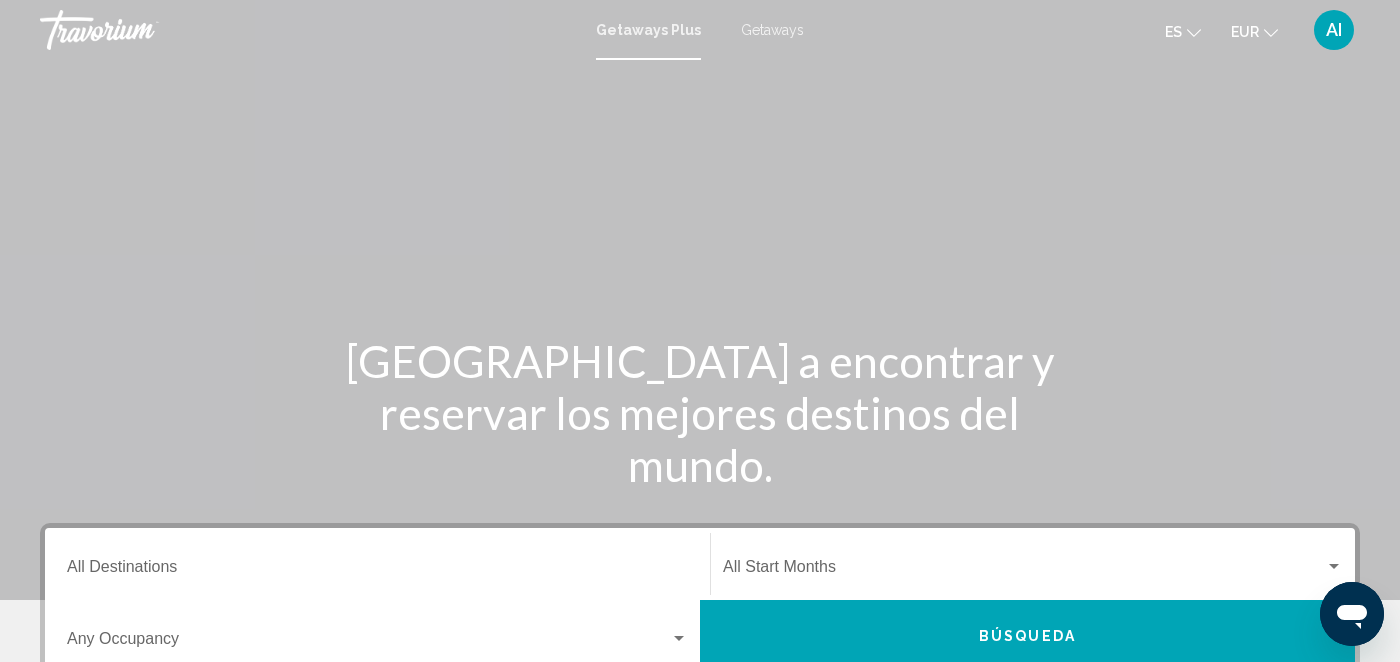 click at bounding box center (700, 300) 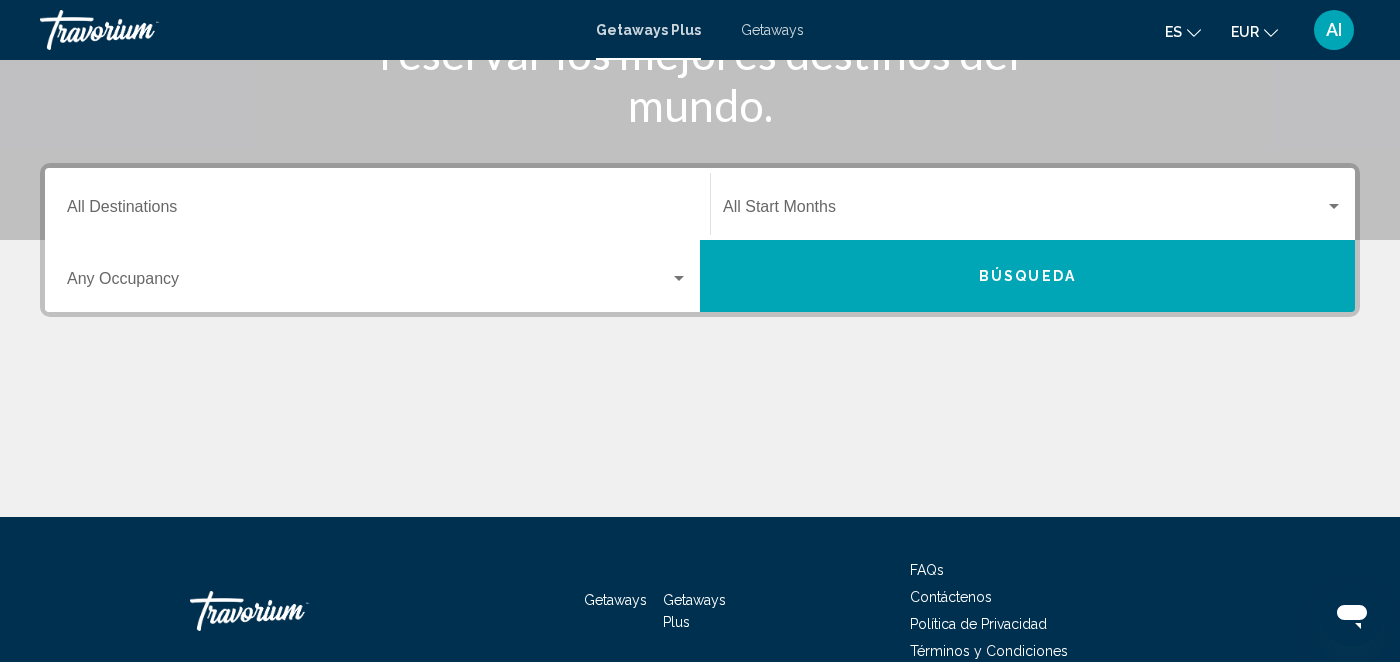 scroll, scrollTop: 400, scrollLeft: 0, axis: vertical 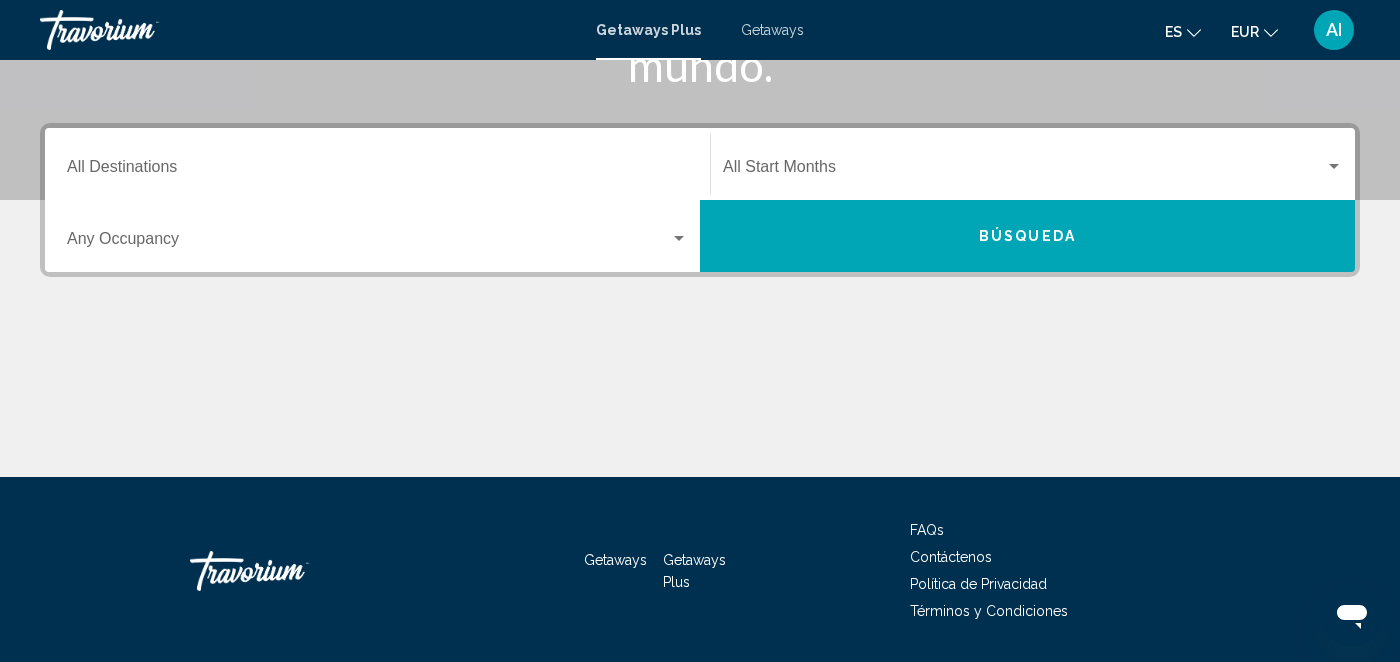 click at bounding box center (368, 243) 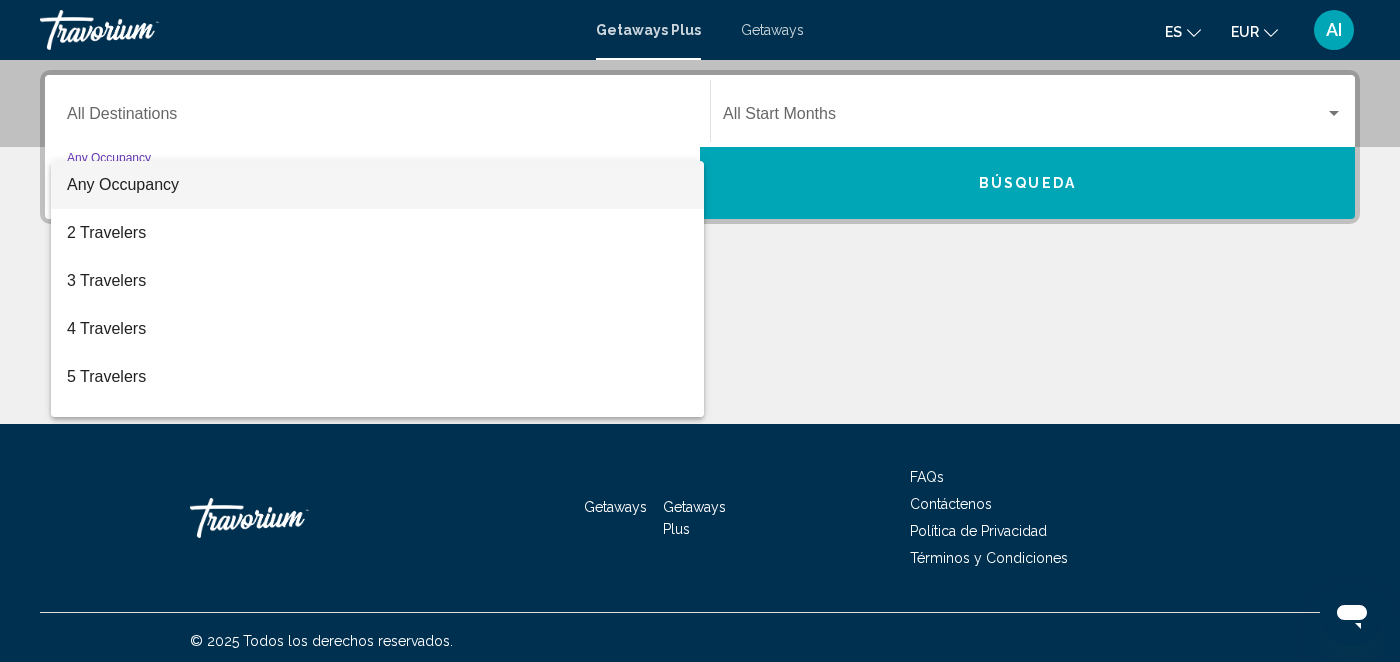 scroll, scrollTop: 458, scrollLeft: 0, axis: vertical 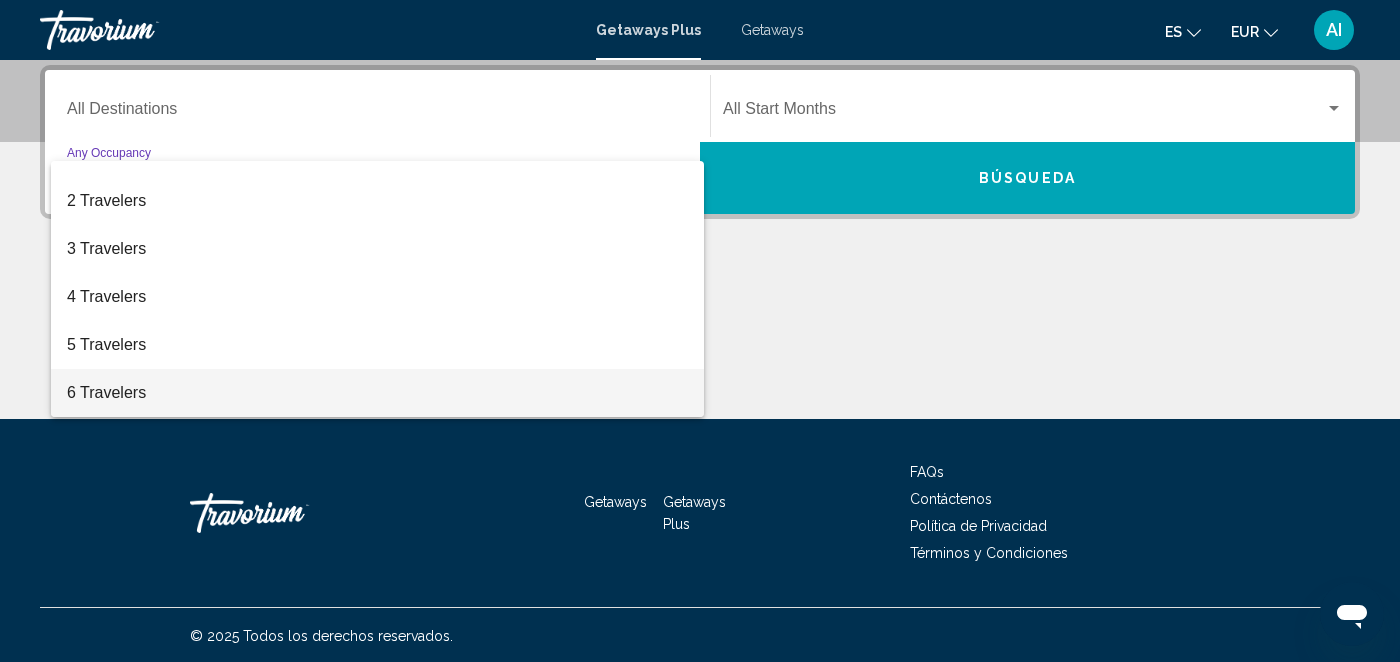 click on "6 Travelers" at bounding box center [377, 393] 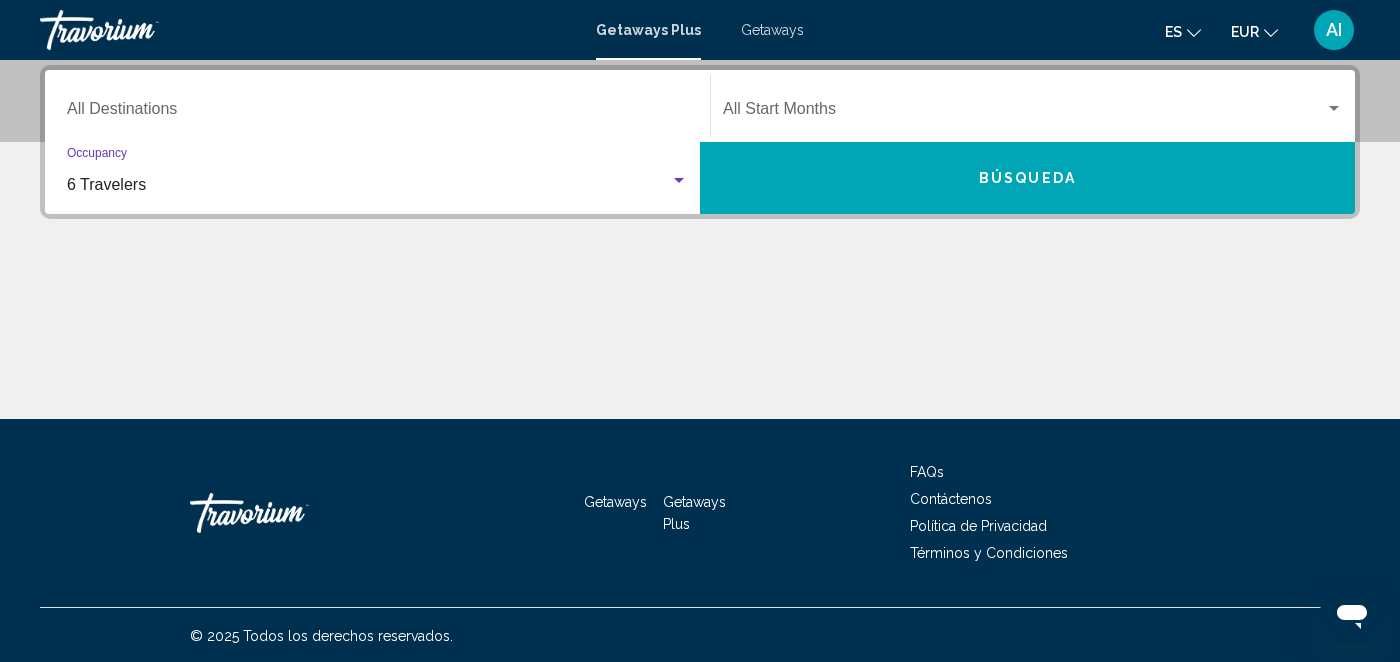 click at bounding box center (1024, 113) 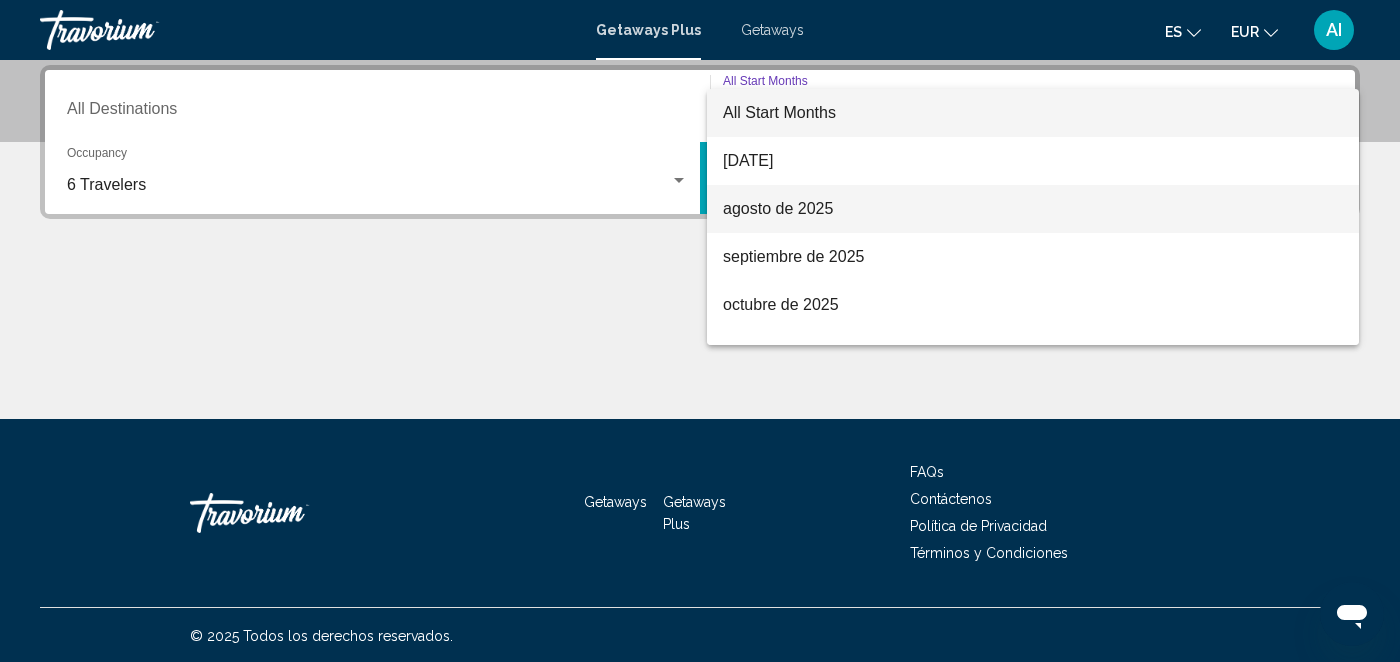 click on "agosto de 2025" at bounding box center (1033, 209) 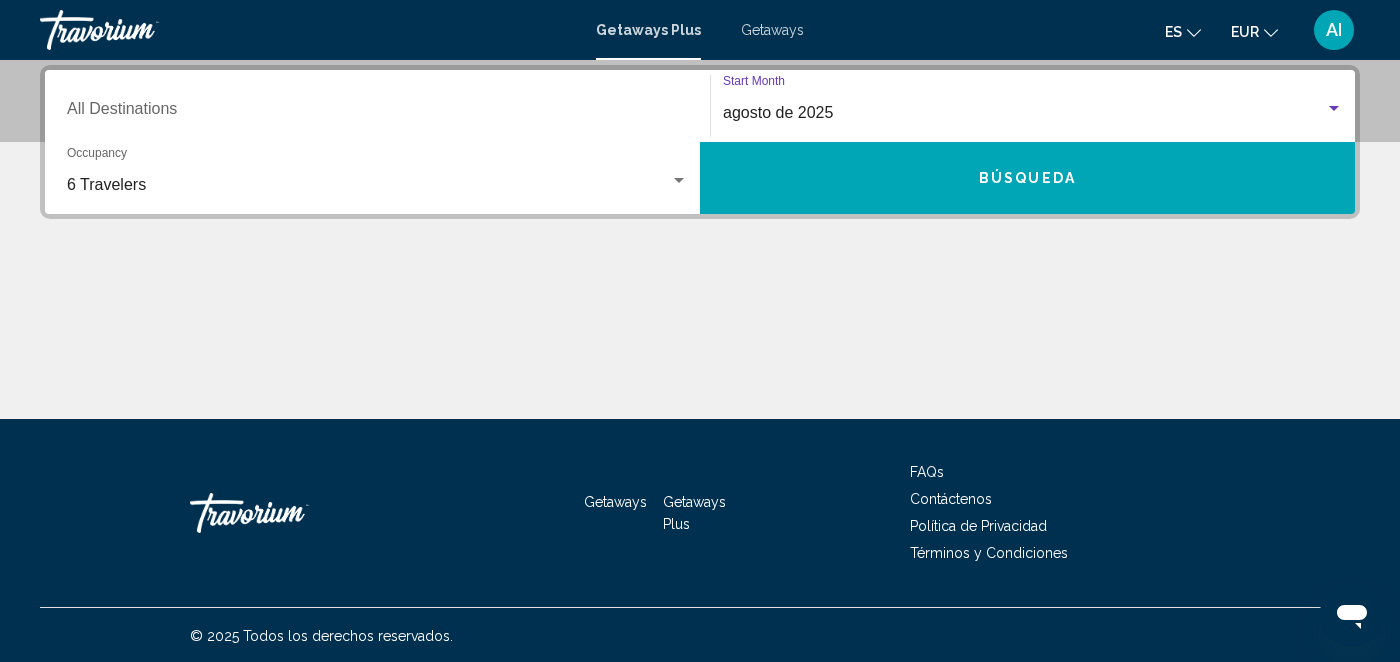 click on "Búsqueda" at bounding box center (1027, 178) 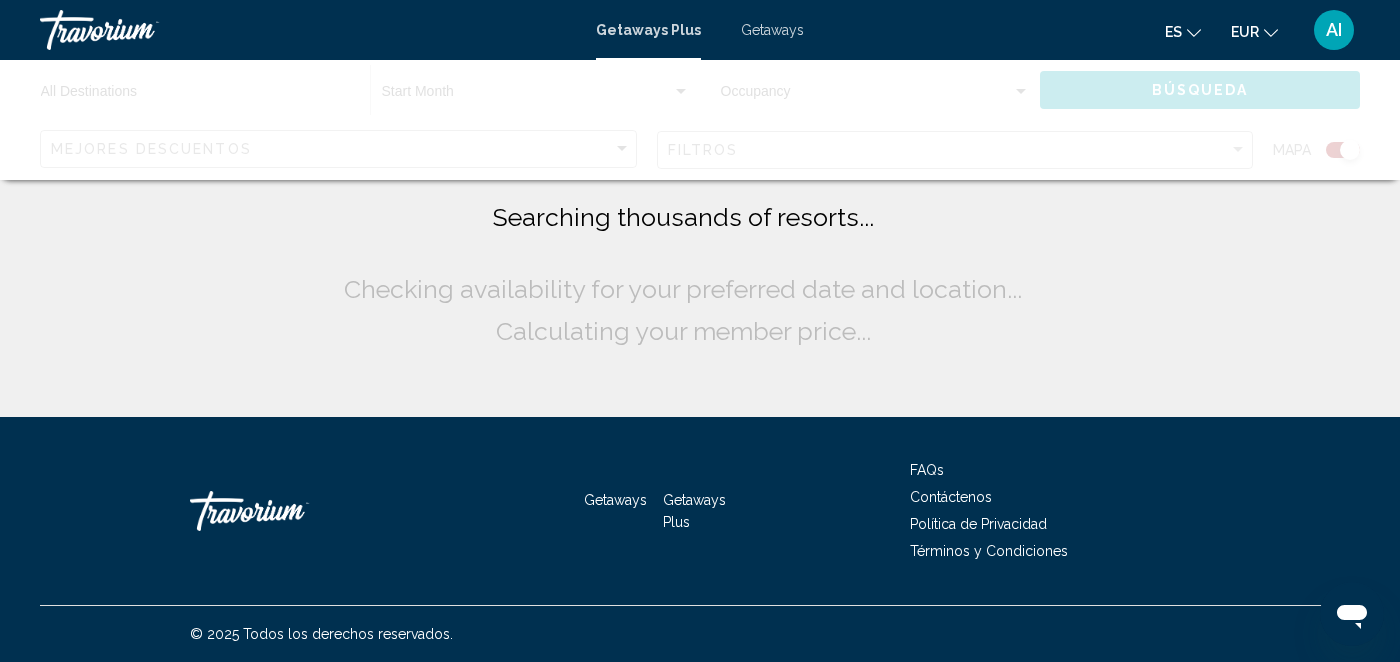 scroll, scrollTop: 0, scrollLeft: 0, axis: both 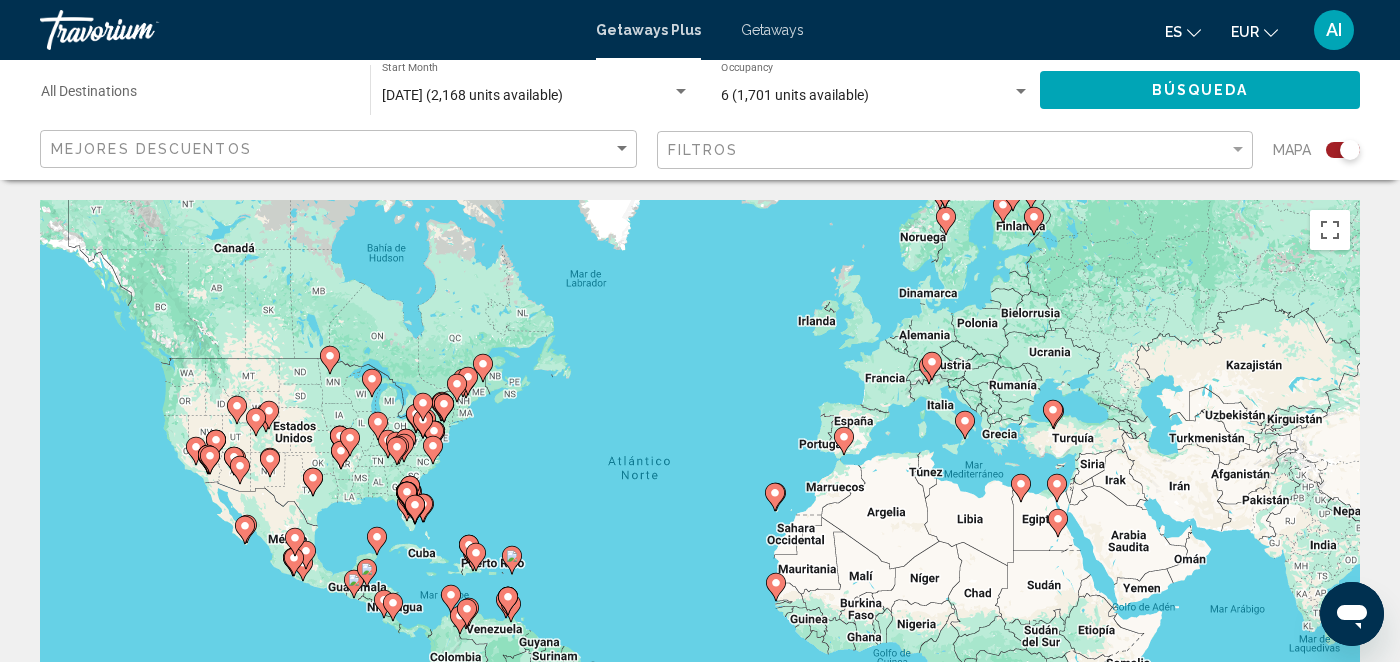click on "Destination All Destinations [DATE] (2,168 units available) Start Month All Start Months 6 (1,701 units available) Occupancy Any Occupancy Búsqueda Mejores descuentos Filtros Mapa ← Mover a la izquierda → Mover a la derecha ↑ Mover hacia arriba ↓ Mover hacia abajo + Ampliar - Reducir Inicio Saltar hacia la izquierda un 75 % Fin Saltar hacia la derecha un 75 % Re Pág Saltar hacia arriba un 75 % Av Pág Saltar hacia abajo un 75 % Para desplazarte, pulsa las teclas [PERSON_NAME]. Para activar la función de arrastre con el teclado, pulsa Alt + Intro. Cuando hayas habilitado esa función, usa las teclas [PERSON_NAME] para mover el marcador. Para completar el arrastre, pulsa Intro. Para cancelar, pulsa Escape. Combinaciones de teclas Datos [PERSON_NAME] Datos [PERSON_NAME] ©2025 Google, INEGI Datos [PERSON_NAME] ©2025 Google, INEGI 1000 km  Haz clic para alternar entre unidades métricas e imperiales Términos Notificar un problema de Maps 2,168 Getaways Plus units available across 232 Resorts Ahorrar hasta  100%   -" at bounding box center [700, 1984] 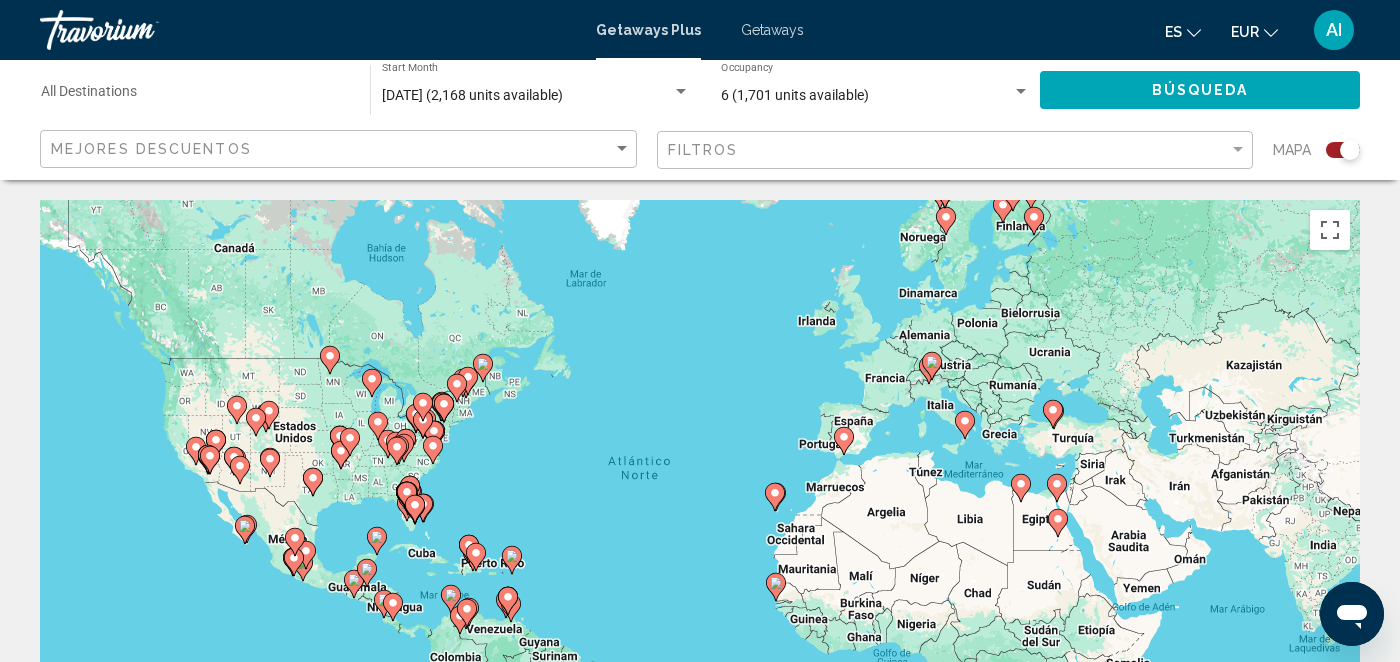 click on "Búsqueda" 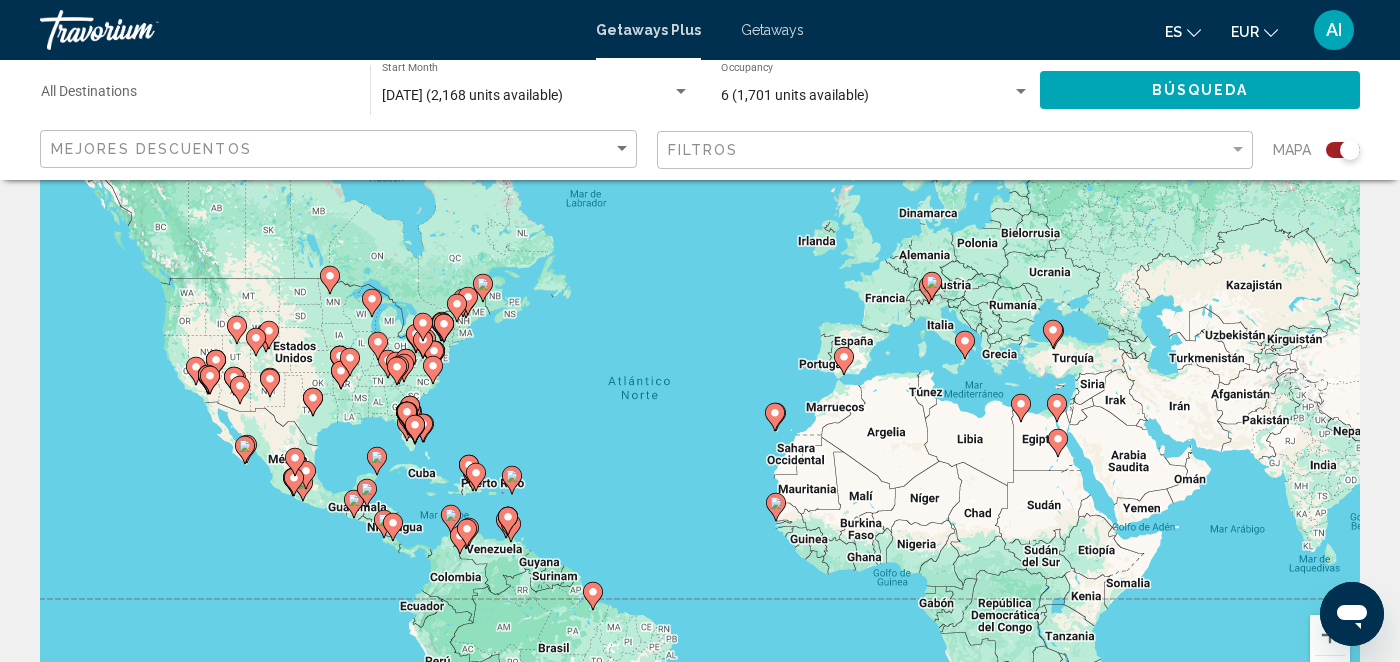 scroll, scrollTop: 120, scrollLeft: 0, axis: vertical 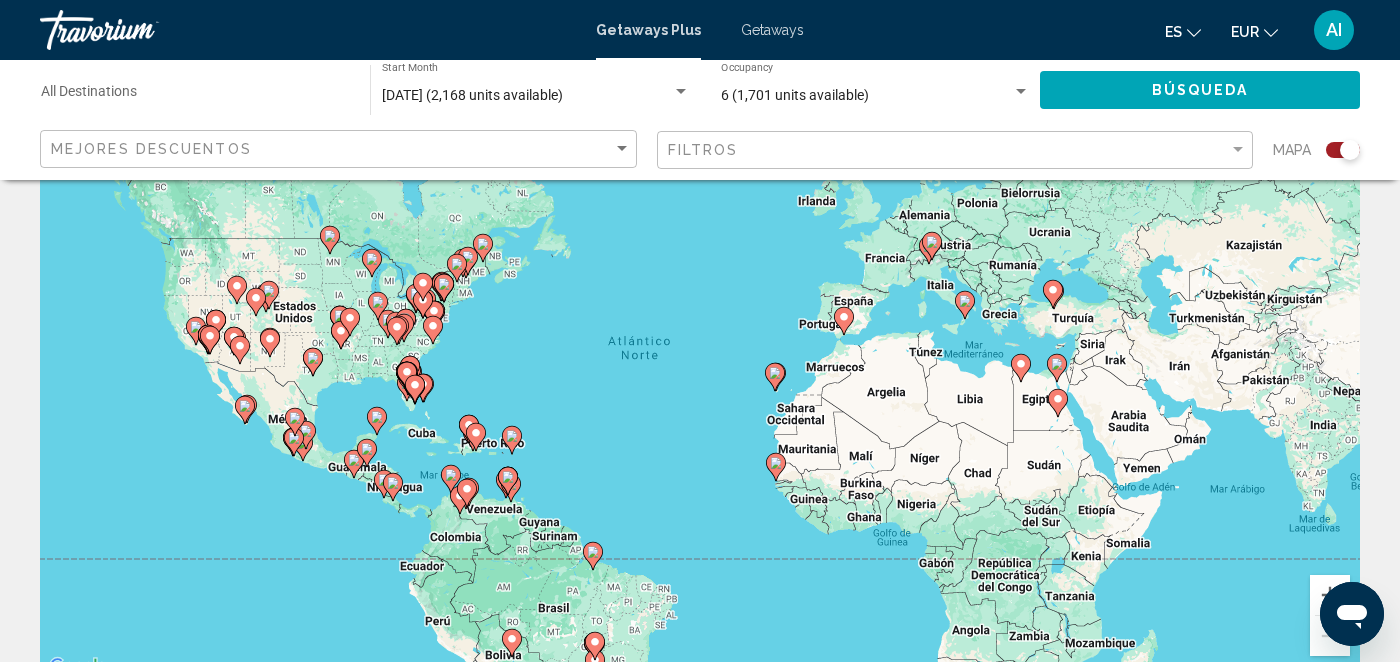 click on "Para desplazarte, pulsa las teclas [PERSON_NAME]. Para activar la función de arrastre con el teclado, pulsa Alt + Intro. Cuando hayas habilitado esa función, usa las teclas [PERSON_NAME] para mover el marcador. Para completar el arrastre, pulsa Intro. Para cancelar, pulsa Escape." at bounding box center [700, 380] 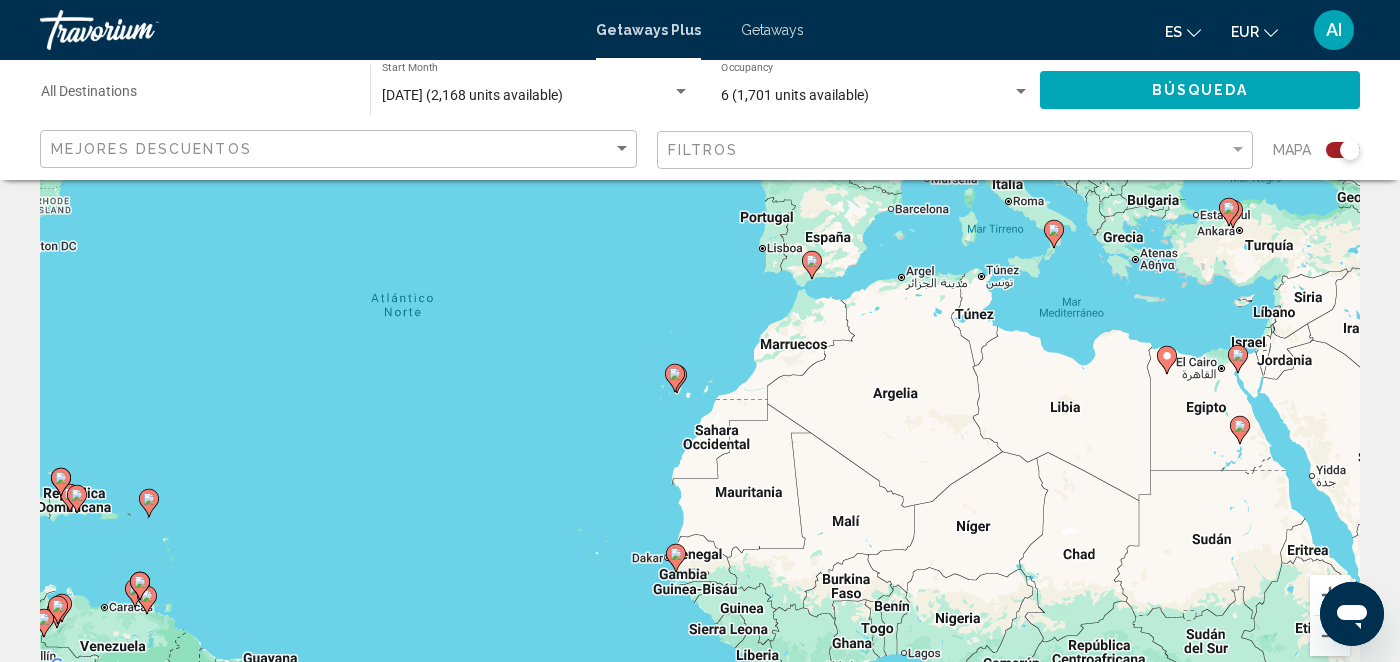 click on "Para desplazarte, pulsa las teclas [PERSON_NAME]. Para activar la función de arrastre con el teclado, pulsa Alt + Intro. Cuando hayas habilitado esa función, usa las teclas [PERSON_NAME] para mover el marcador. Para completar el arrastre, pulsa Intro. Para cancelar, pulsa Escape." at bounding box center (700, 380) 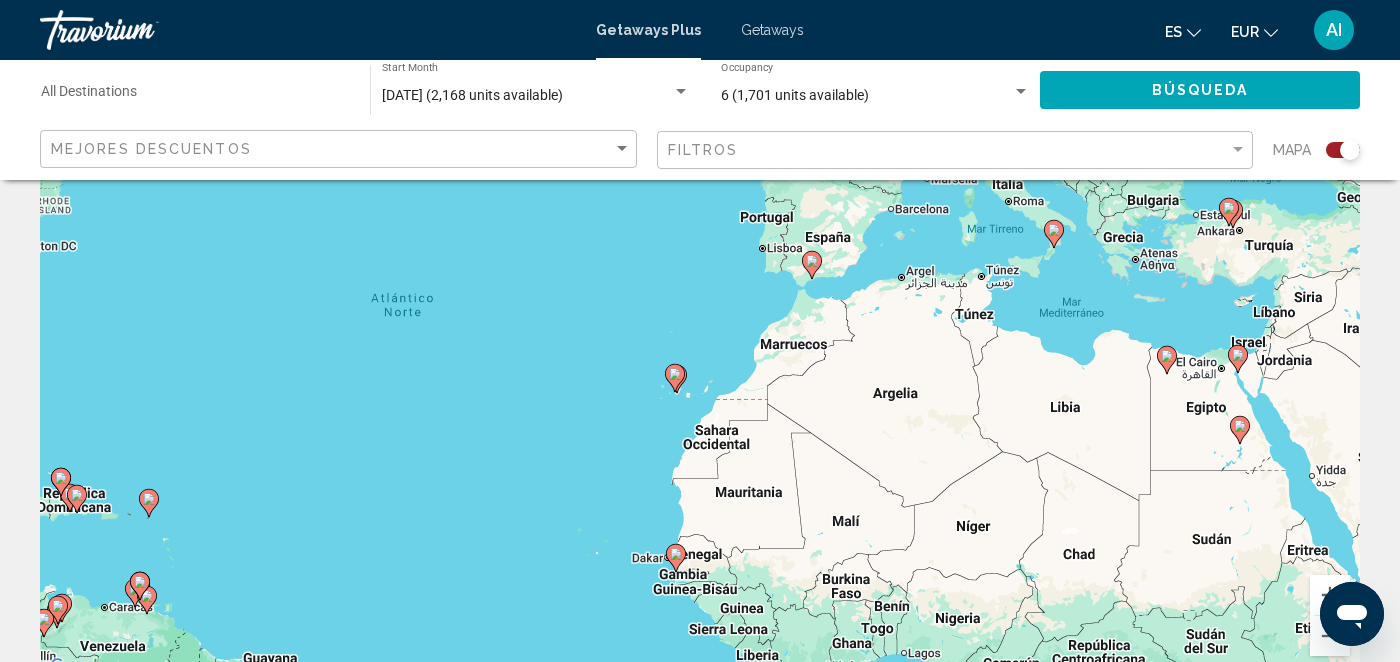 click on "Para desplazarte, pulsa las teclas [PERSON_NAME]. Para activar la función de arrastre con el teclado, pulsa Alt + Intro. Cuando hayas habilitado esa función, usa las teclas [PERSON_NAME] para mover el marcador. Para completar el arrastre, pulsa Intro. Para cancelar, pulsa Escape." at bounding box center (700, 380) 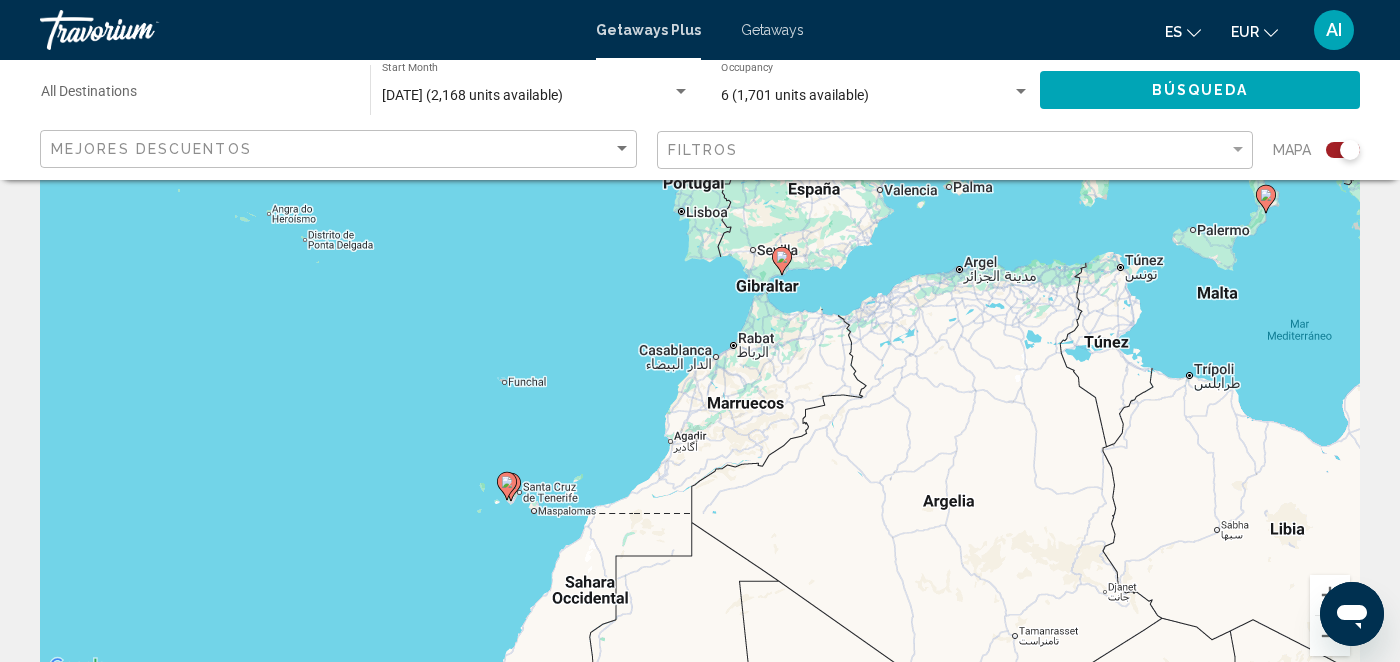 click on "Para desplazarte, pulsa las teclas [PERSON_NAME]. Para activar la función de arrastre con el teclado, pulsa Alt + Intro. Cuando hayas habilitado esa función, usa las teclas [PERSON_NAME] para mover el marcador. Para completar el arrastre, pulsa Intro. Para cancelar, pulsa Escape." at bounding box center [700, 380] 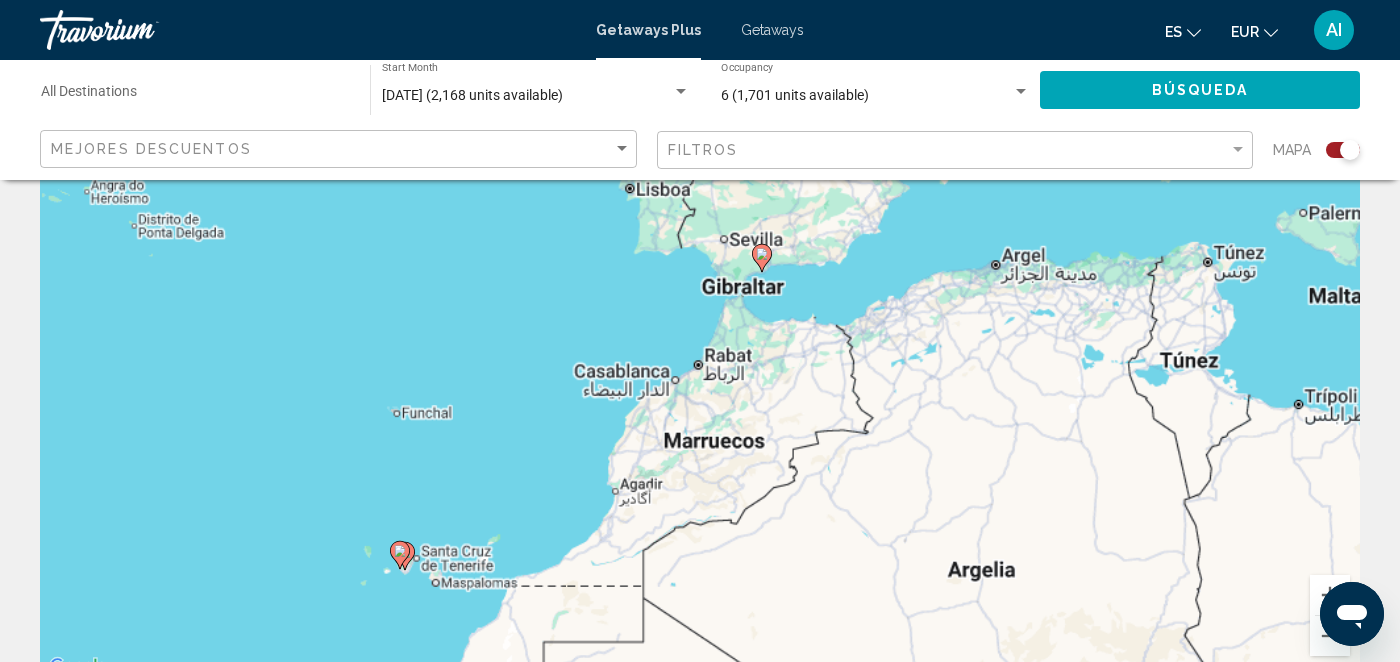 click on "Para desplazarte, pulsa las teclas [PERSON_NAME]. Para activar la función de arrastre con el teclado, pulsa Alt + Intro. Cuando hayas habilitado esa función, usa las teclas [PERSON_NAME] para mover el marcador. Para completar el arrastre, pulsa Intro. Para cancelar, pulsa Escape." at bounding box center [700, 380] 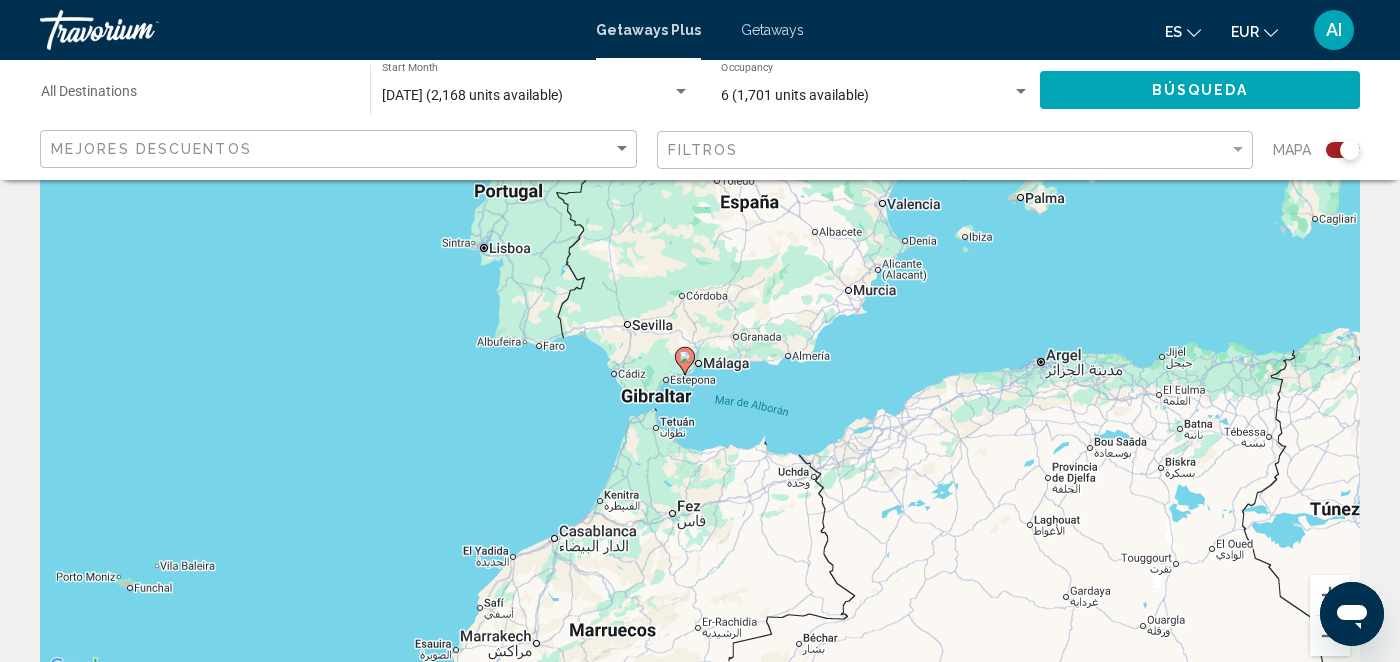 drag, startPoint x: 792, startPoint y: 255, endPoint x: 758, endPoint y: 370, distance: 119.92081 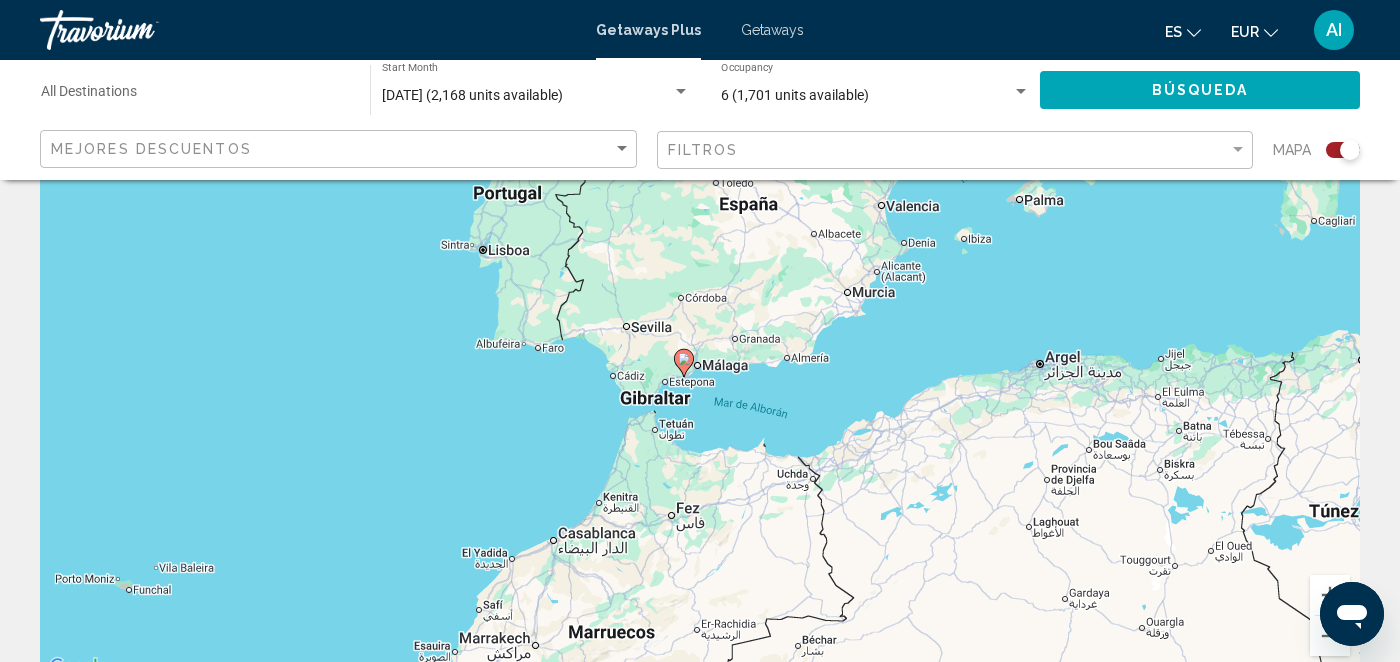 click on "Para desplazarte, pulsa las teclas [PERSON_NAME]. Para activar la función de arrastre con el teclado, pulsa Alt + Intro. Cuando hayas habilitado esa función, usa las teclas [PERSON_NAME] para mover el marcador. Para completar el arrastre, pulsa Intro. Para cancelar, pulsa Escape." at bounding box center [700, 380] 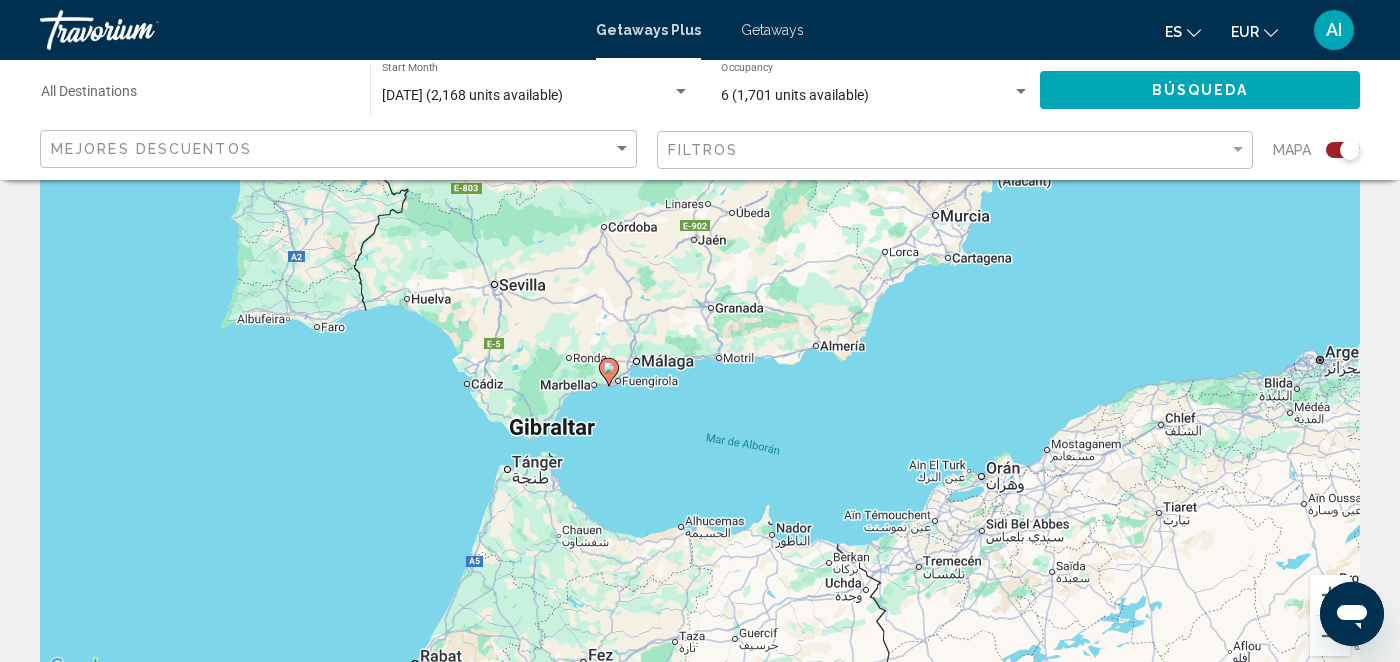 click on "Para desplazarte, pulsa las teclas [PERSON_NAME]. Para activar la función de arrastre con el teclado, pulsa Alt + Intro. Cuando hayas habilitado esa función, usa las teclas [PERSON_NAME] para mover el marcador. Para completar el arrastre, pulsa Intro. Para cancelar, pulsa Escape." at bounding box center [700, 380] 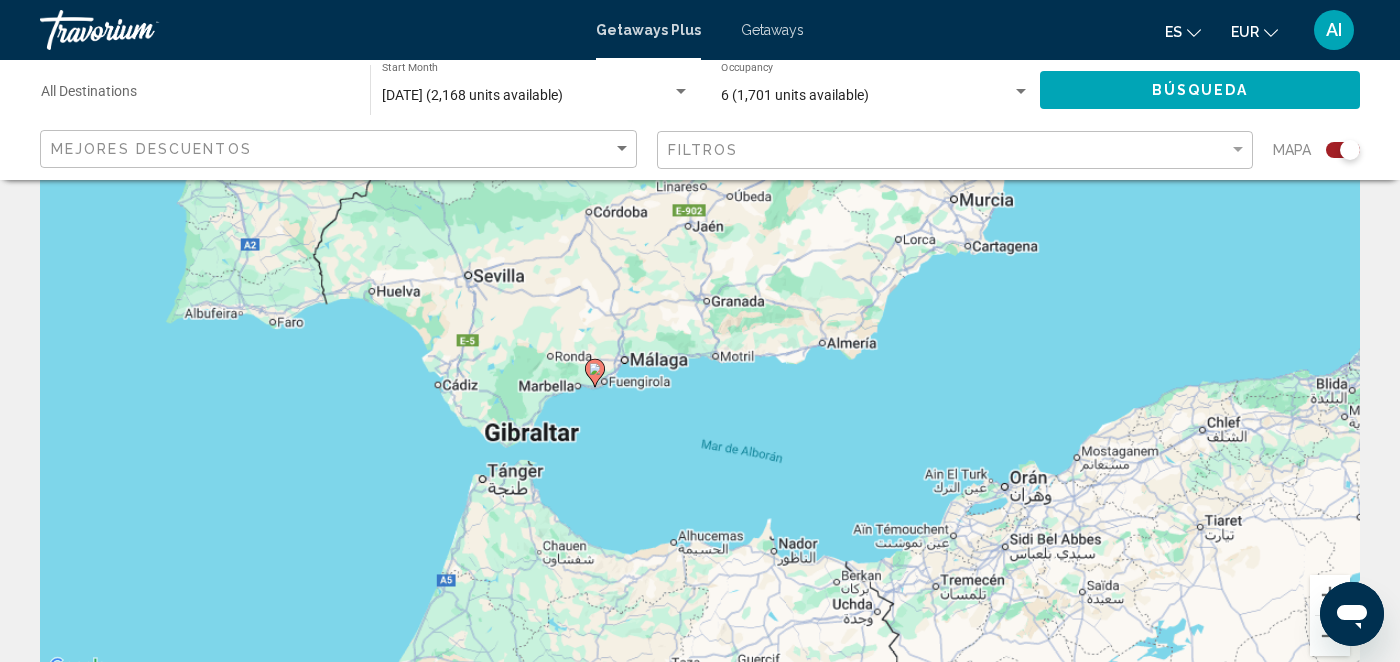 click on "Para desplazarte, pulsa las teclas [PERSON_NAME]. Para activar la función de arrastre con el teclado, pulsa Alt + Intro. Cuando hayas habilitado esa función, usa las teclas [PERSON_NAME] para mover el marcador. Para completar el arrastre, pulsa Intro. Para cancelar, pulsa Escape." at bounding box center [700, 380] 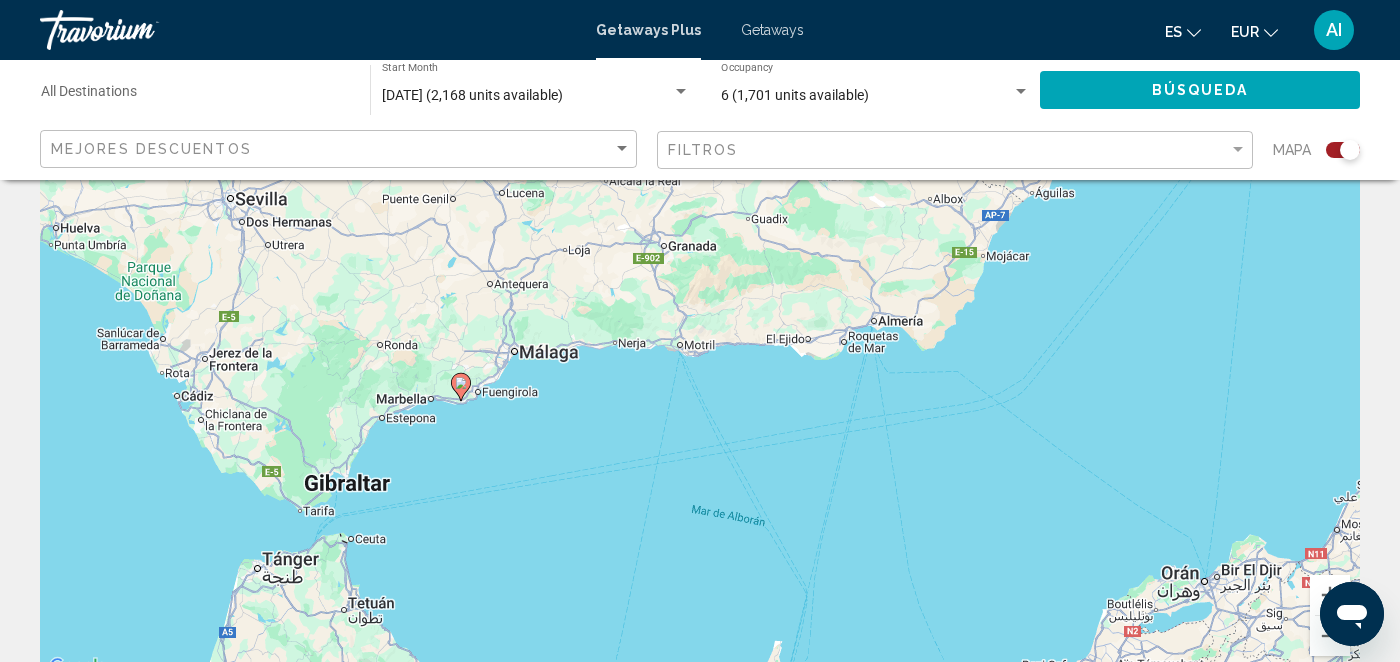 click on "Para desplazarte, pulsa las teclas [PERSON_NAME]. Para activar la función de arrastre con el teclado, pulsa Alt + Intro. Cuando hayas habilitado esa función, usa las teclas [PERSON_NAME] para mover el marcador. Para completar el arrastre, pulsa Intro. Para cancelar, pulsa Escape." at bounding box center [700, 380] 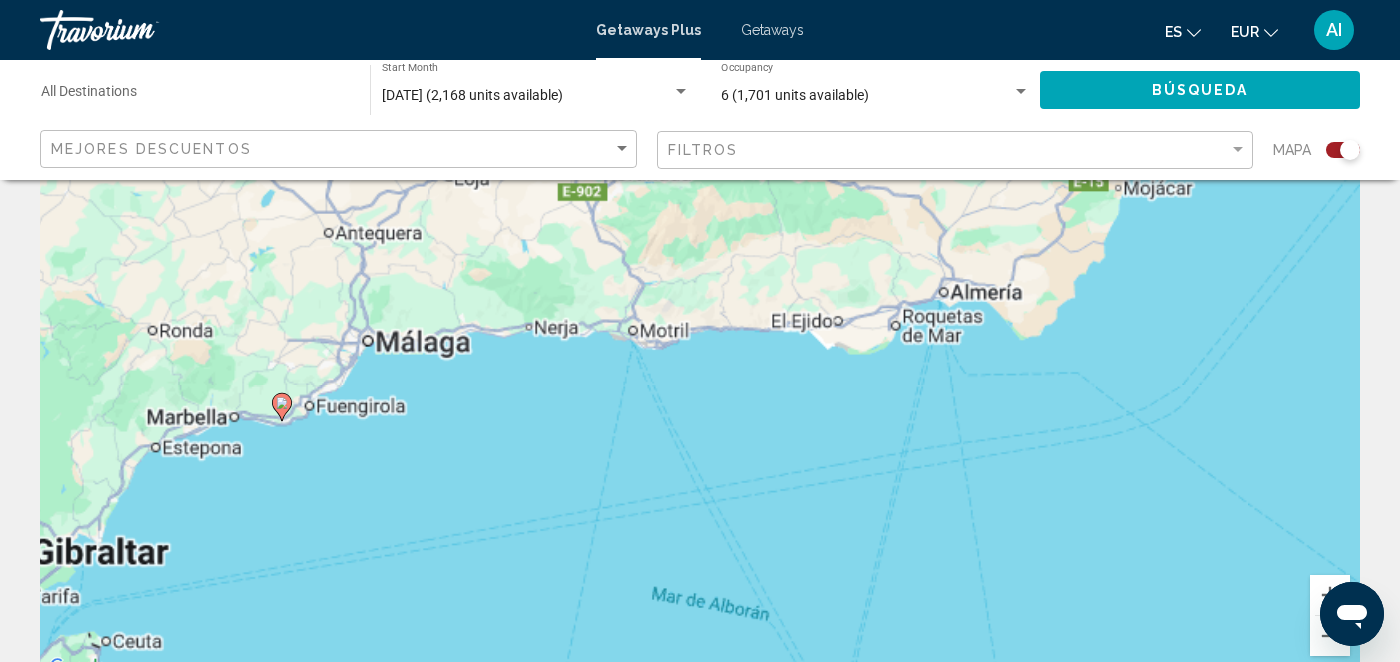 click on "Para desplazarte, pulsa las teclas [PERSON_NAME]. Para activar la función de arrastre con el teclado, pulsa Alt + Intro. Cuando hayas habilitado esa función, usa las teclas [PERSON_NAME] para mover el marcador. Para completar el arrastre, pulsa Intro. Para cancelar, pulsa Escape." at bounding box center (700, 380) 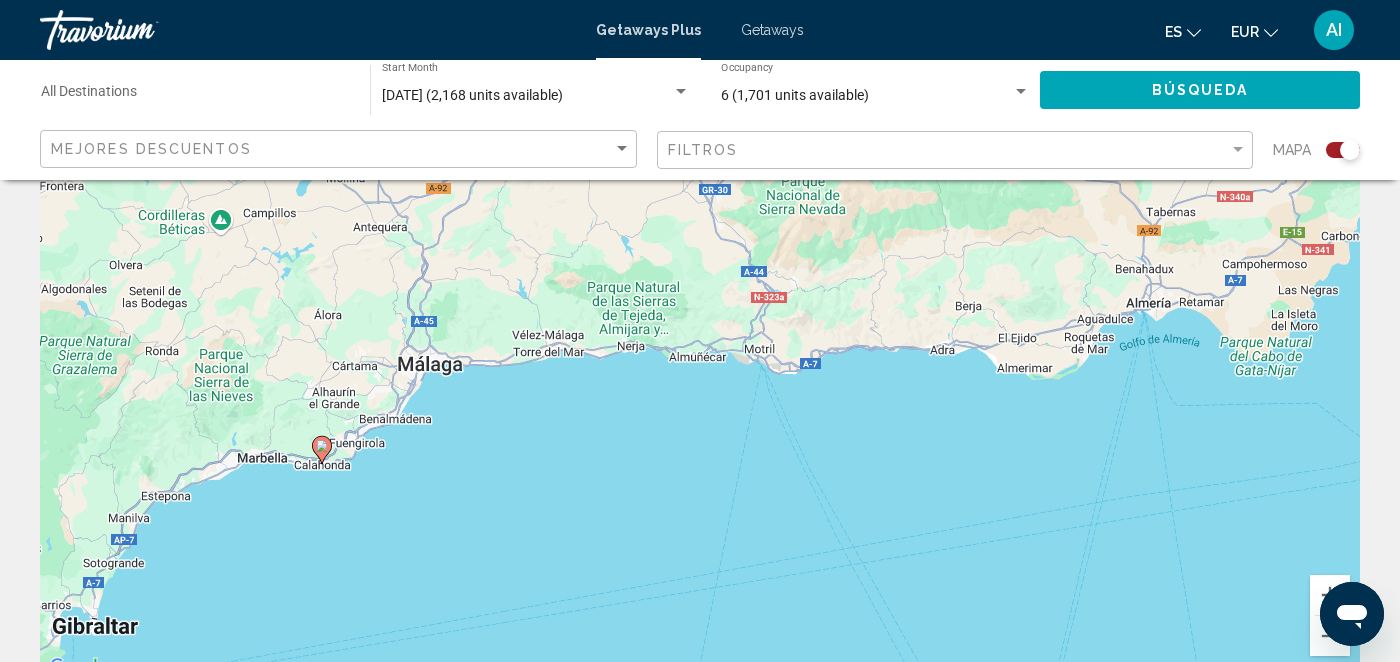 drag, startPoint x: 264, startPoint y: 407, endPoint x: 443, endPoint y: 442, distance: 182.3897 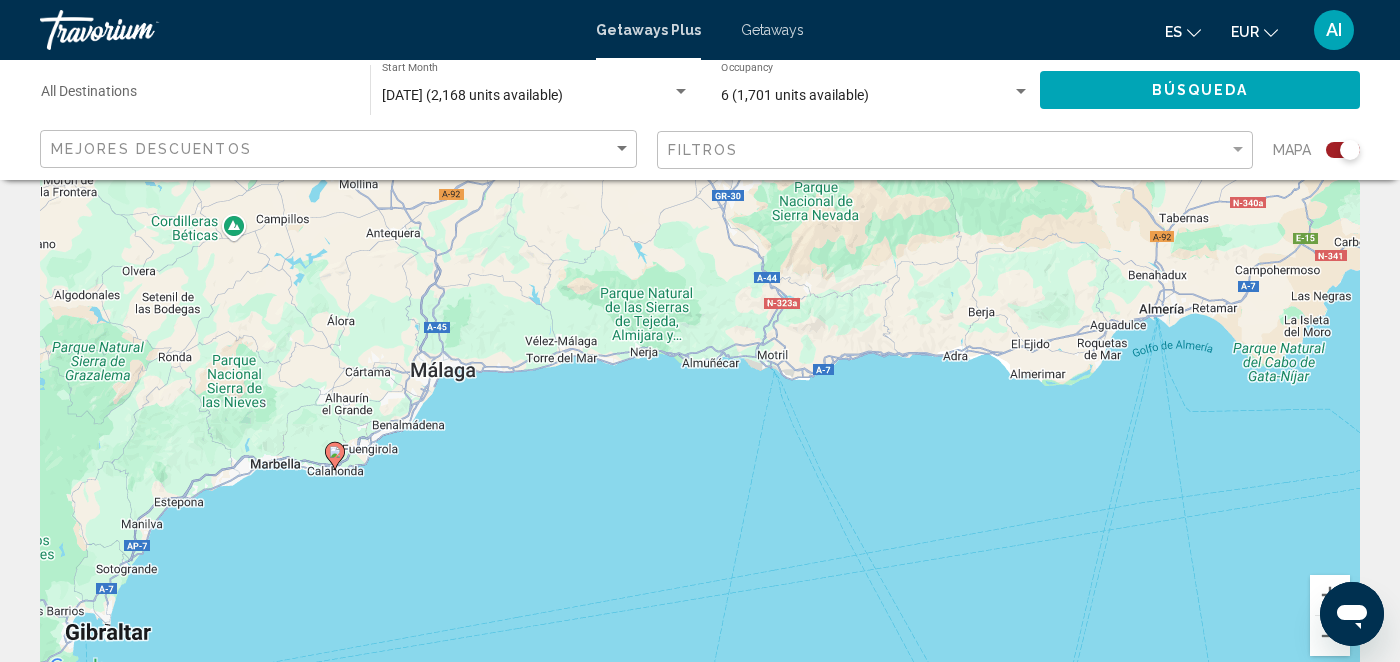 click 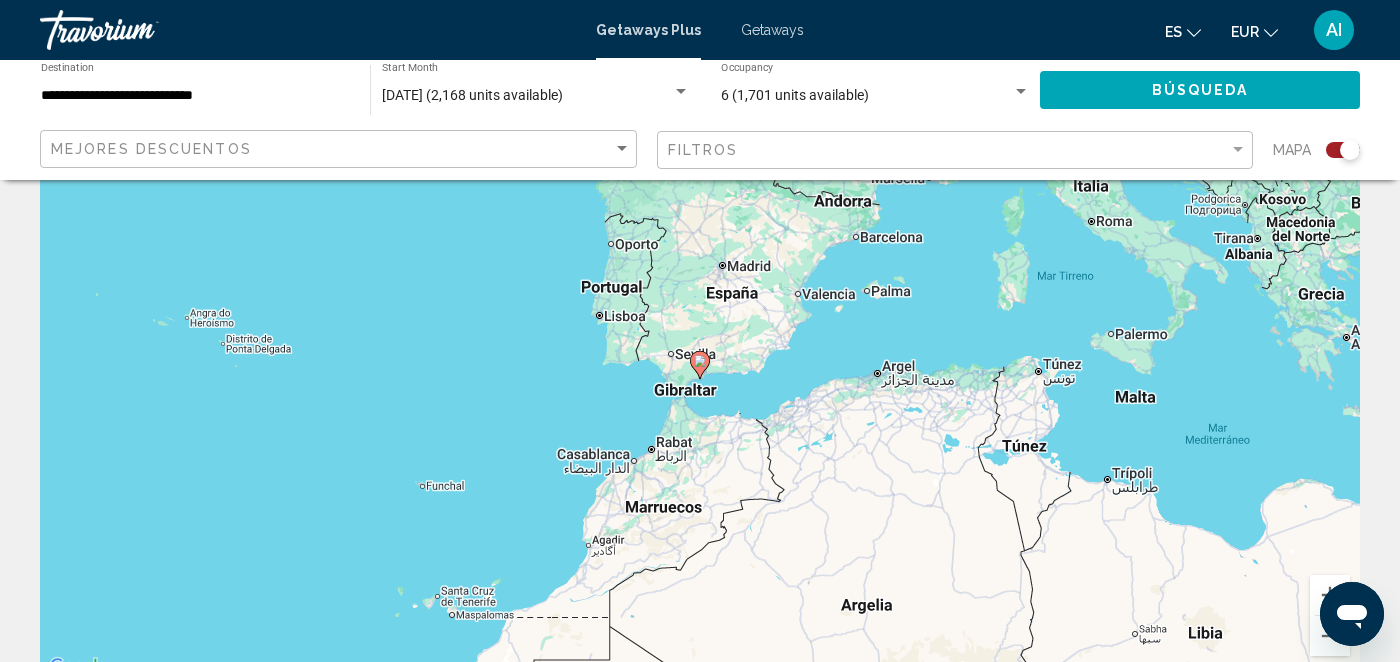 click 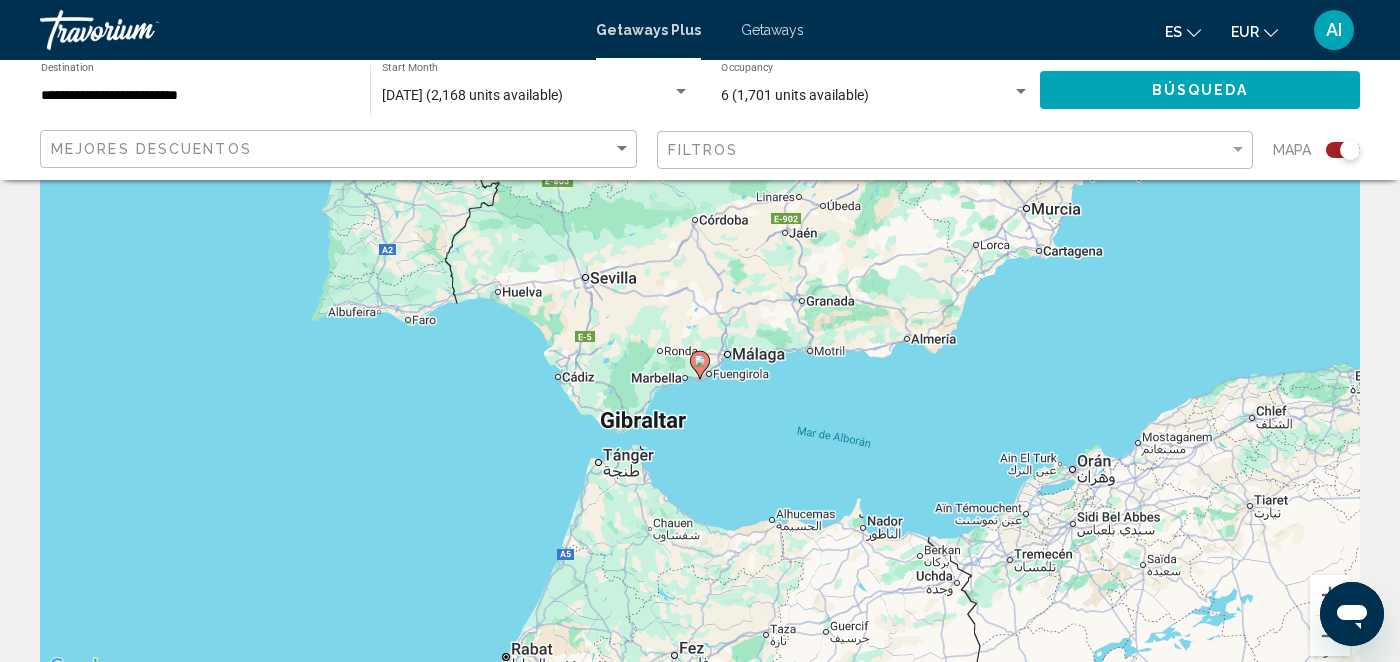 click 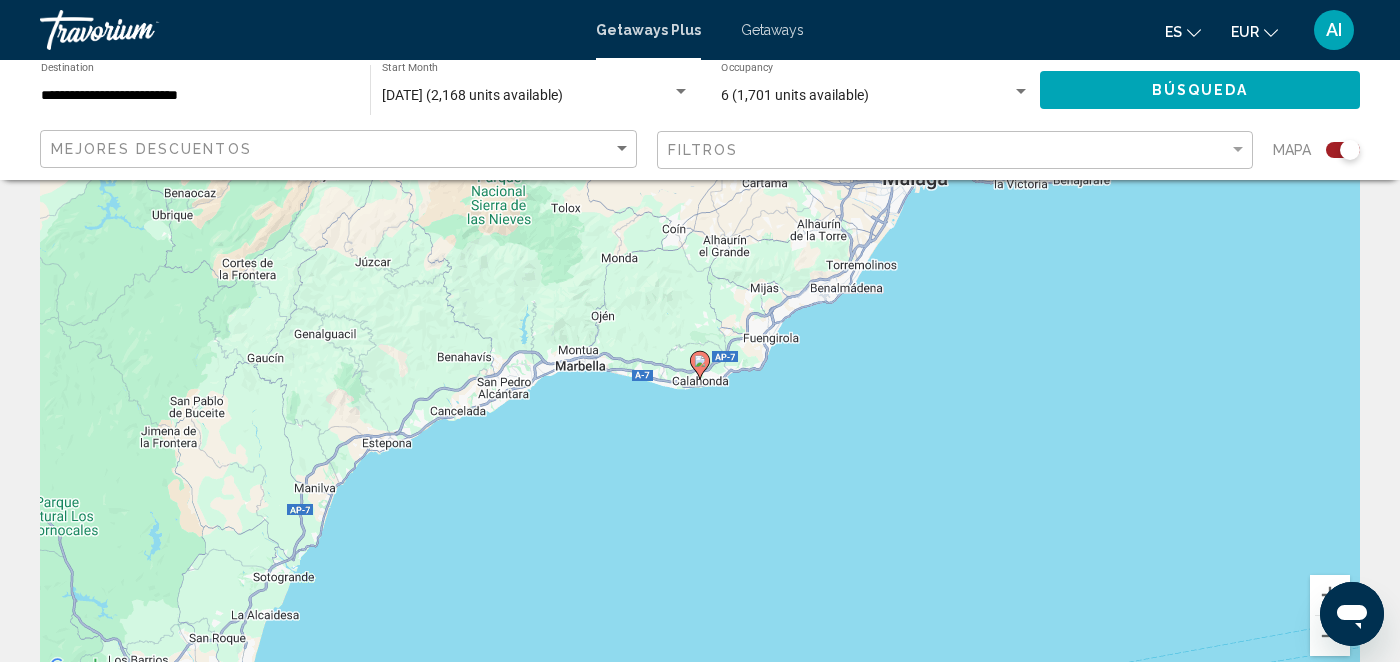 click 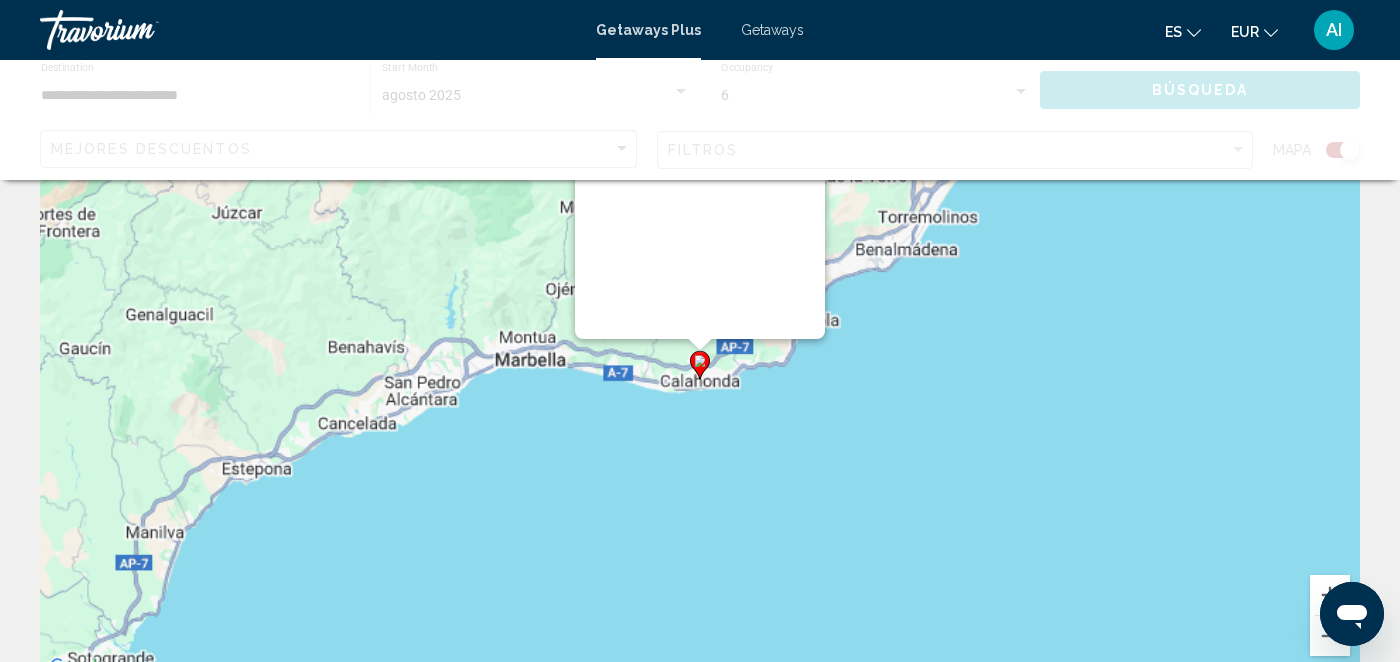 scroll, scrollTop: 0, scrollLeft: 0, axis: both 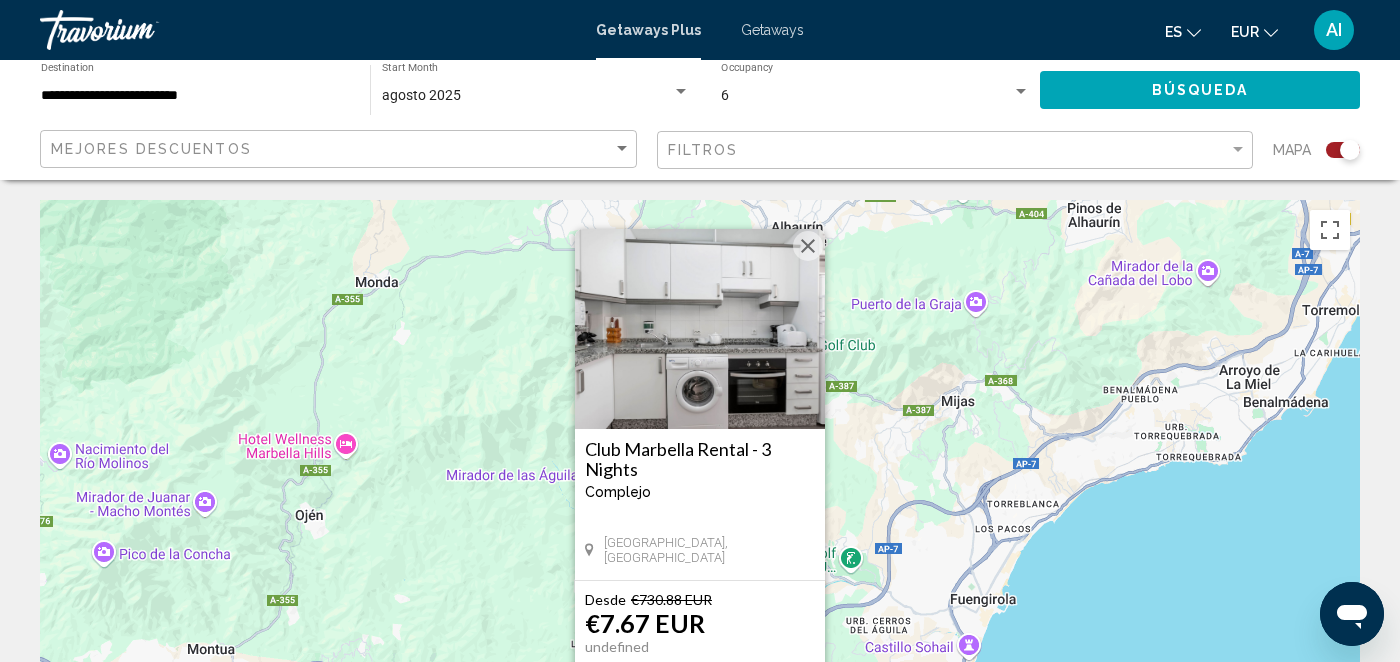 click at bounding box center [700, 329] 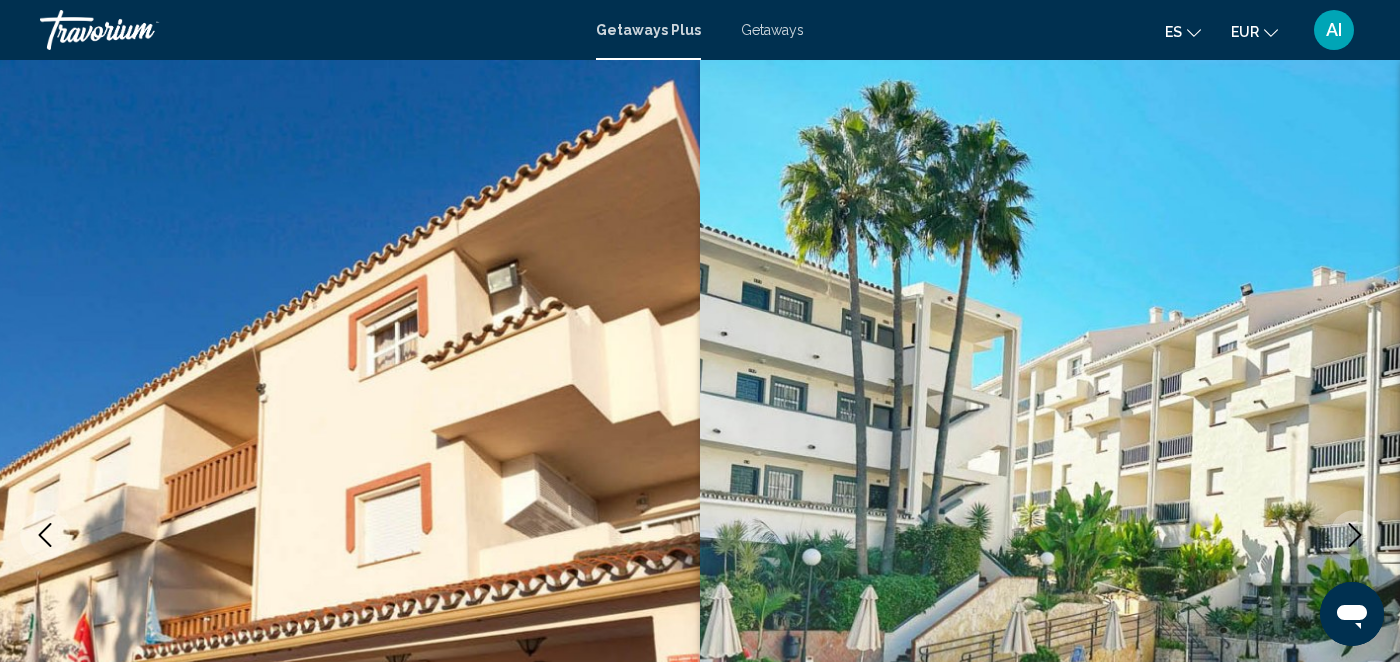 scroll, scrollTop: 204, scrollLeft: 0, axis: vertical 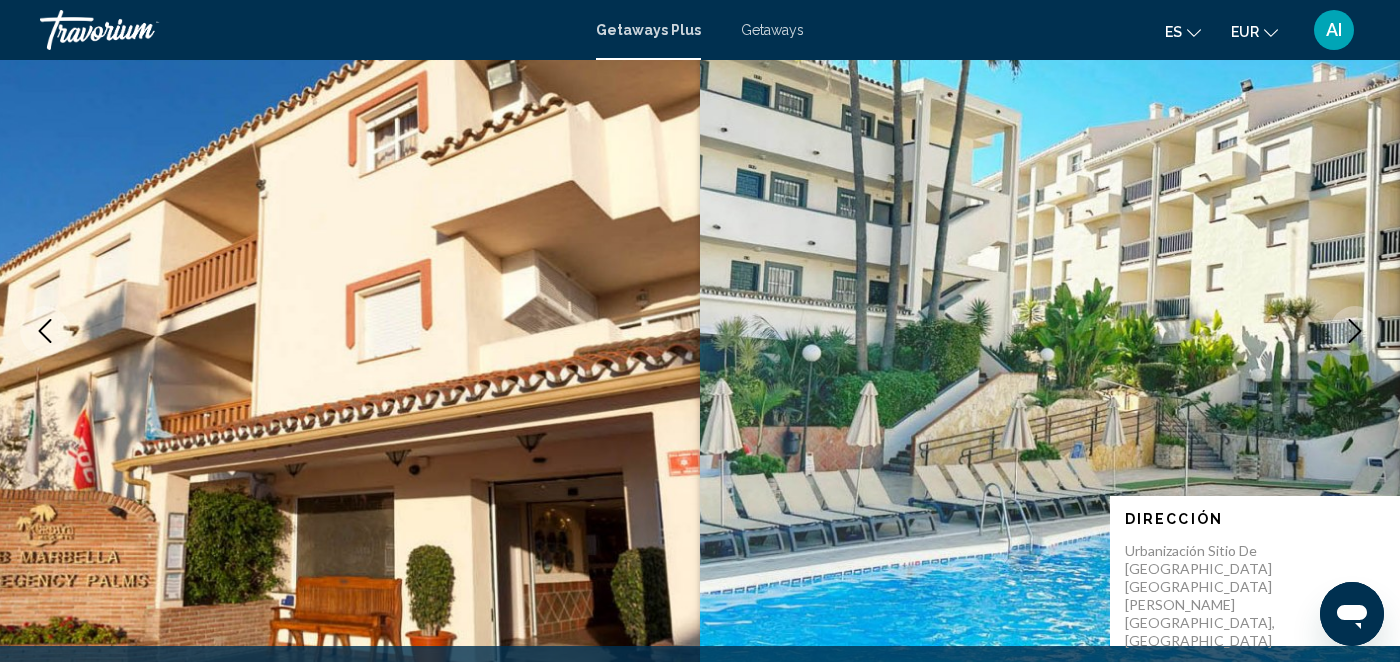 click 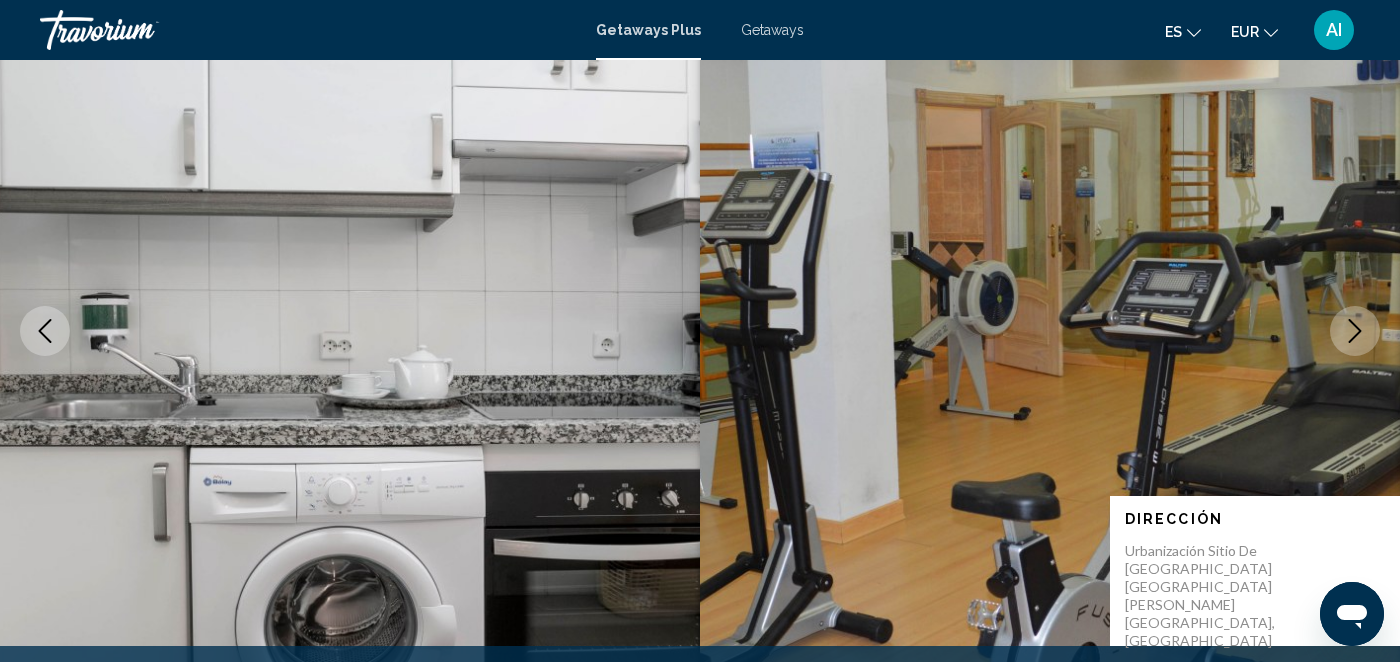 click 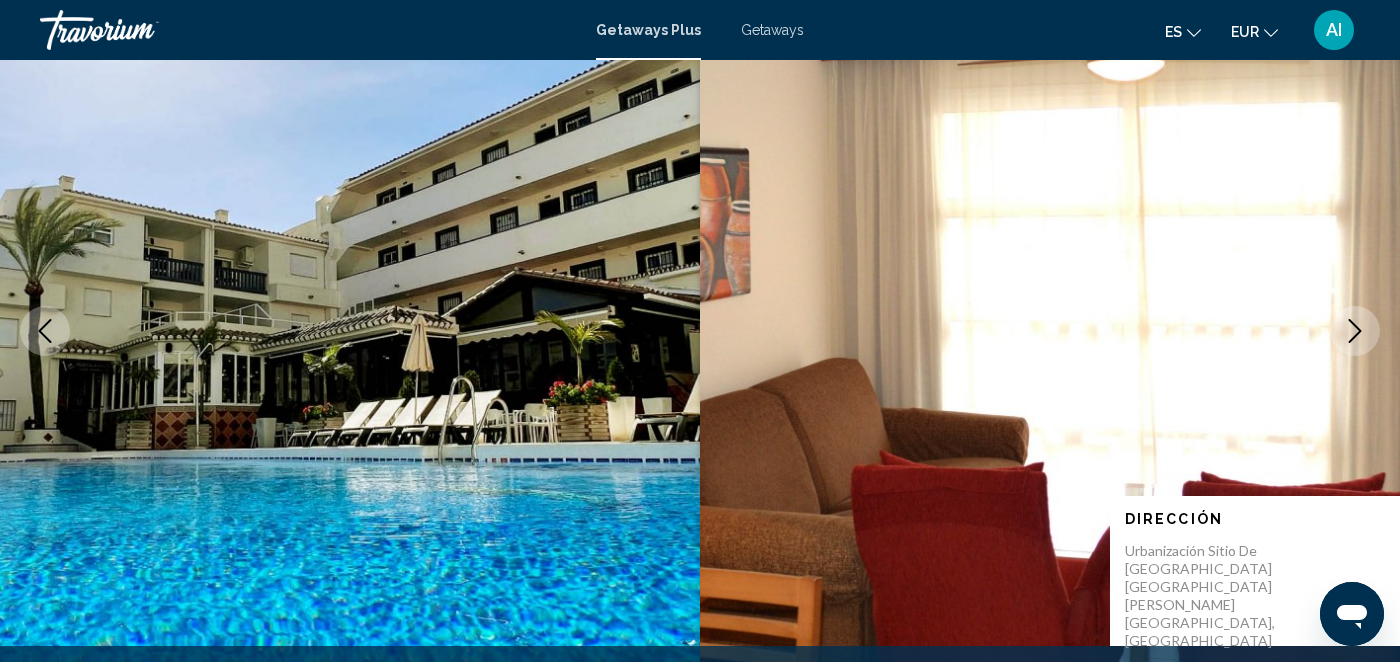 click 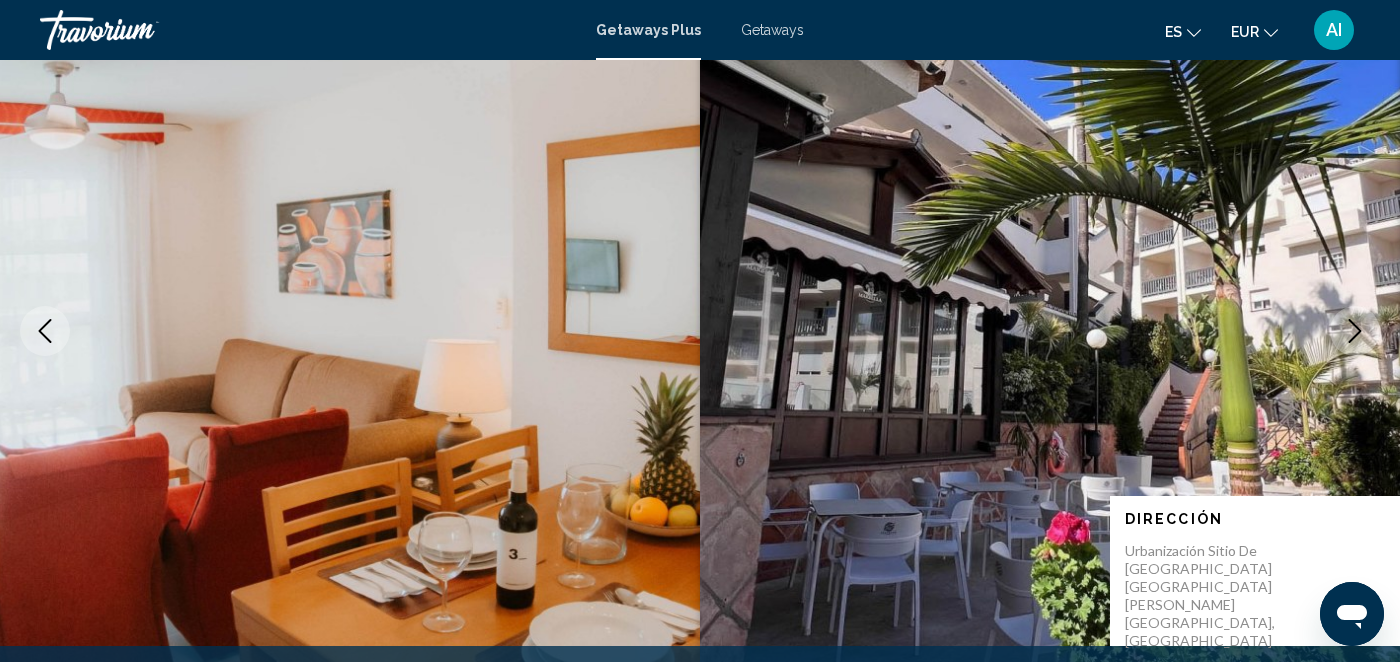 click 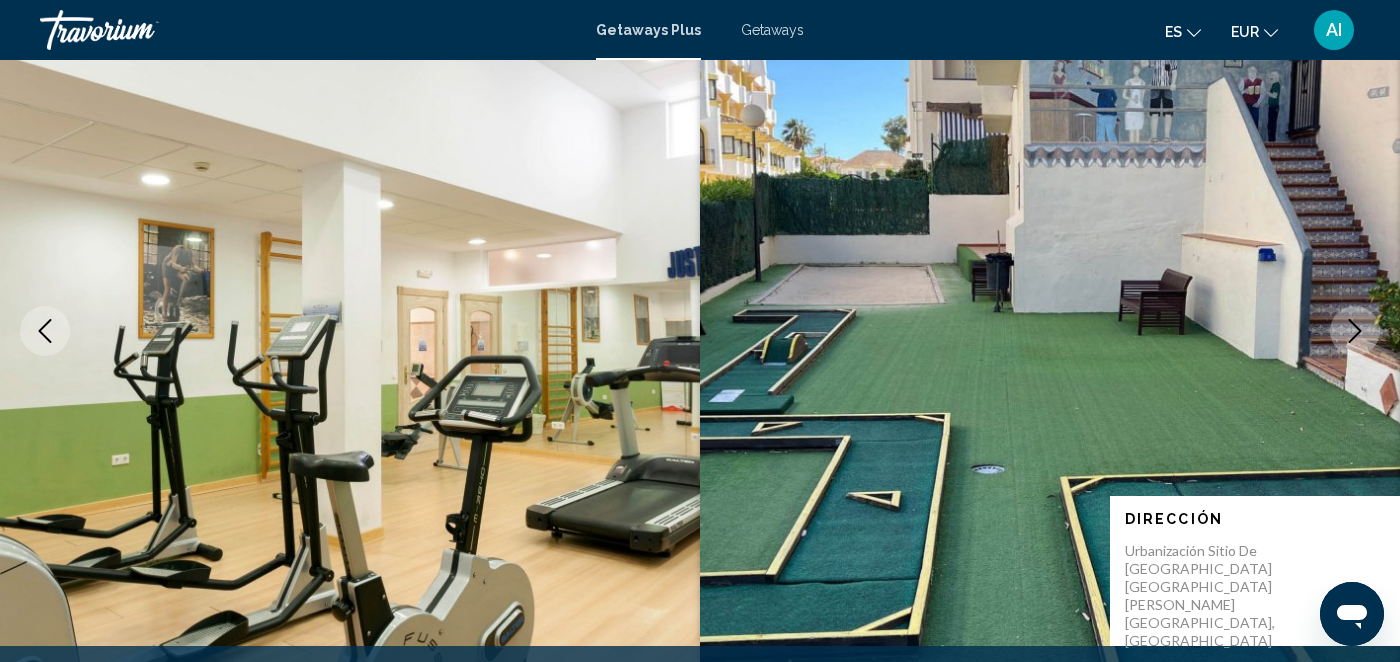 click 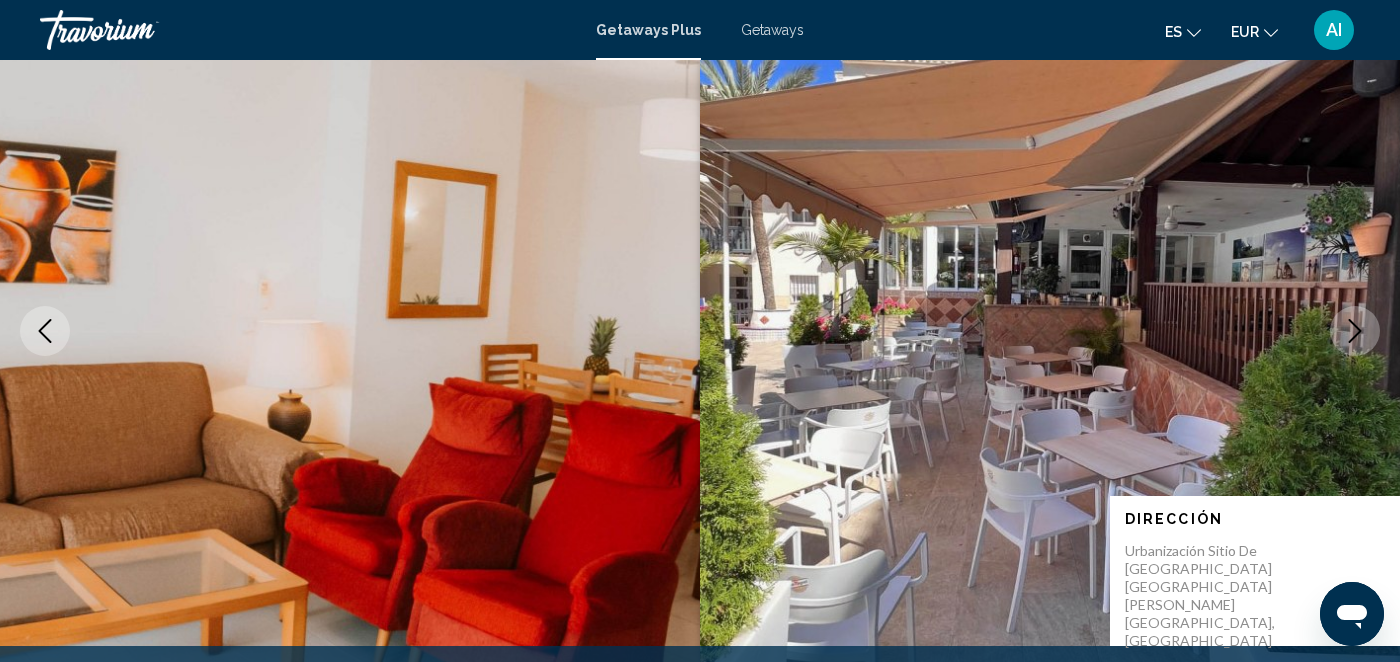 click 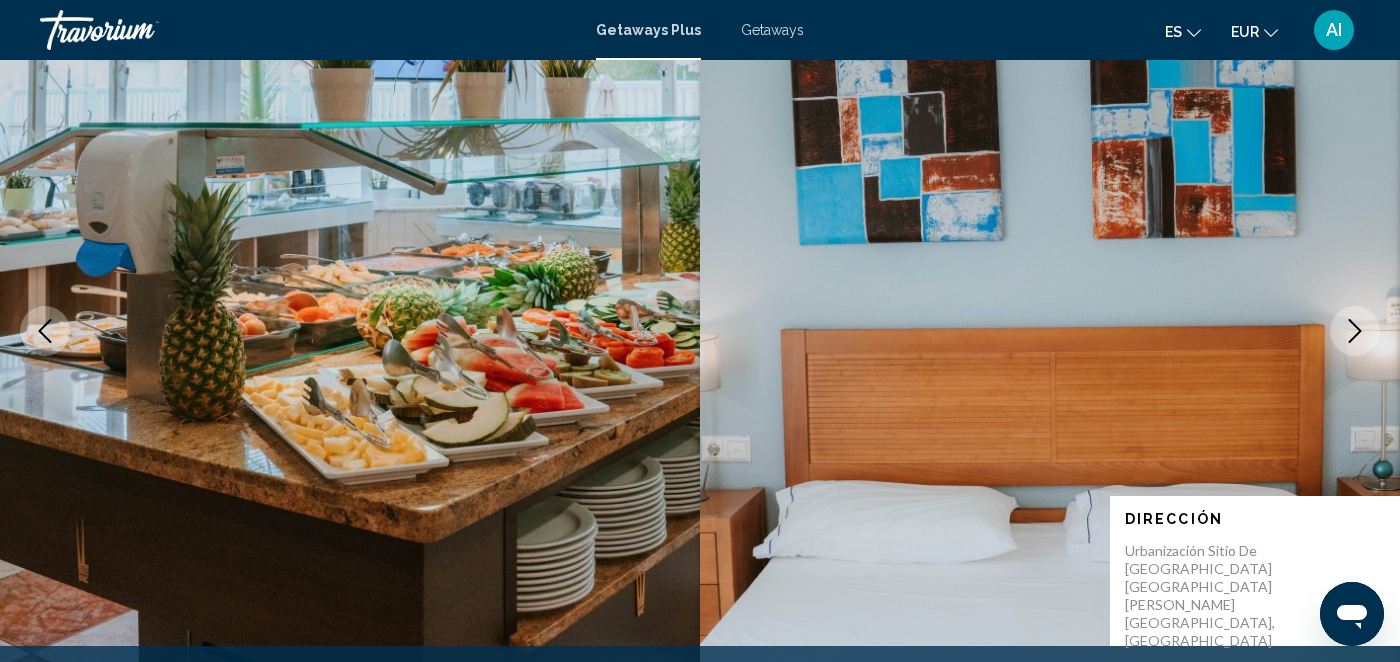 click 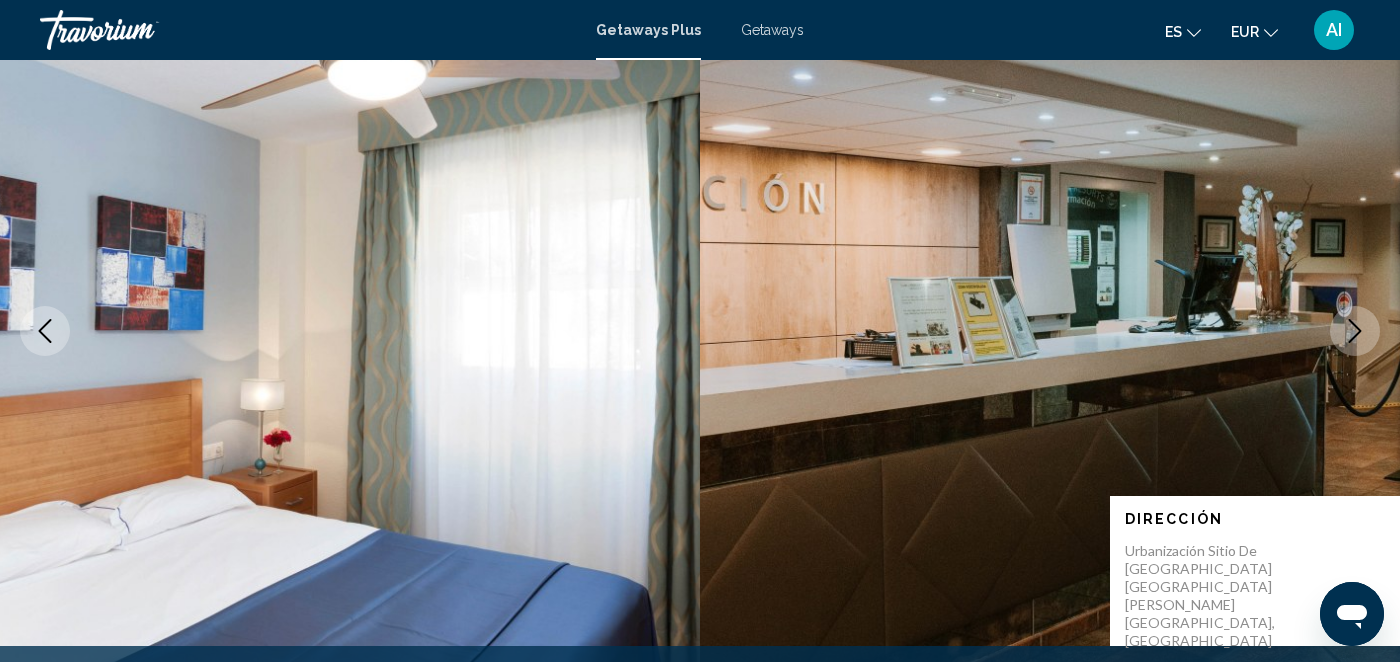 click 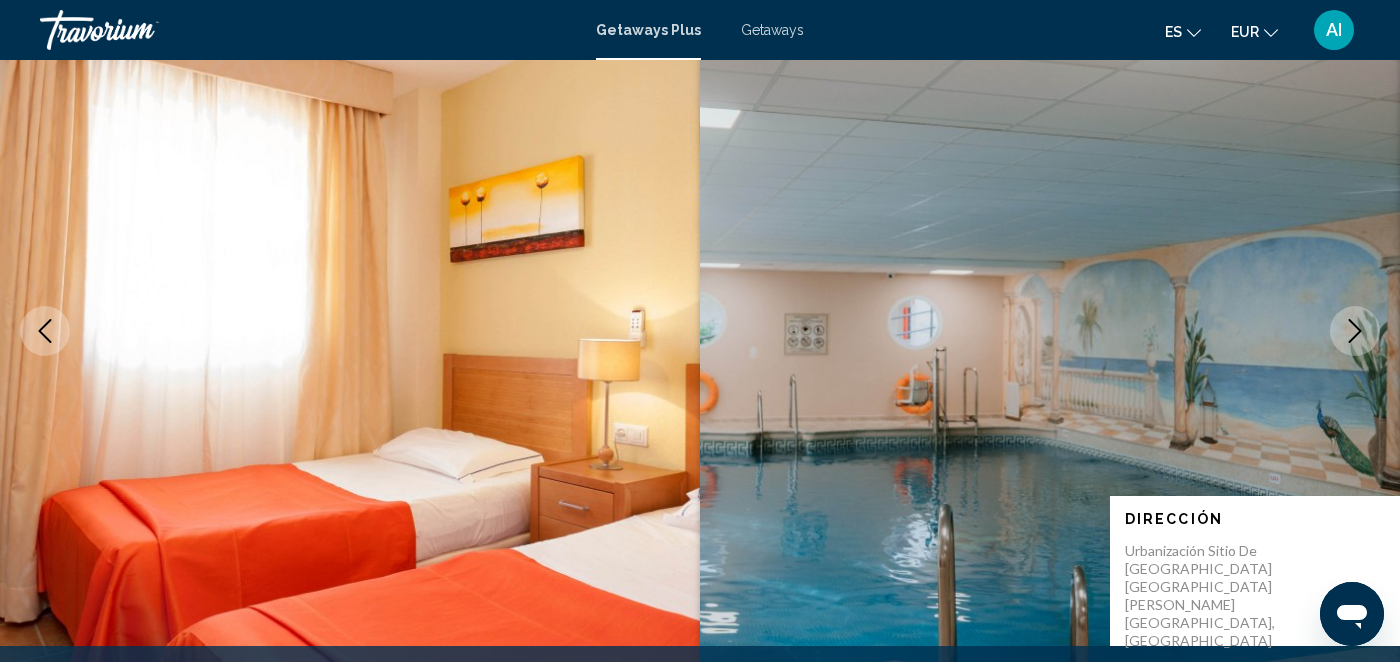 click 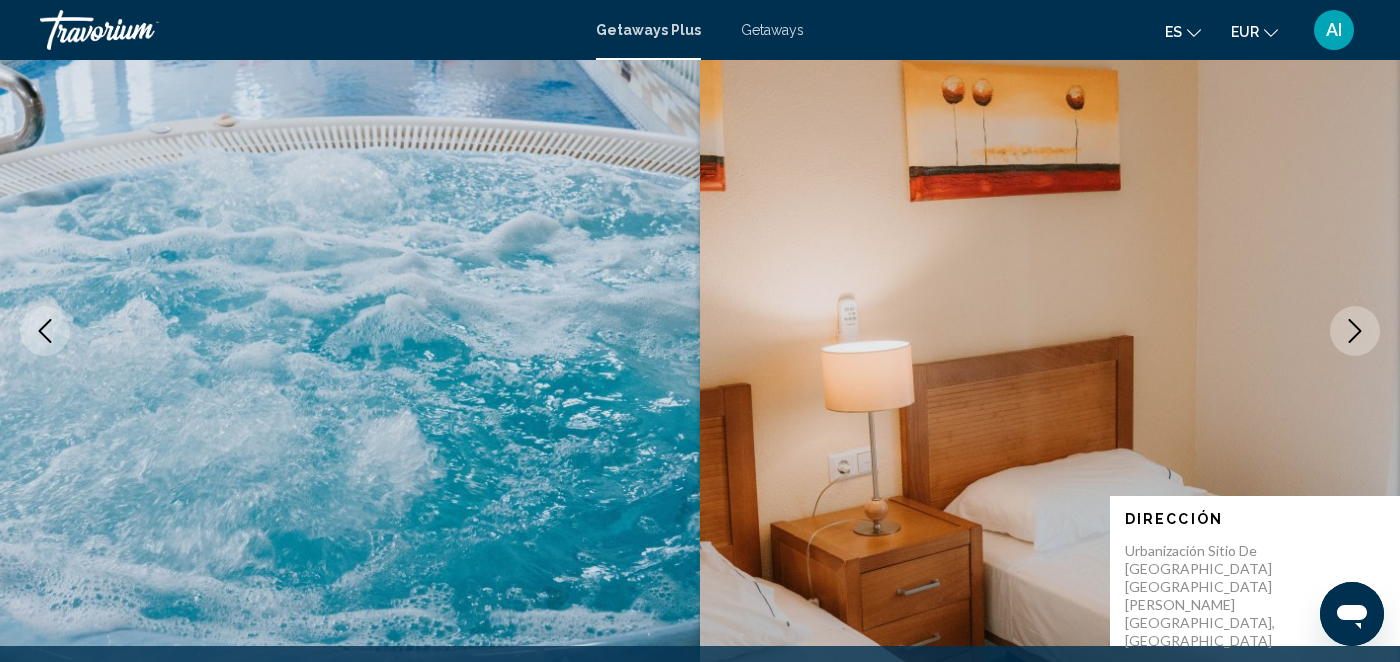 click 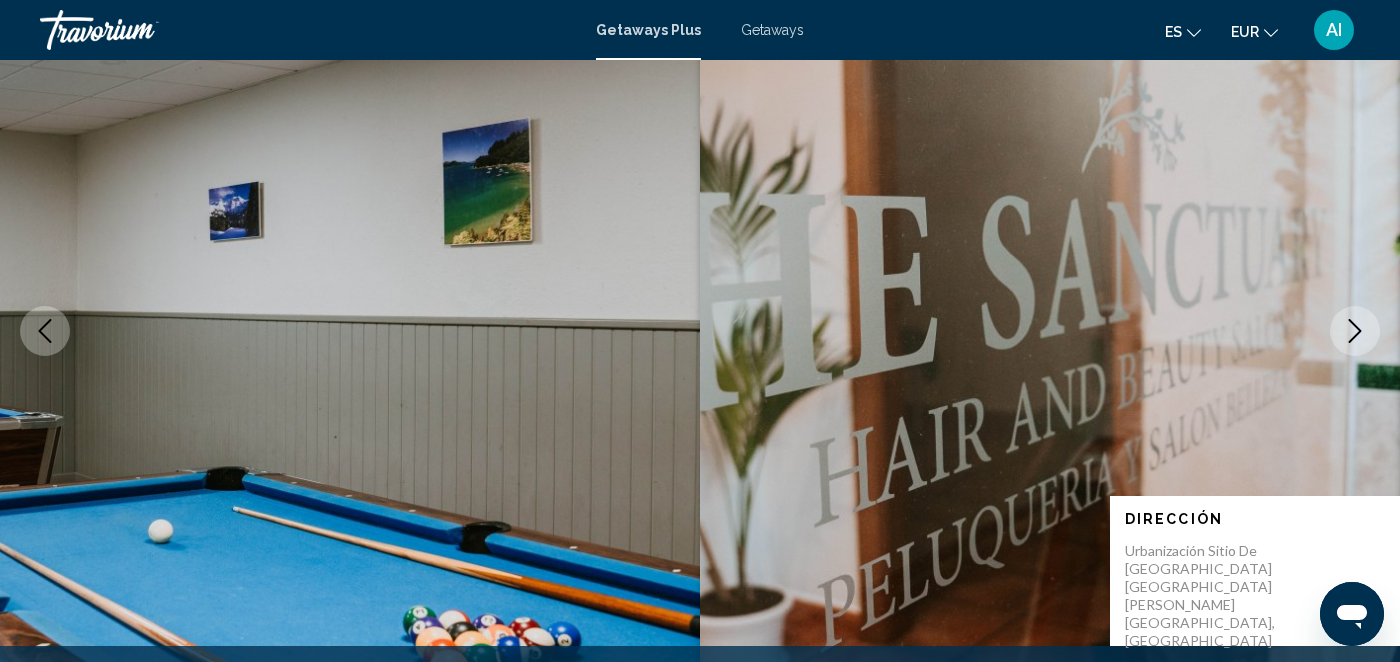 click 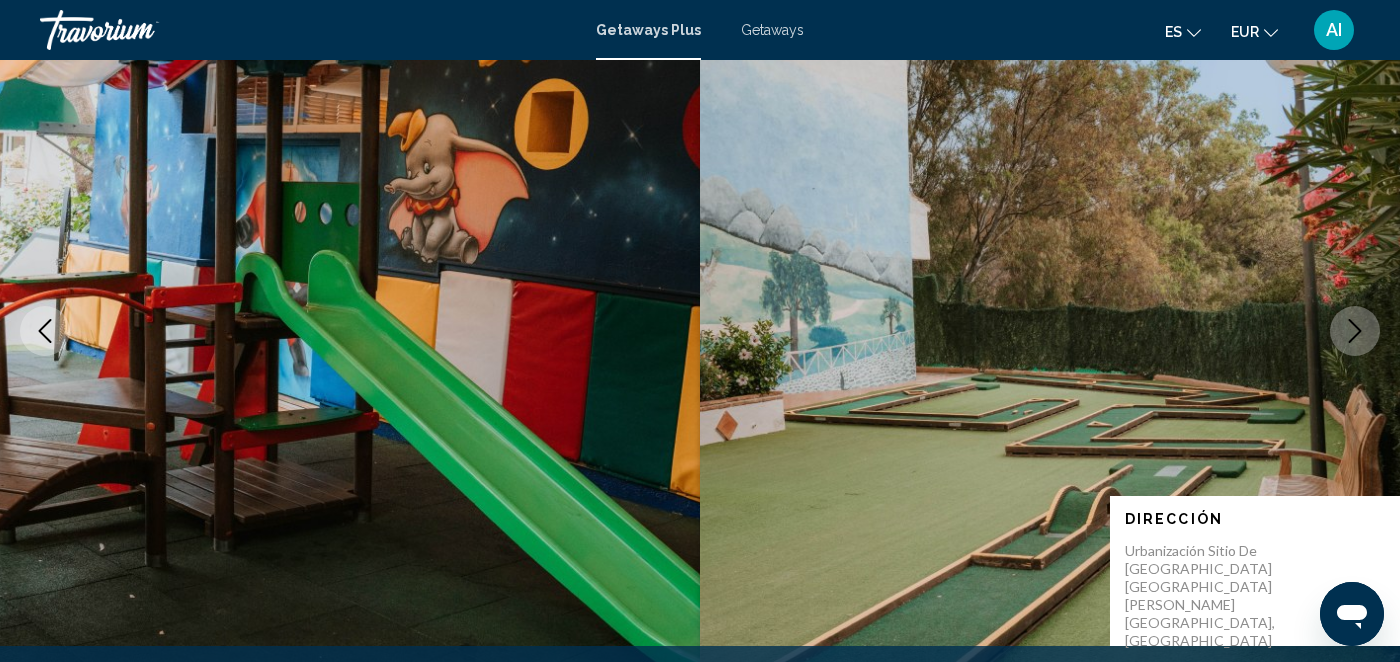 click 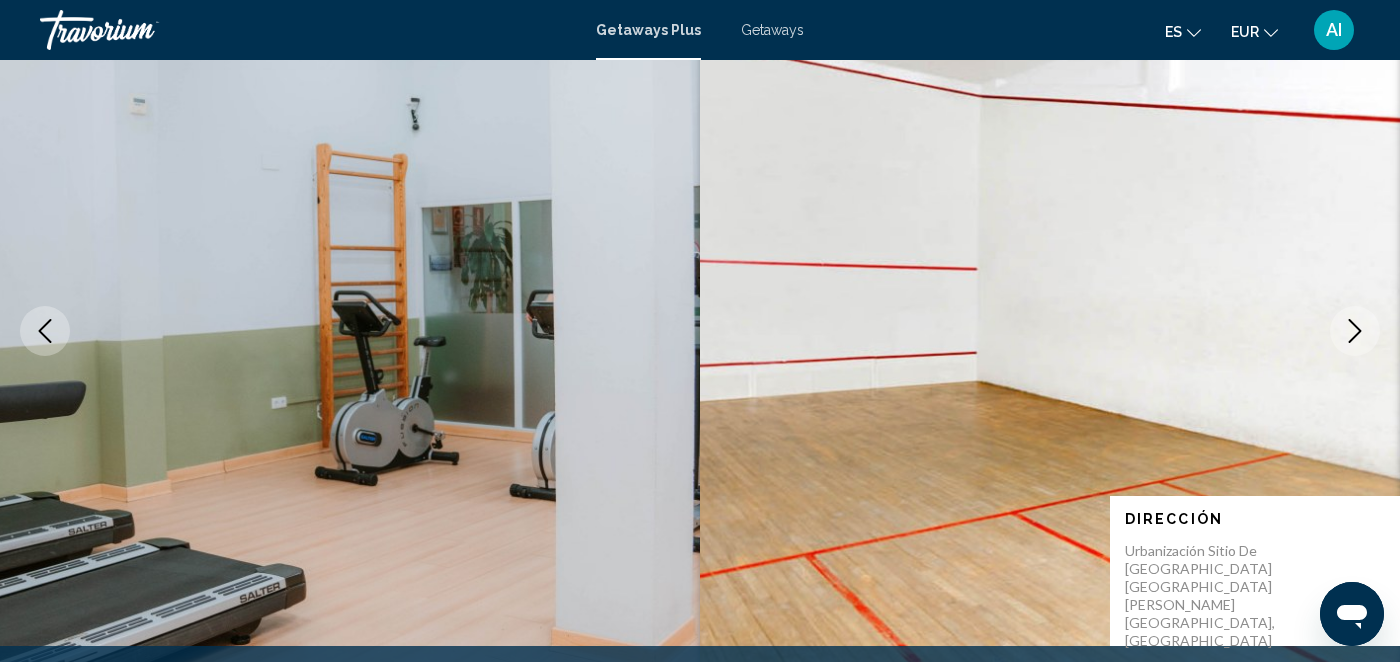 click 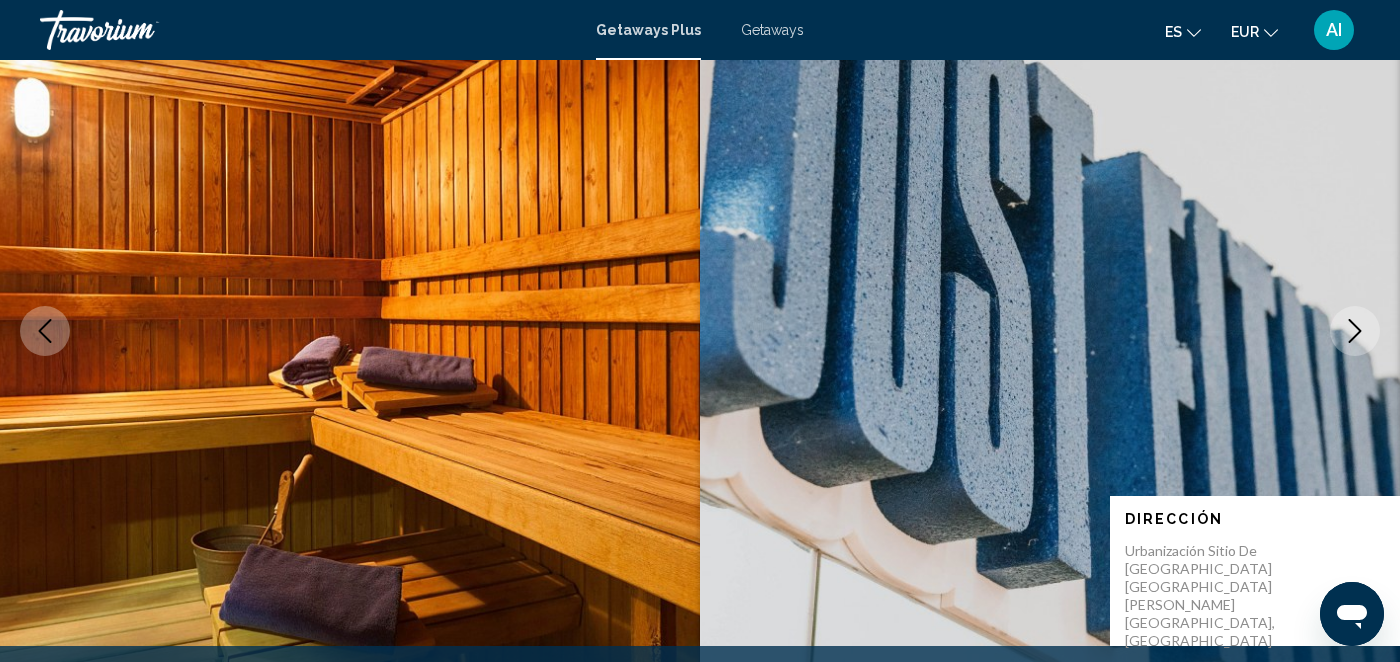 click 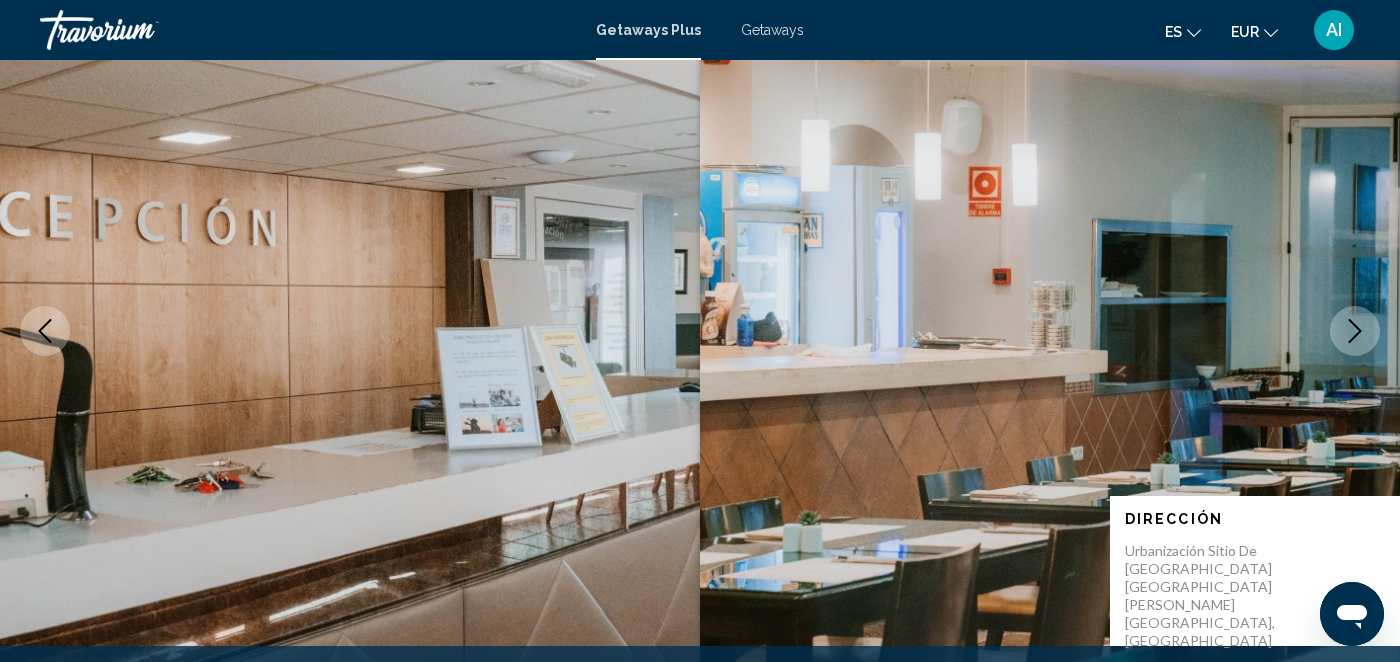 click 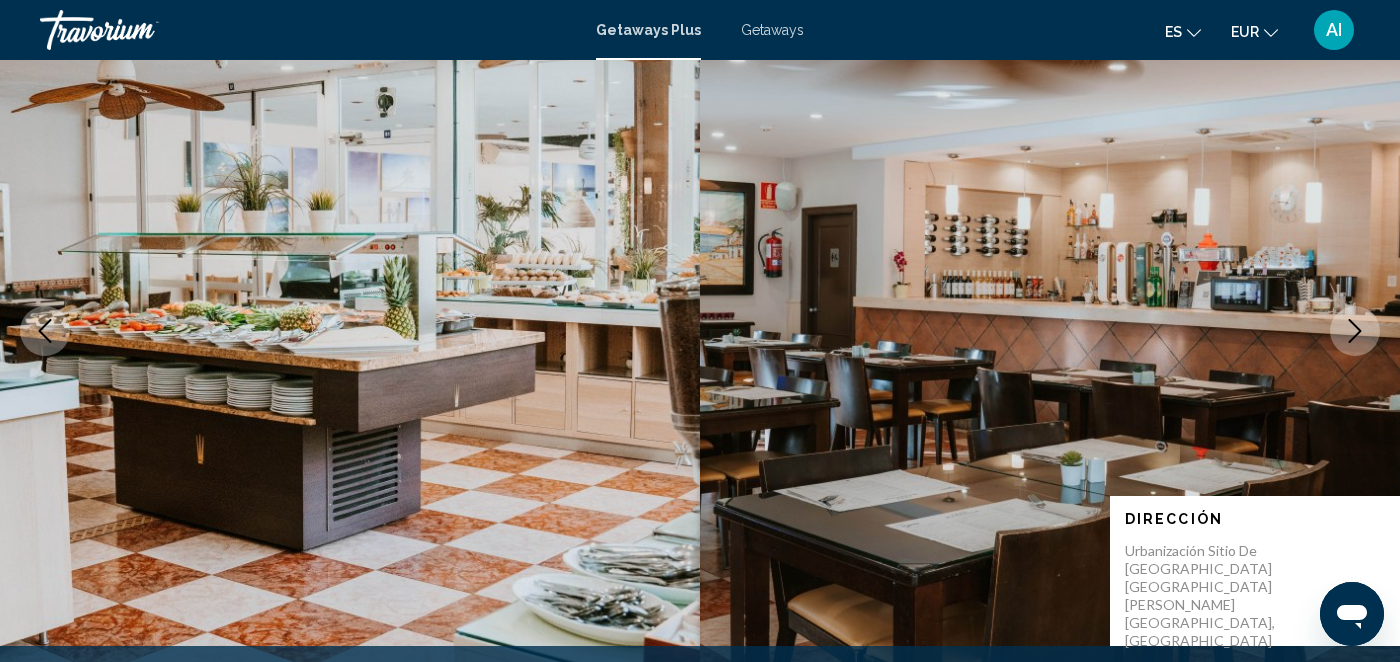 click 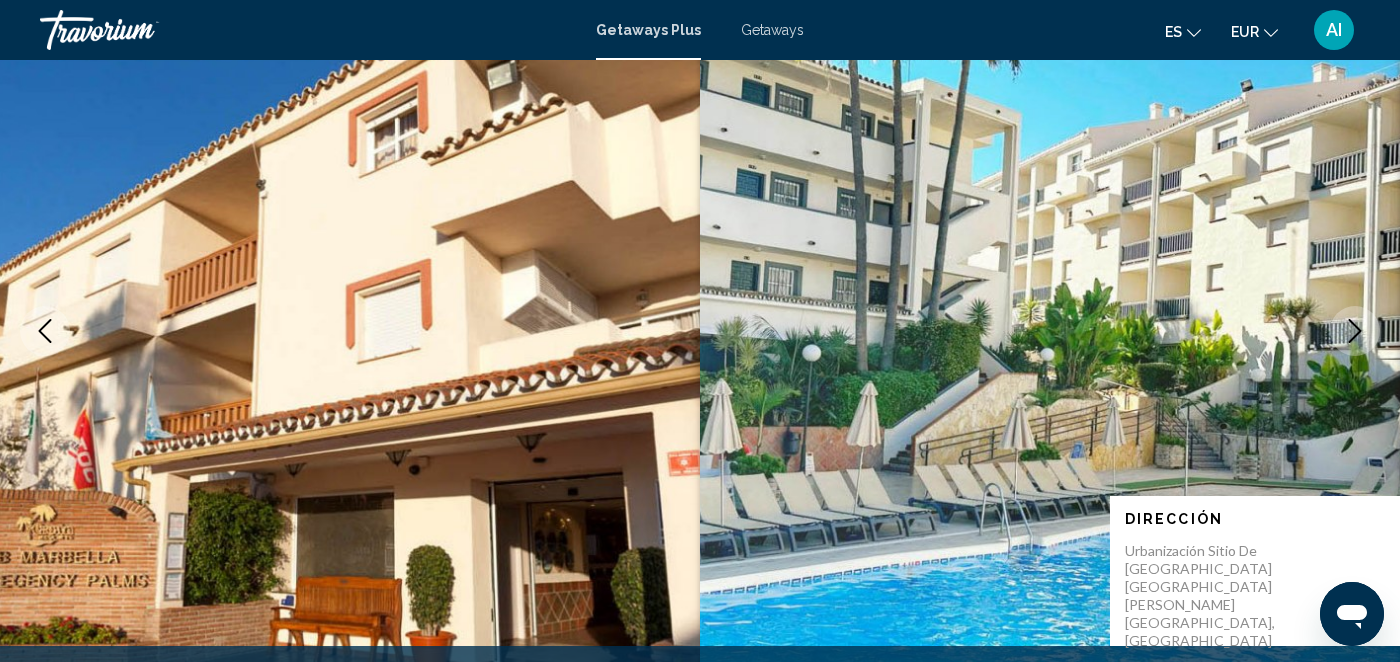 click 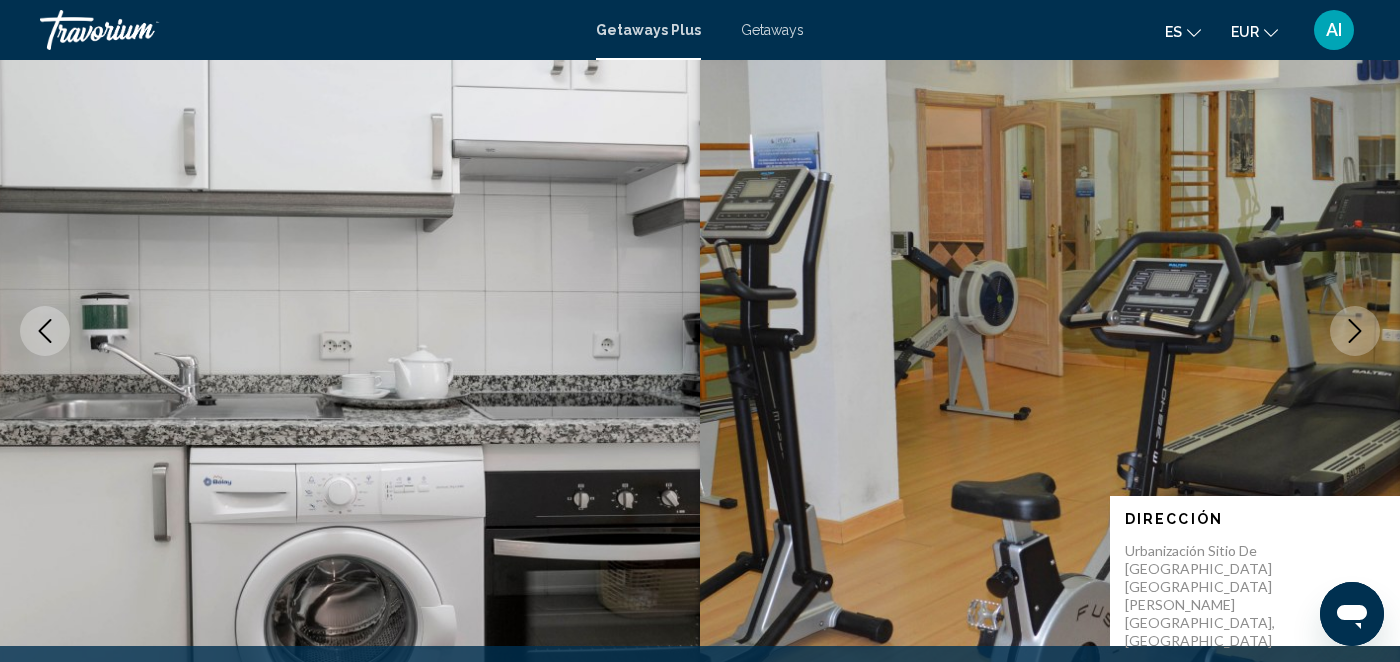 click at bounding box center [1050, 331] 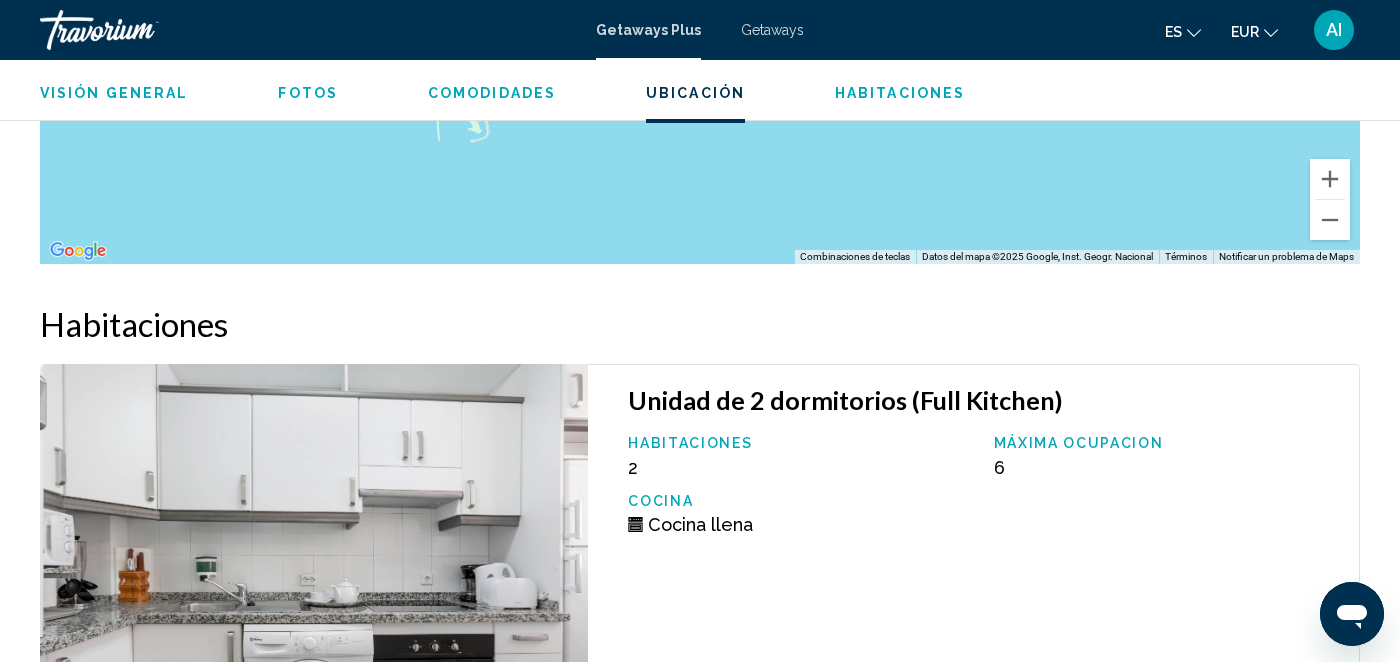 scroll, scrollTop: 3004, scrollLeft: 0, axis: vertical 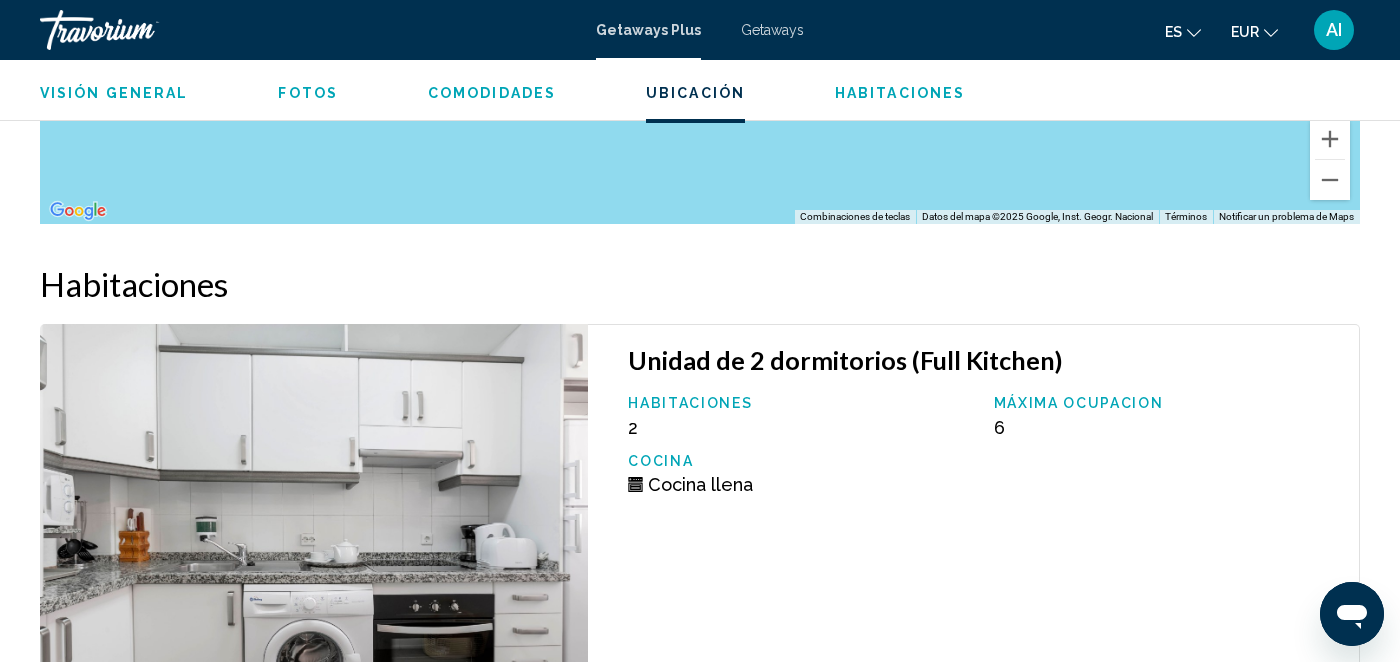 click on "Habitaciones" at bounding box center (700, 284) 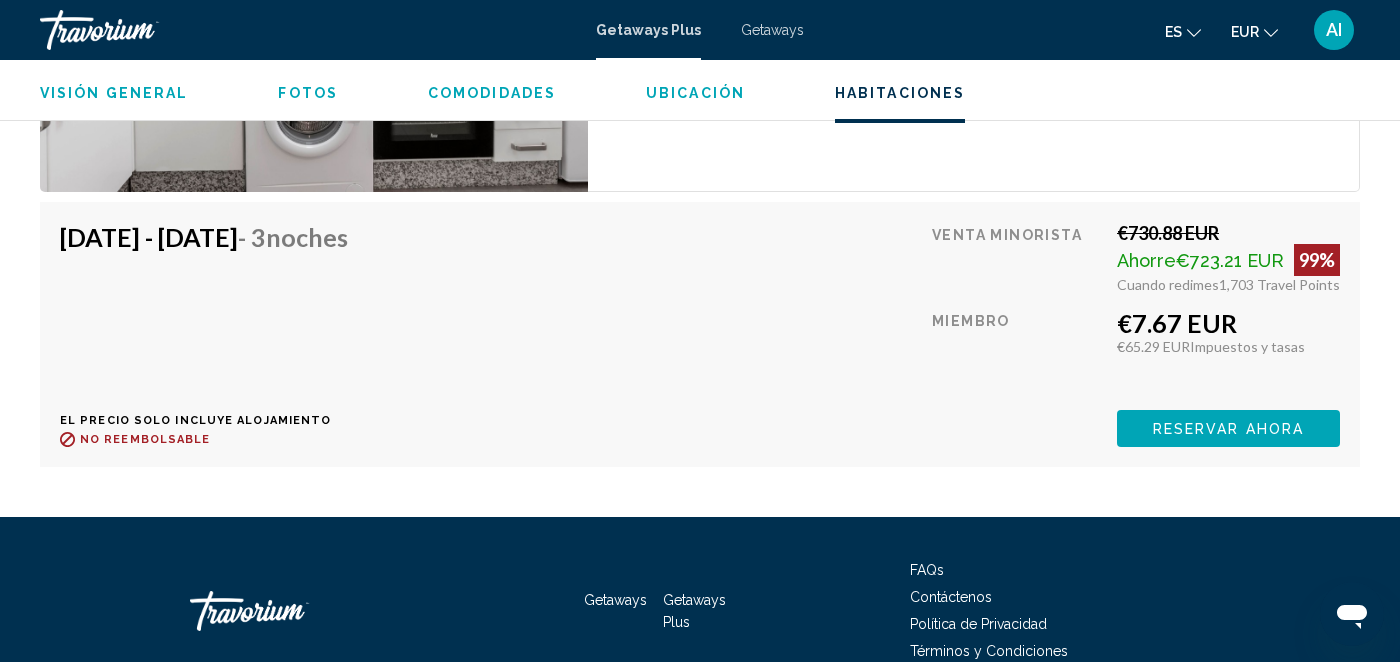 scroll, scrollTop: 3638, scrollLeft: 0, axis: vertical 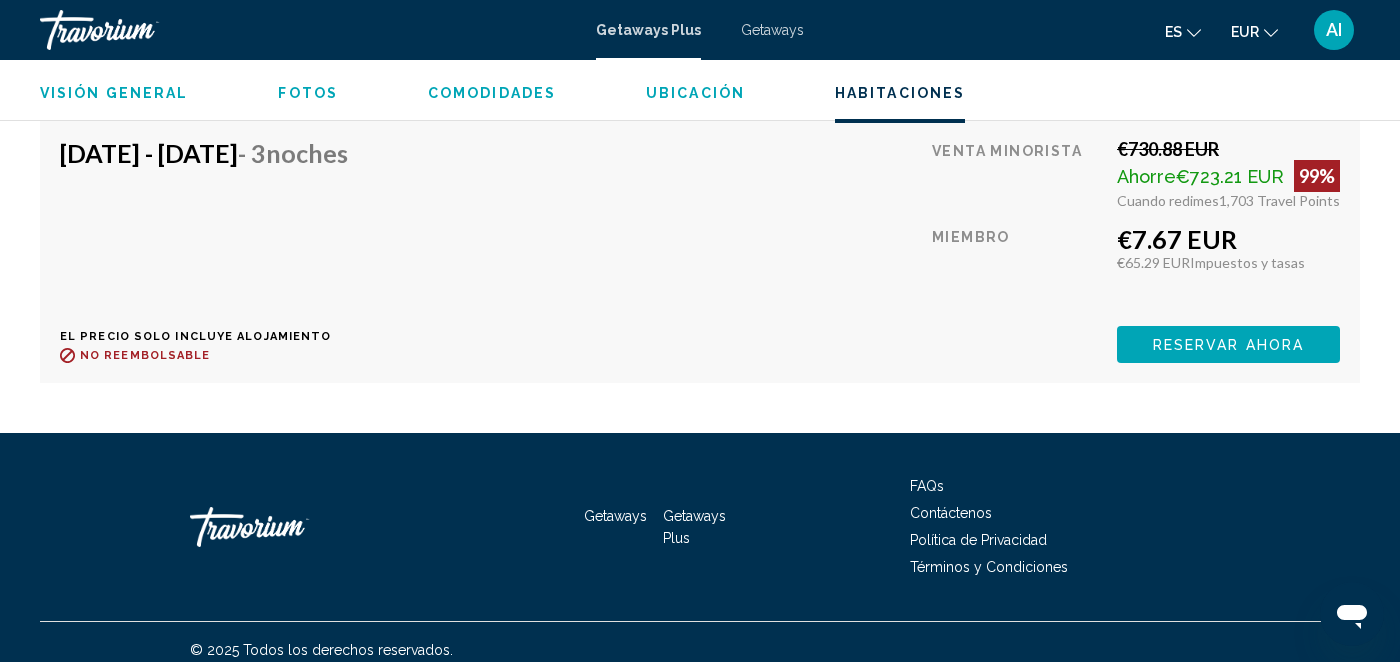 click on "Visión general
Fotos
Comodidades
Ubicación
Habitaciones
[GEOGRAPHIC_DATA]" 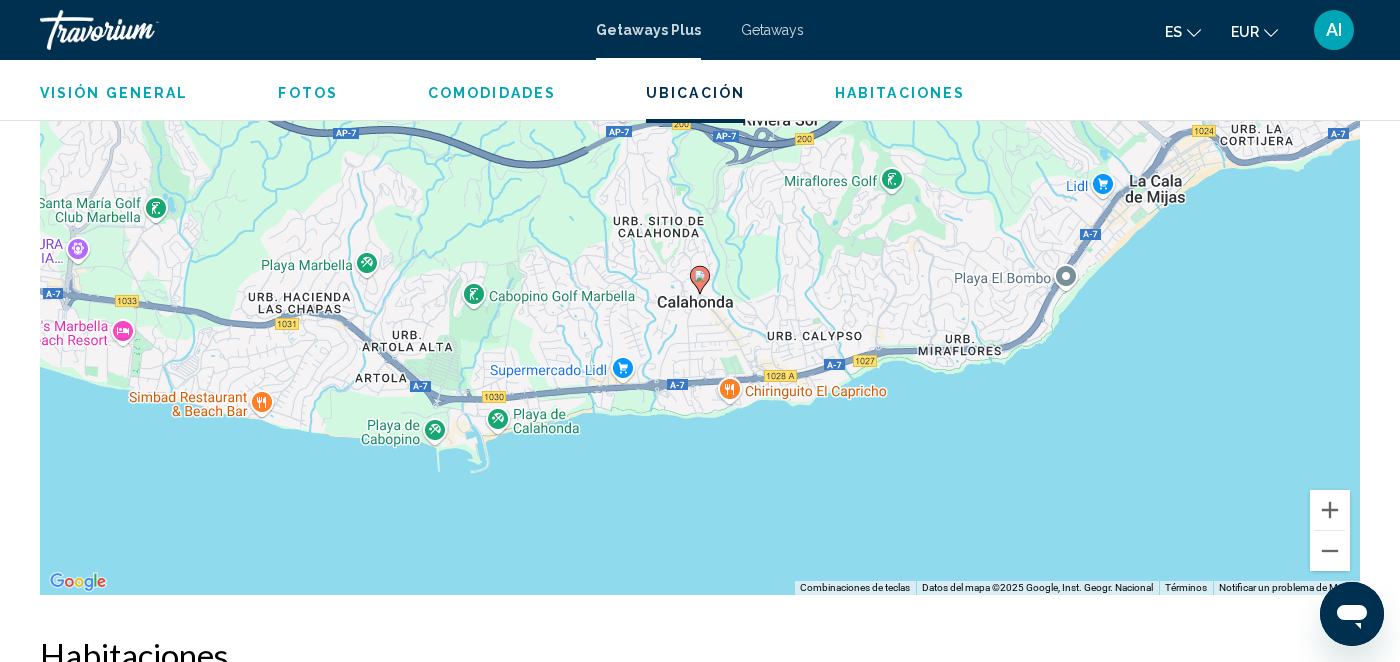 scroll, scrollTop: 2638, scrollLeft: 0, axis: vertical 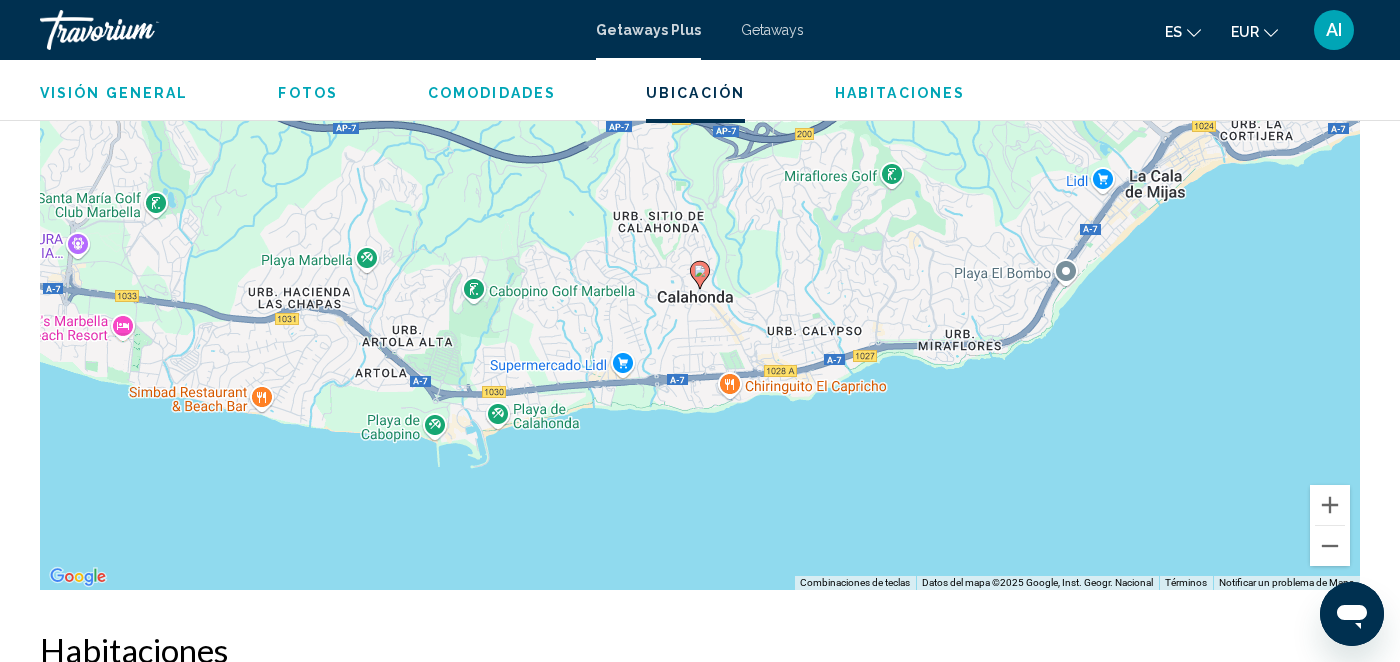 click on "Para desplazarte, pulsa las teclas [PERSON_NAME]. Para activar la función de arrastre con el teclado, pulsa Alt + Intro. Cuando hayas habilitado esa función, usa las teclas [PERSON_NAME] para mover el marcador. Para completar el arrastre, pulsa Intro. Para cancelar, pulsa Escape." at bounding box center [700, 290] 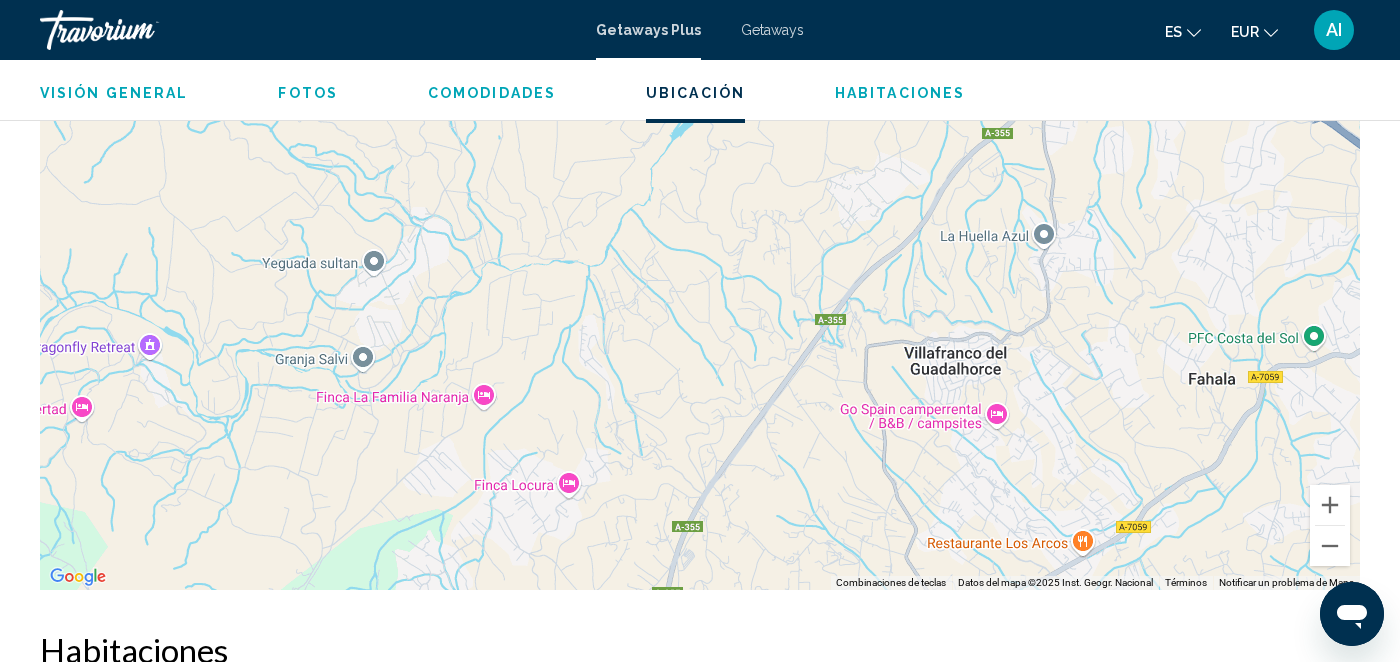 click on "Visión general
Fotos
Comodidades
Ubicación
Habitaciones
[GEOGRAPHIC_DATA]" 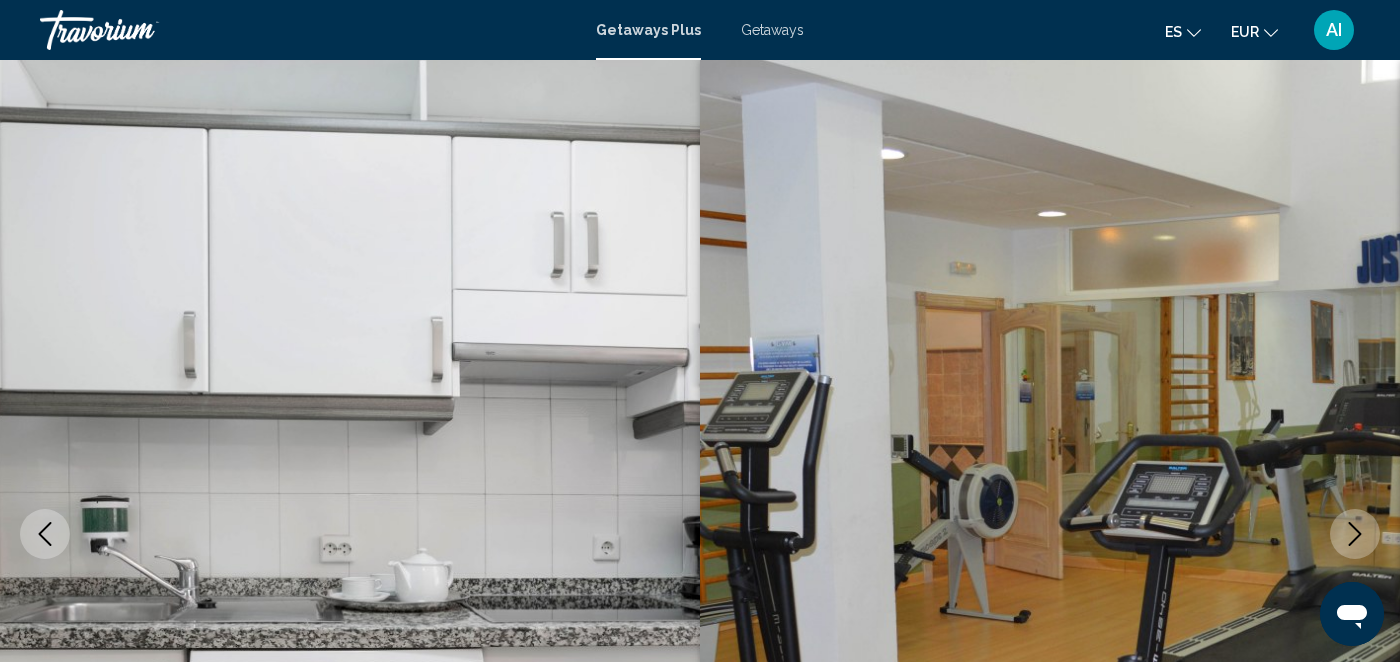 scroll, scrollTop: 0, scrollLeft: 0, axis: both 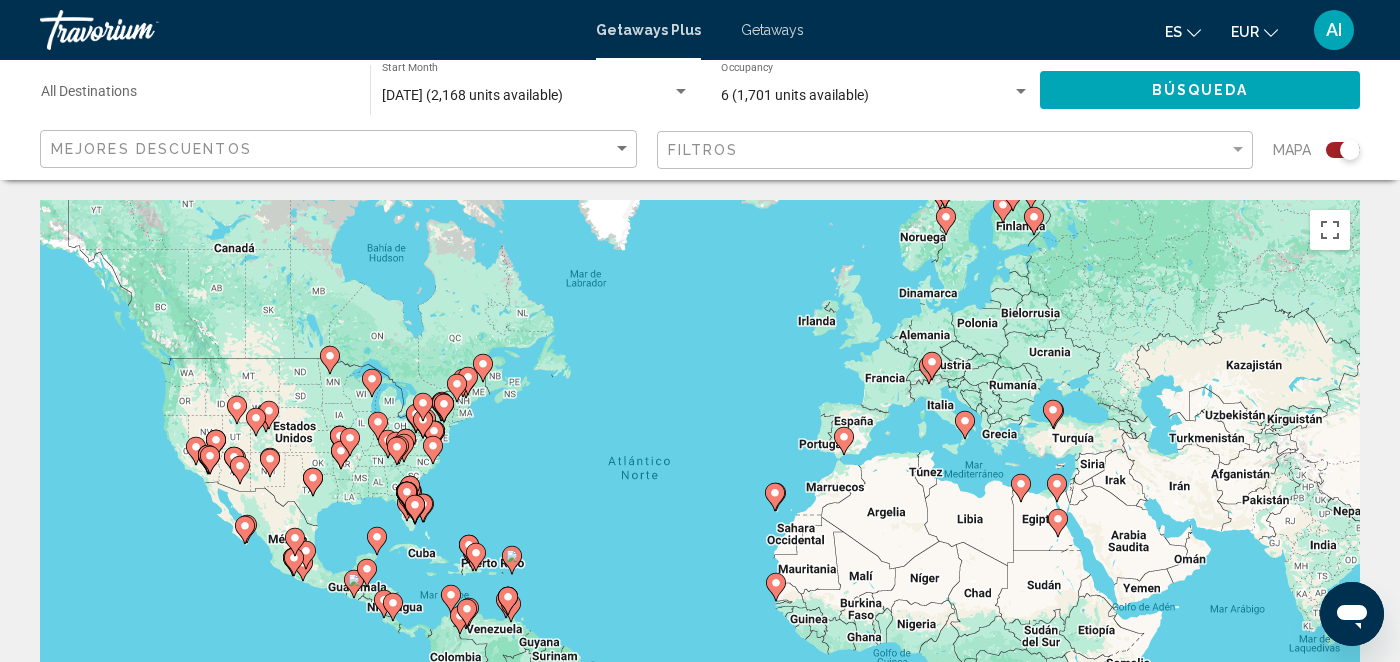 click on "Getaways Plus Getaways es
English Español Français Italiano Português русский EUR
USD ($) MXN (Mex$) CAD (Can$) GBP (£) EUR (€) AUD (A$) NZD (NZ$) CNY (CN¥) AI Iniciar sesión" at bounding box center (700, 30) 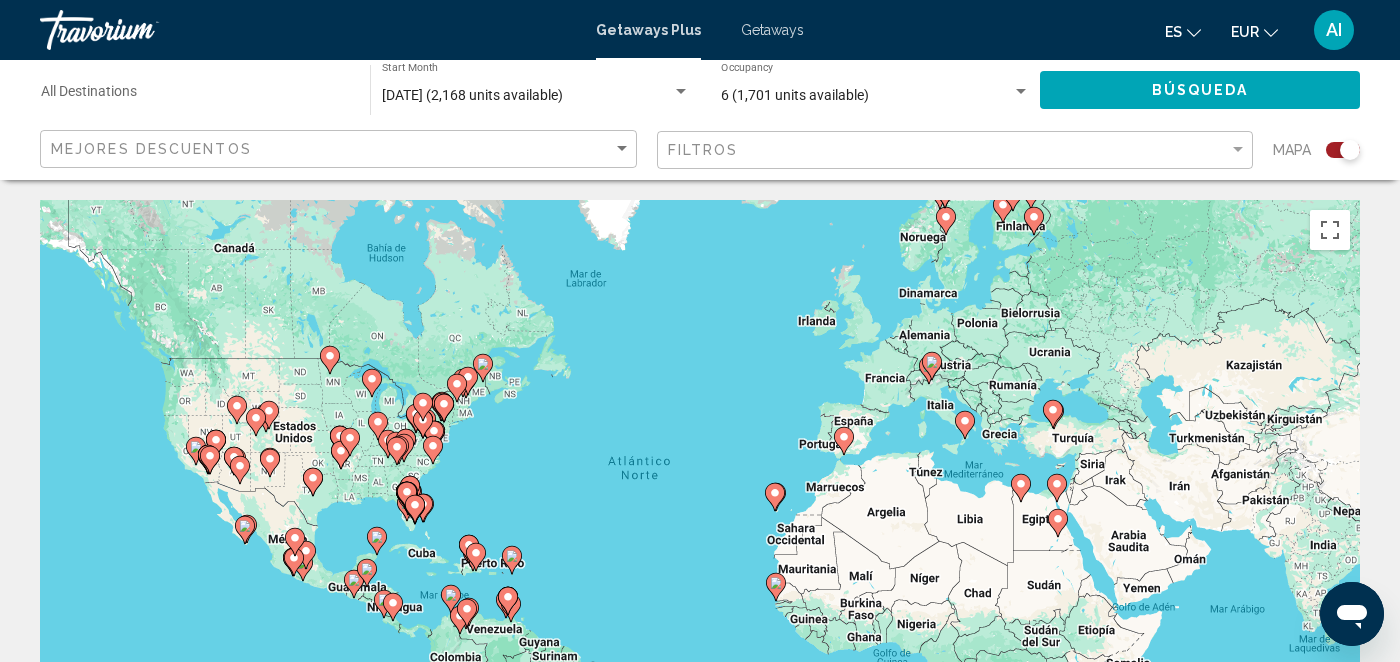click on "6 (1,701 units available) Occupancy Any Occupancy" 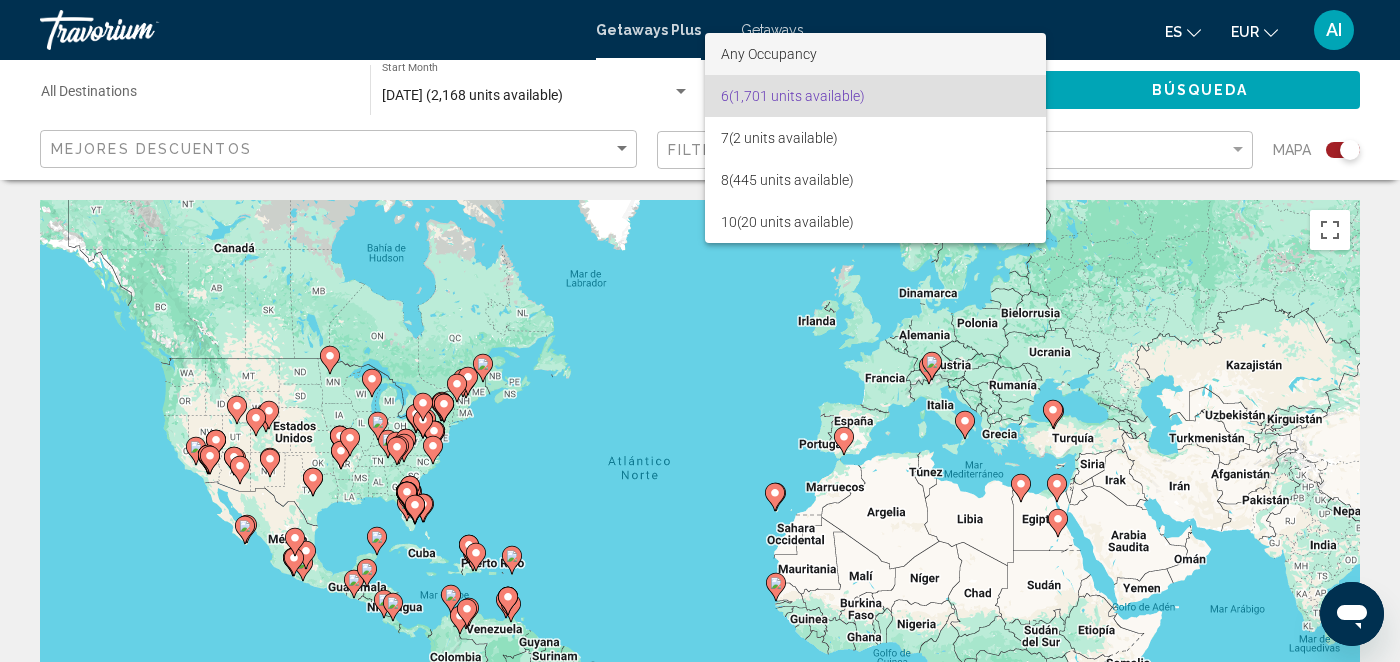 click at bounding box center [700, 331] 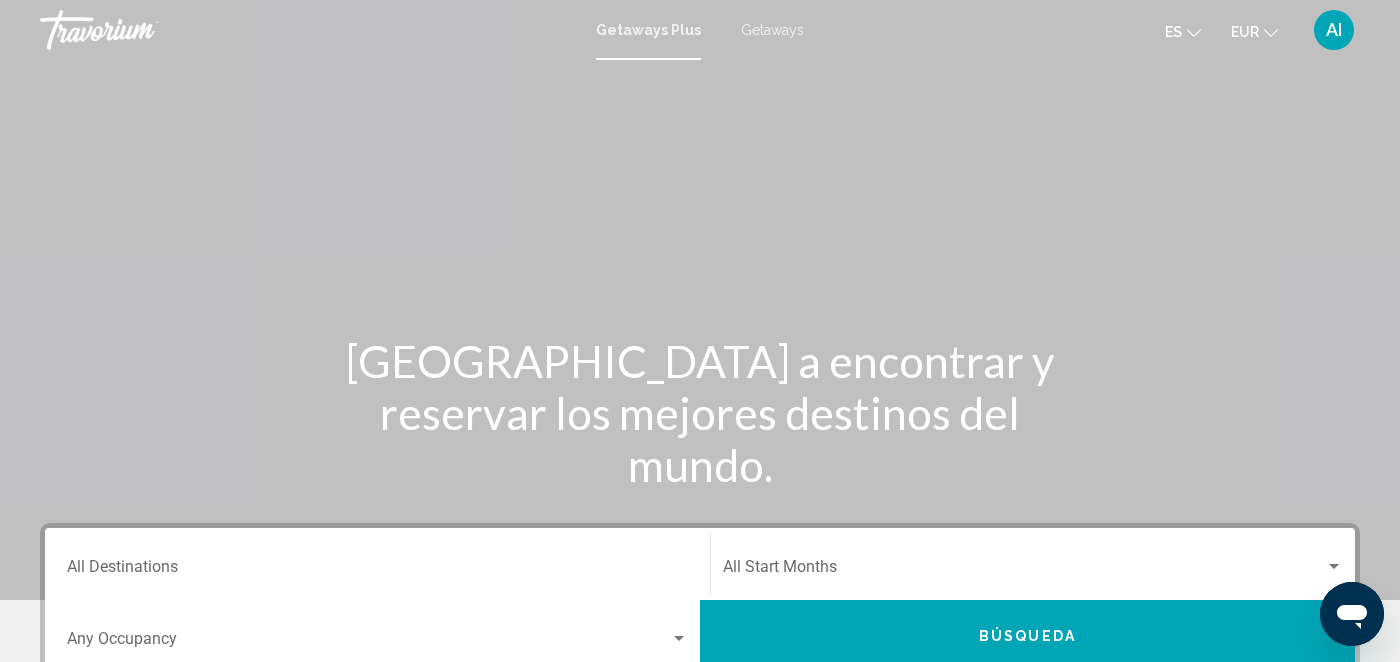 click at bounding box center (700, 300) 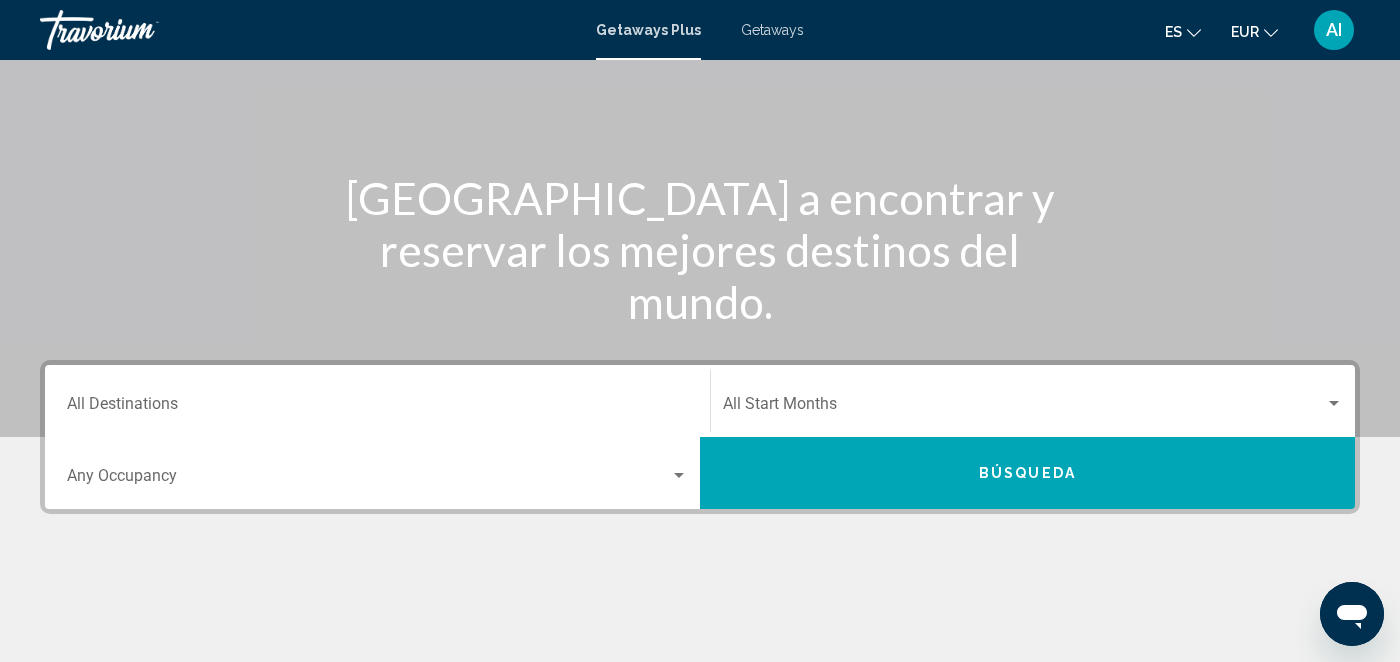 scroll, scrollTop: 200, scrollLeft: 0, axis: vertical 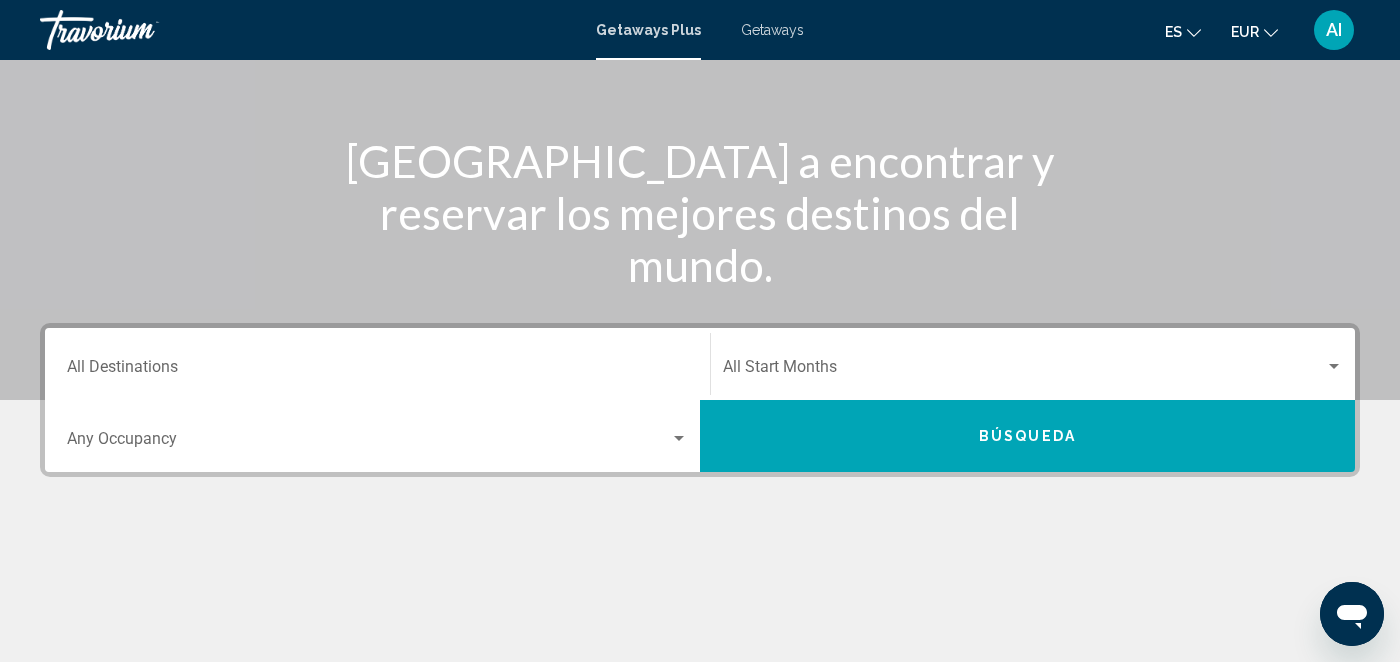 click at bounding box center (1024, 371) 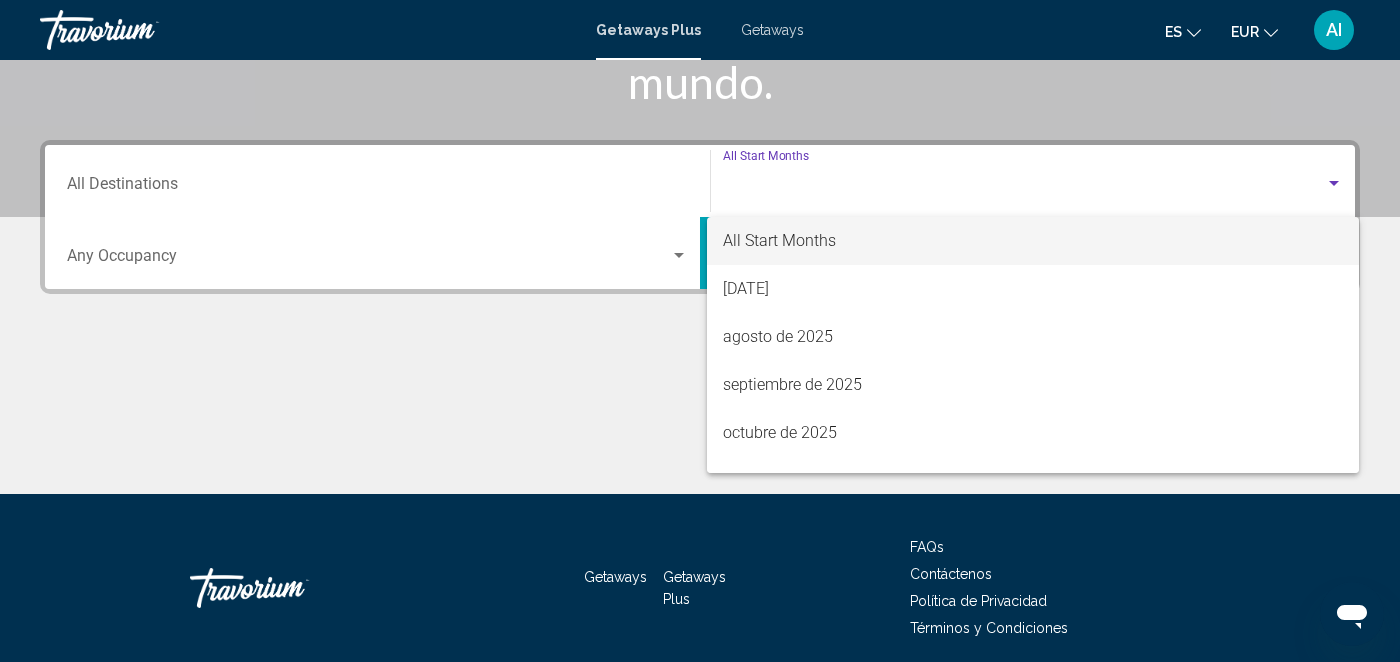 scroll, scrollTop: 458, scrollLeft: 0, axis: vertical 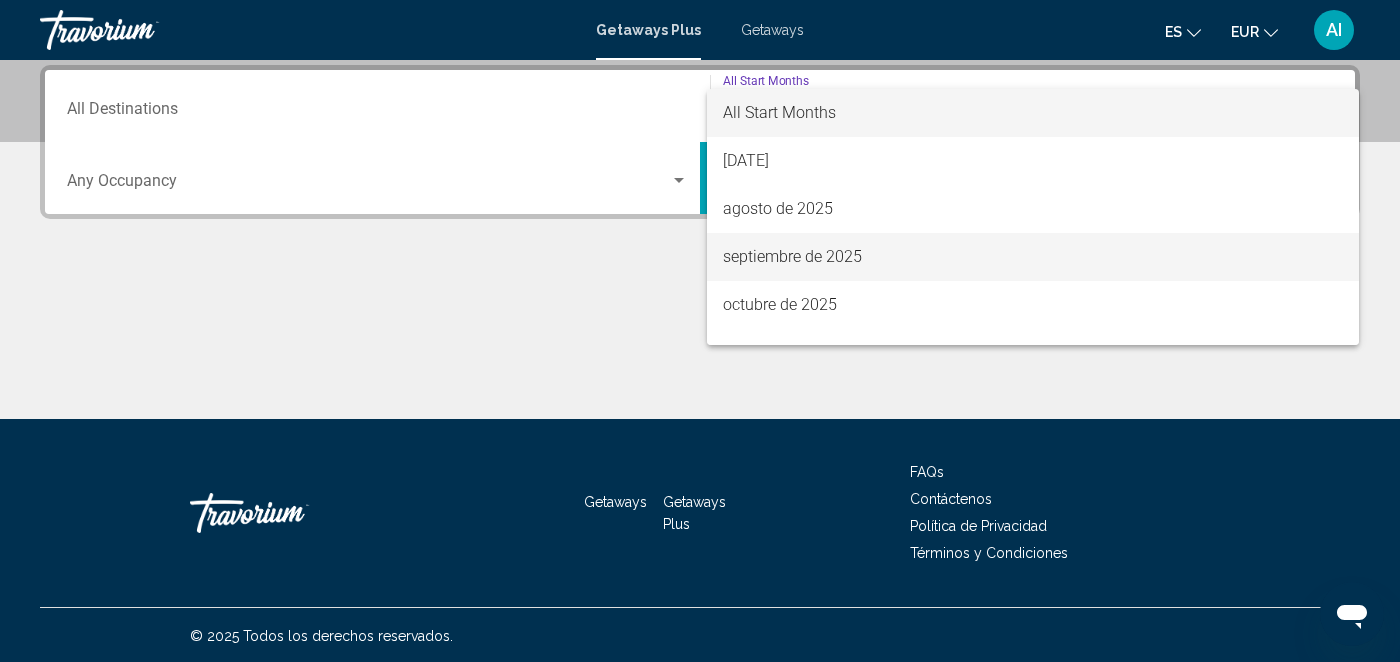 click on "septiembre de 2025" at bounding box center [1033, 257] 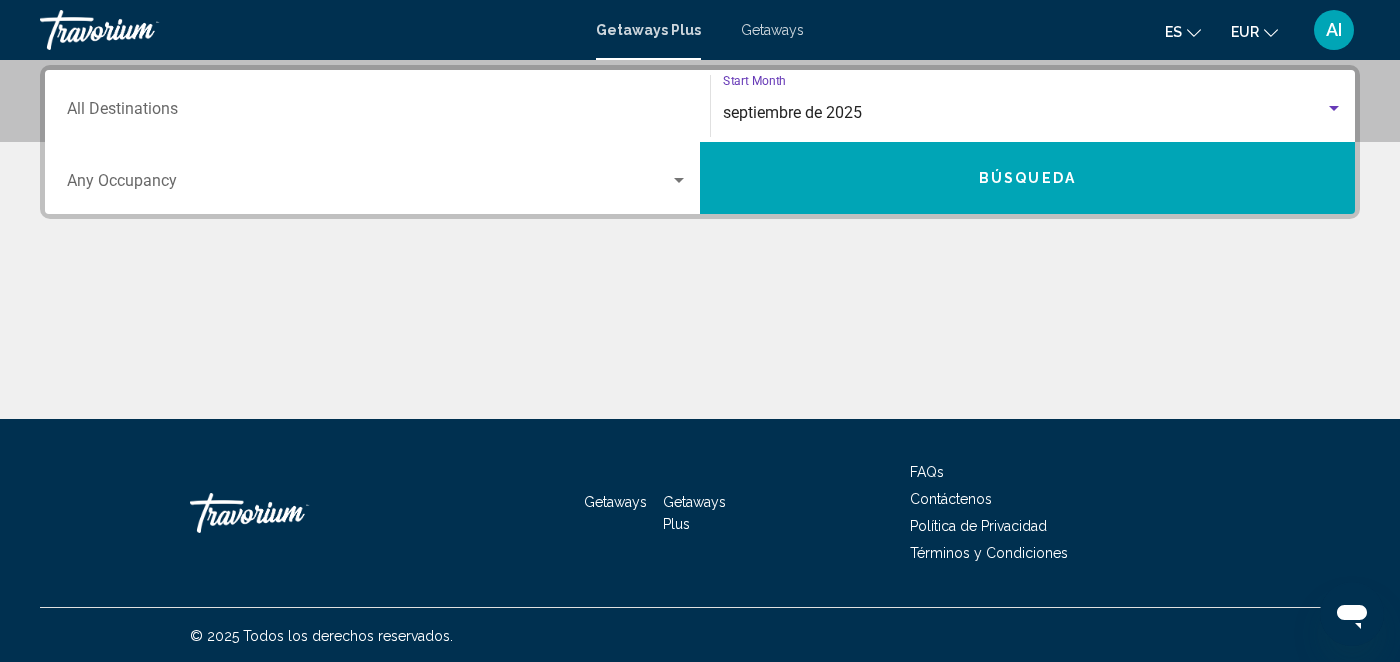 click at bounding box center (368, 185) 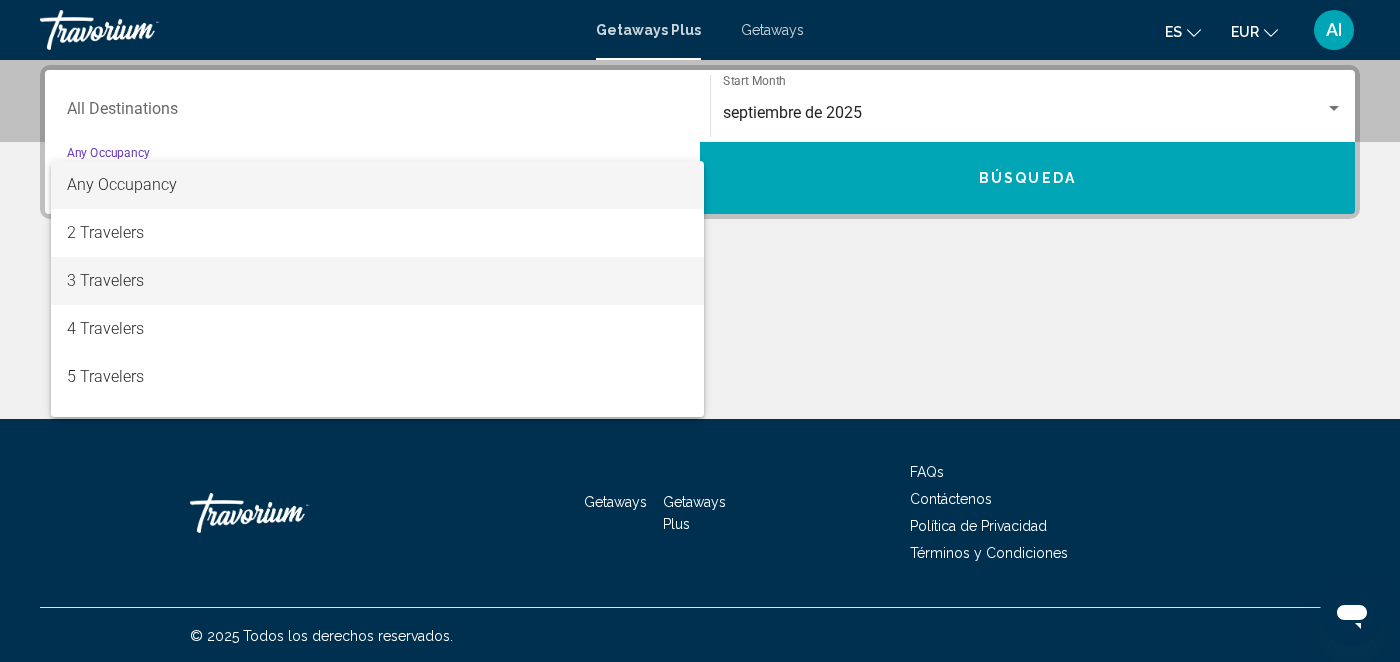 click on "3 Travelers" at bounding box center [377, 281] 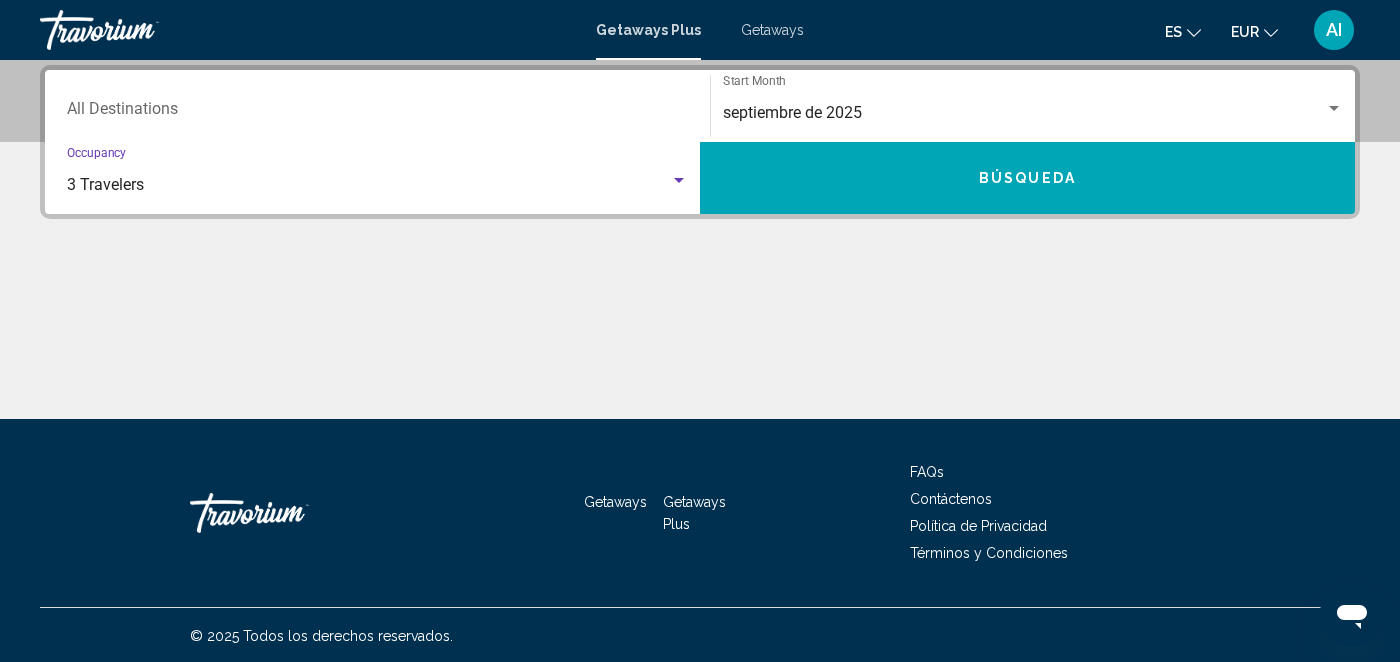 click on "Búsqueda" at bounding box center (1027, 178) 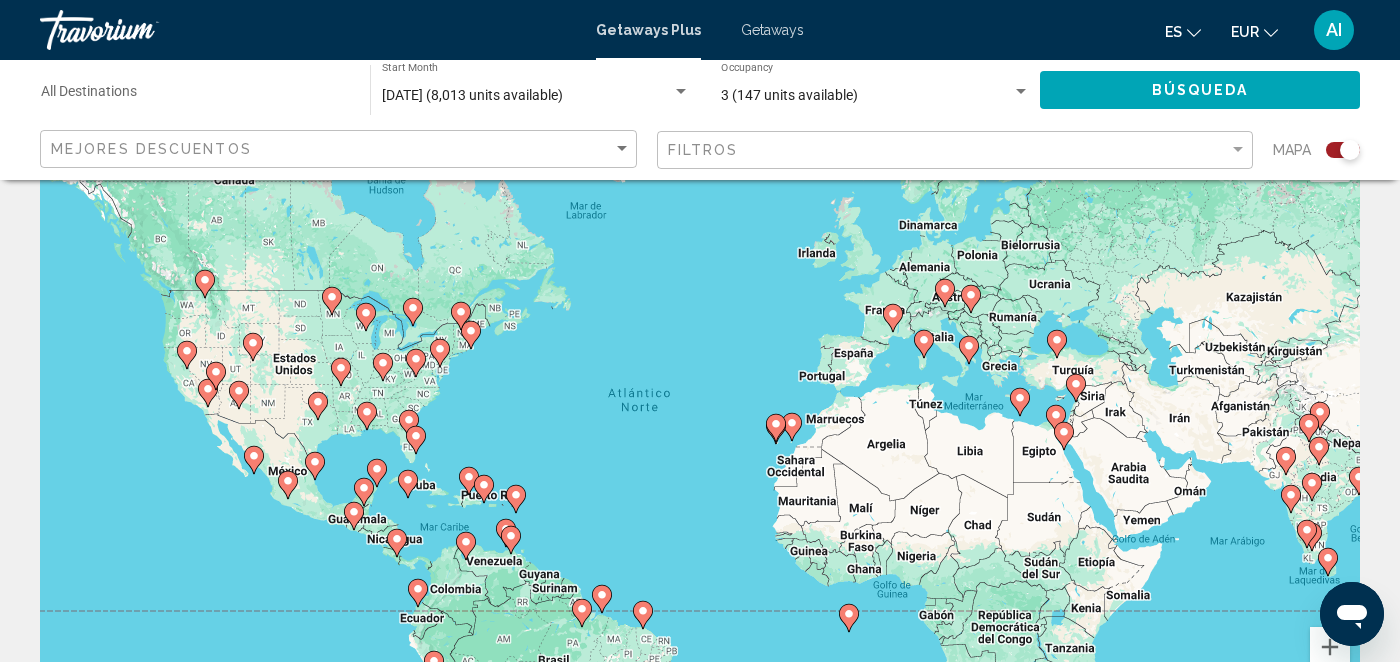 scroll, scrollTop: 59, scrollLeft: 0, axis: vertical 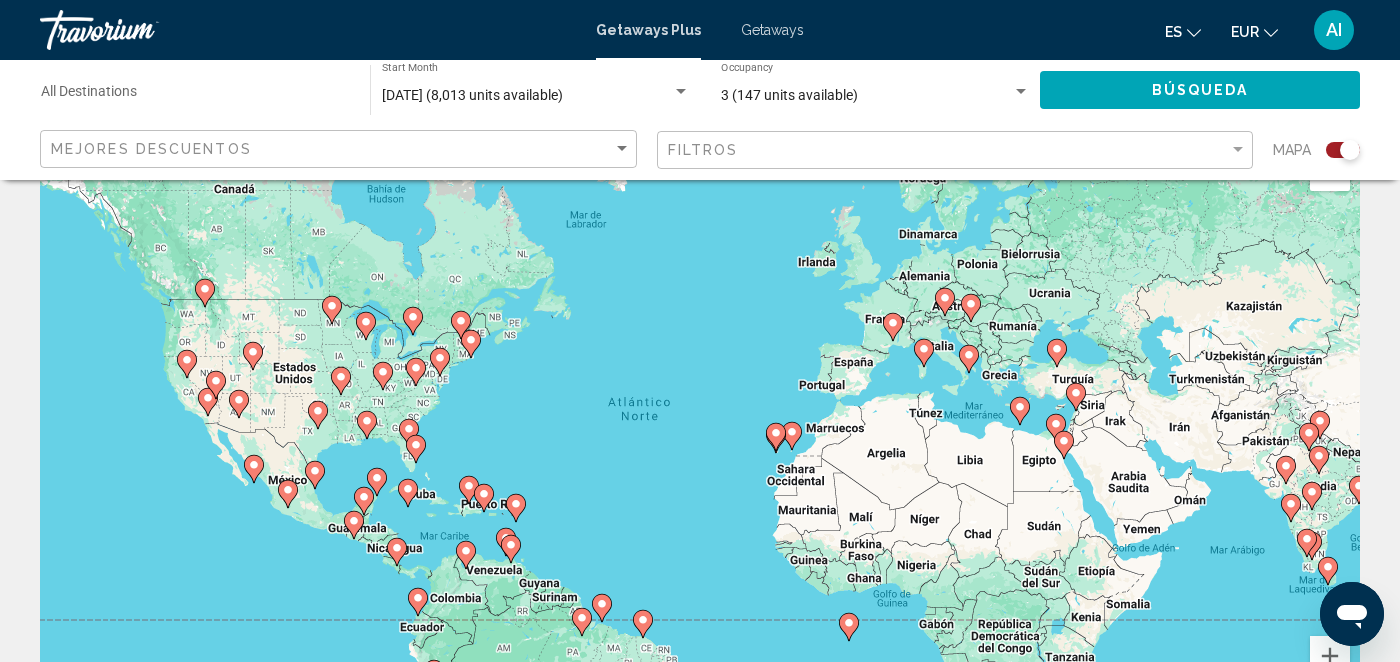 click on "Para desplazarte, pulsa las teclas [PERSON_NAME]. Para activar la función de arrastre con el teclado, pulsa Alt + Intro. Cuando hayas habilitado esa función, usa las teclas [PERSON_NAME] para mover el marcador. Para completar el arrastre, pulsa Intro. Para cancelar, pulsa Escape." at bounding box center [700, 441] 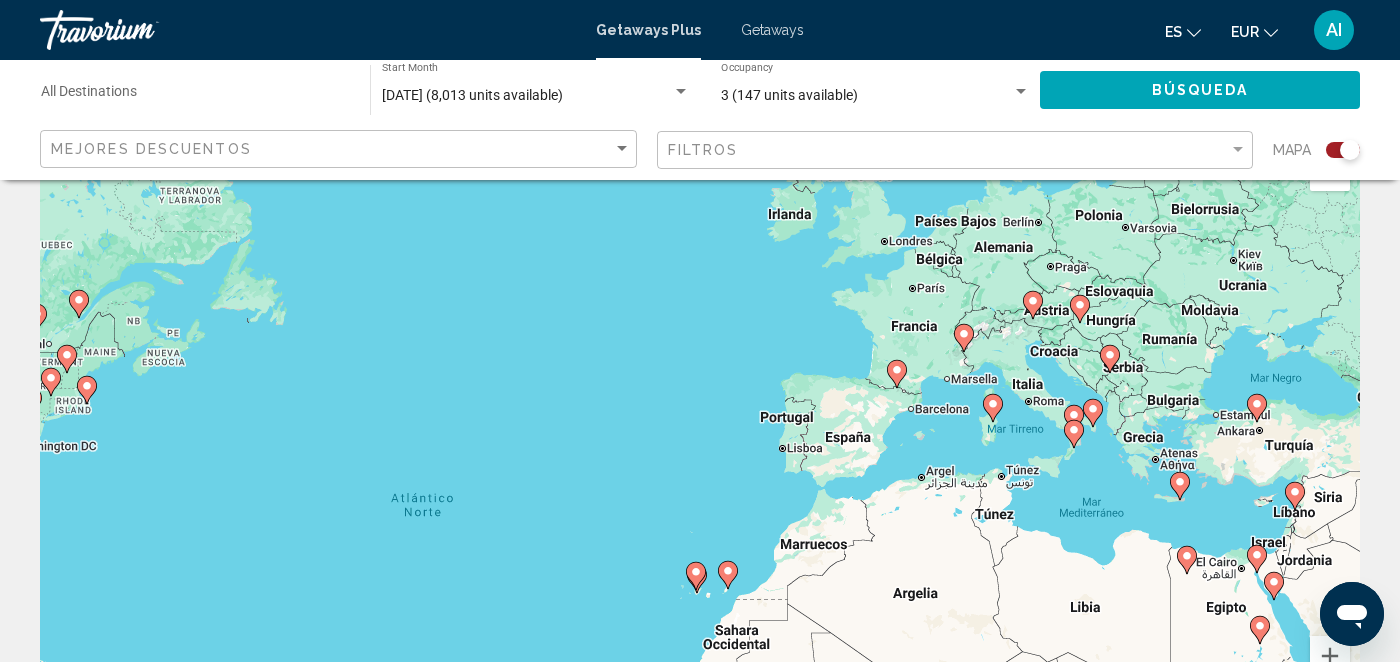 click on "Para desplazarte, pulsa las teclas [PERSON_NAME]. Para activar la función de arrastre con el teclado, pulsa Alt + Intro. Cuando hayas habilitado esa función, usa las teclas [PERSON_NAME] para mover el marcador. Para completar el arrastre, pulsa Intro. Para cancelar, pulsa Escape." at bounding box center (700, 441) 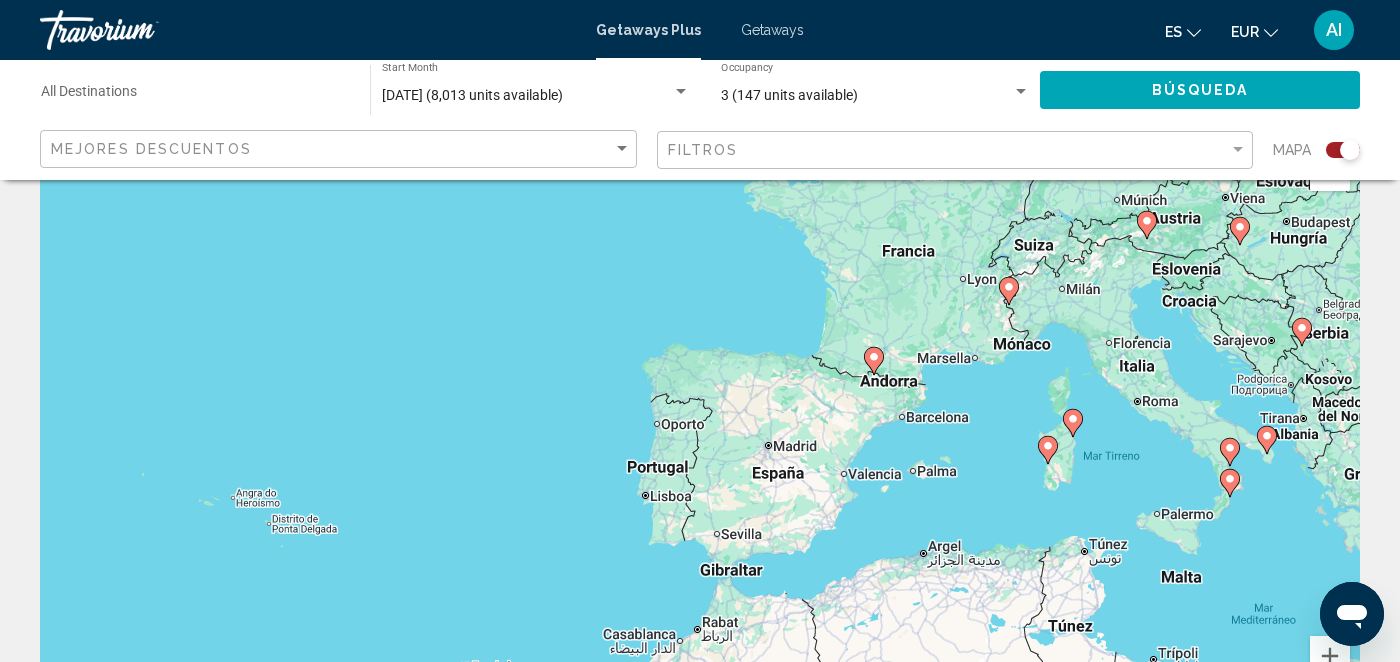 click 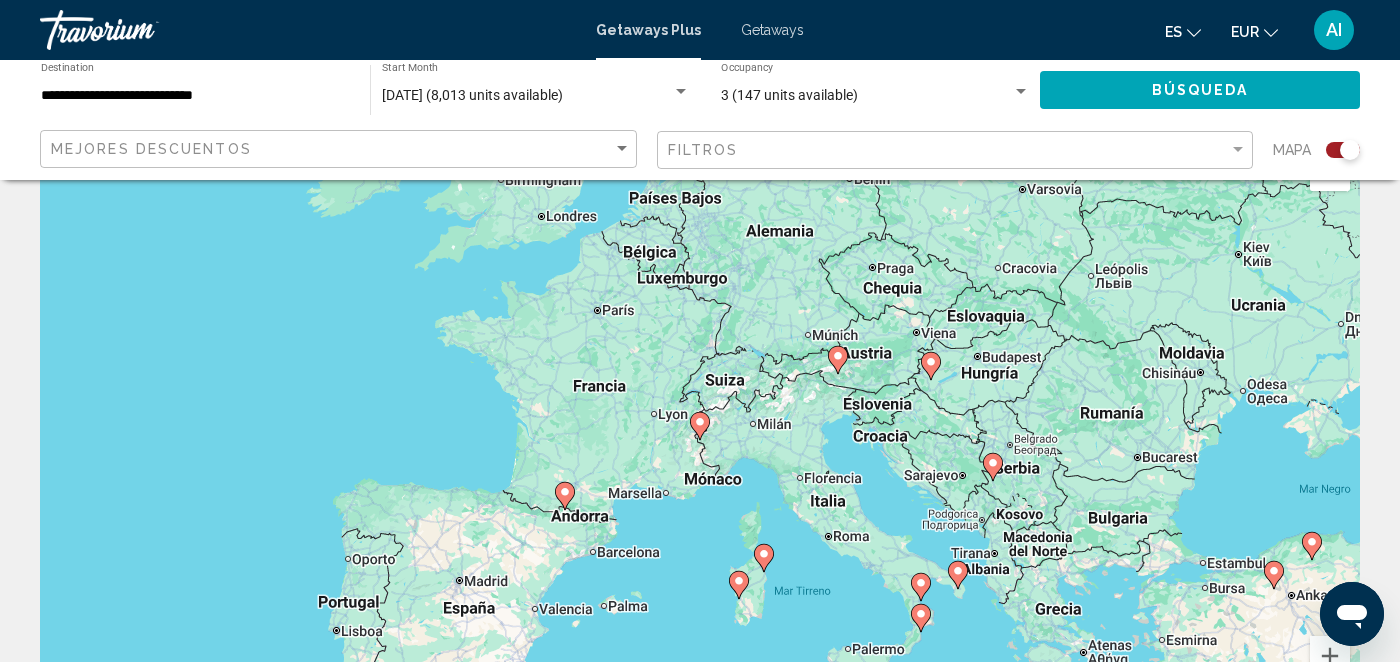 click 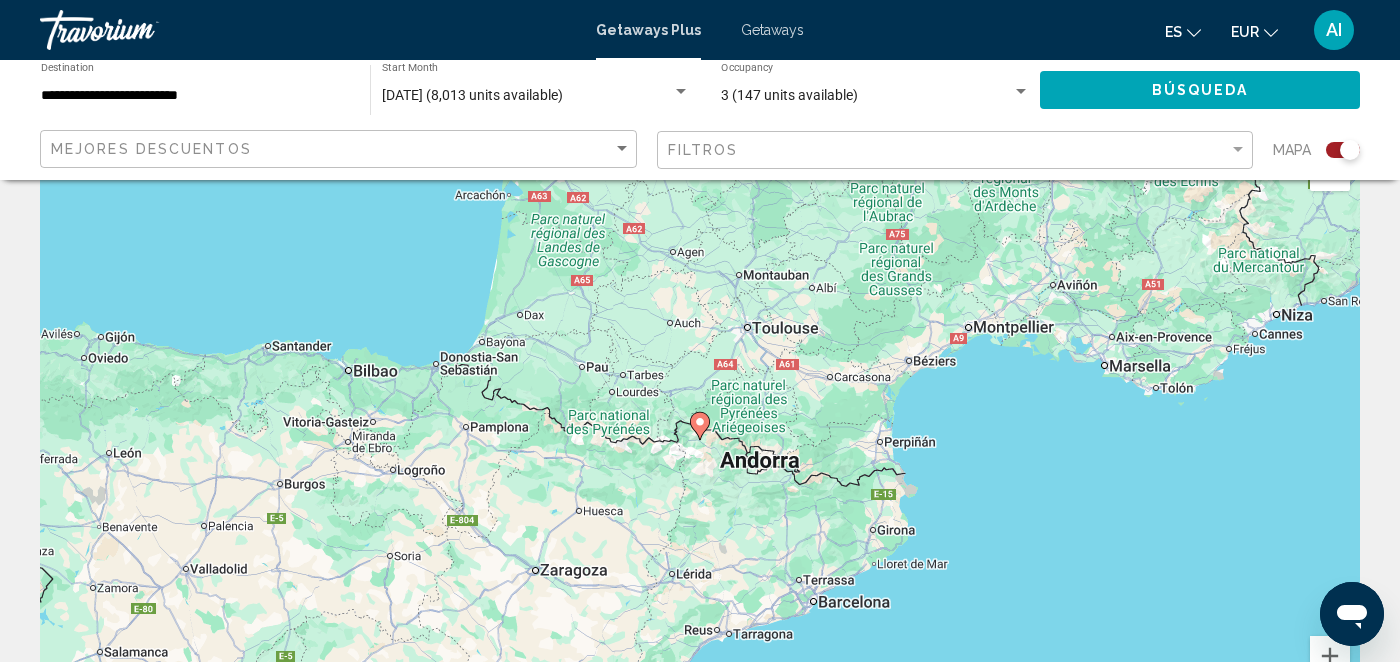 click 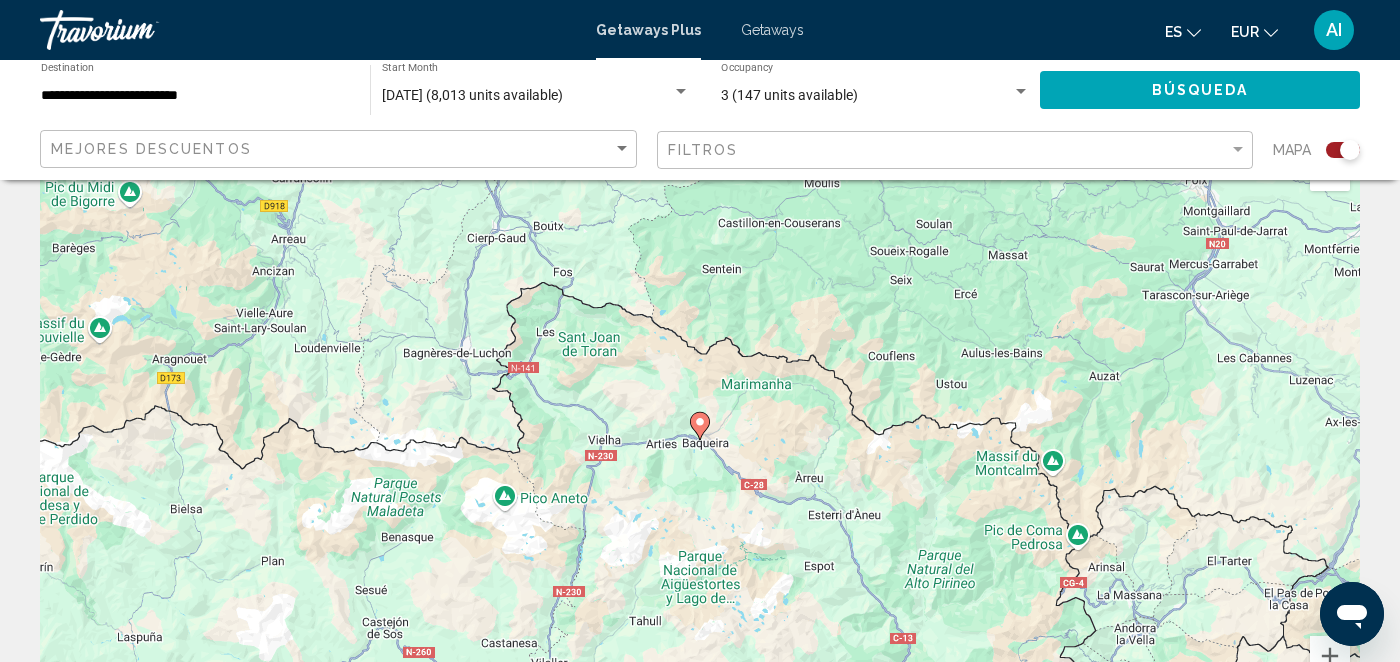 click 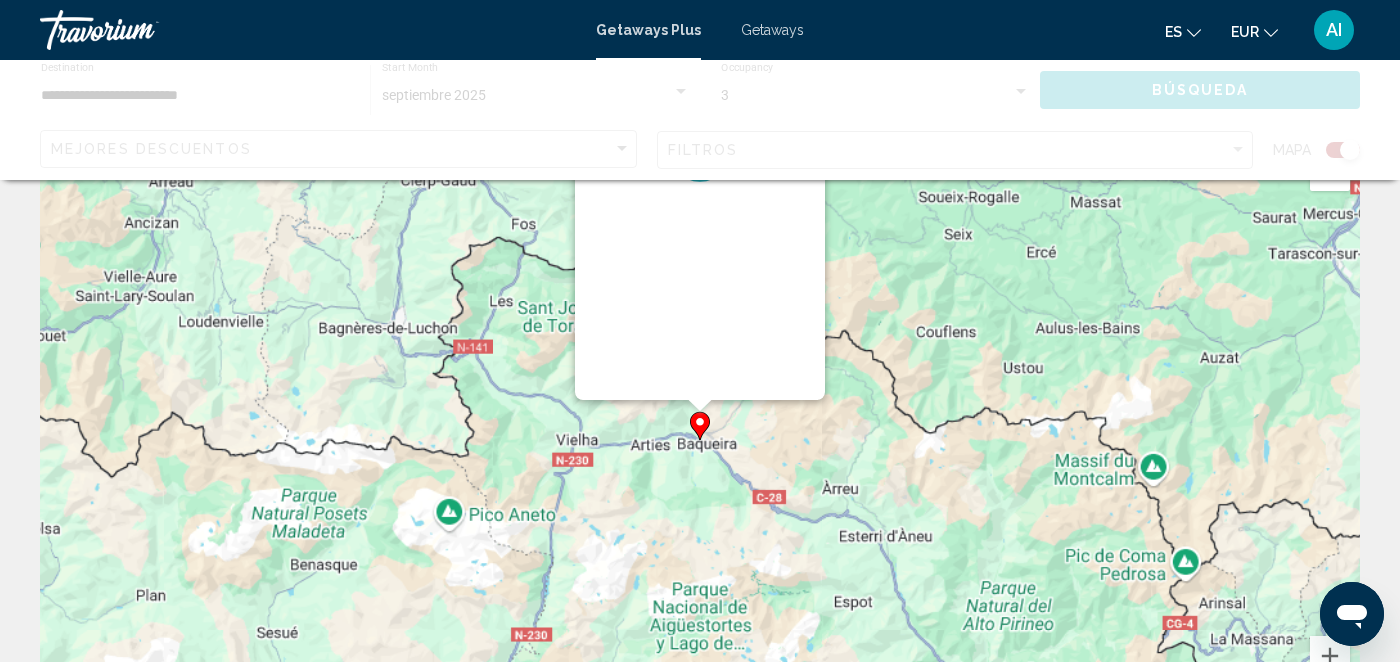 scroll, scrollTop: 0, scrollLeft: 0, axis: both 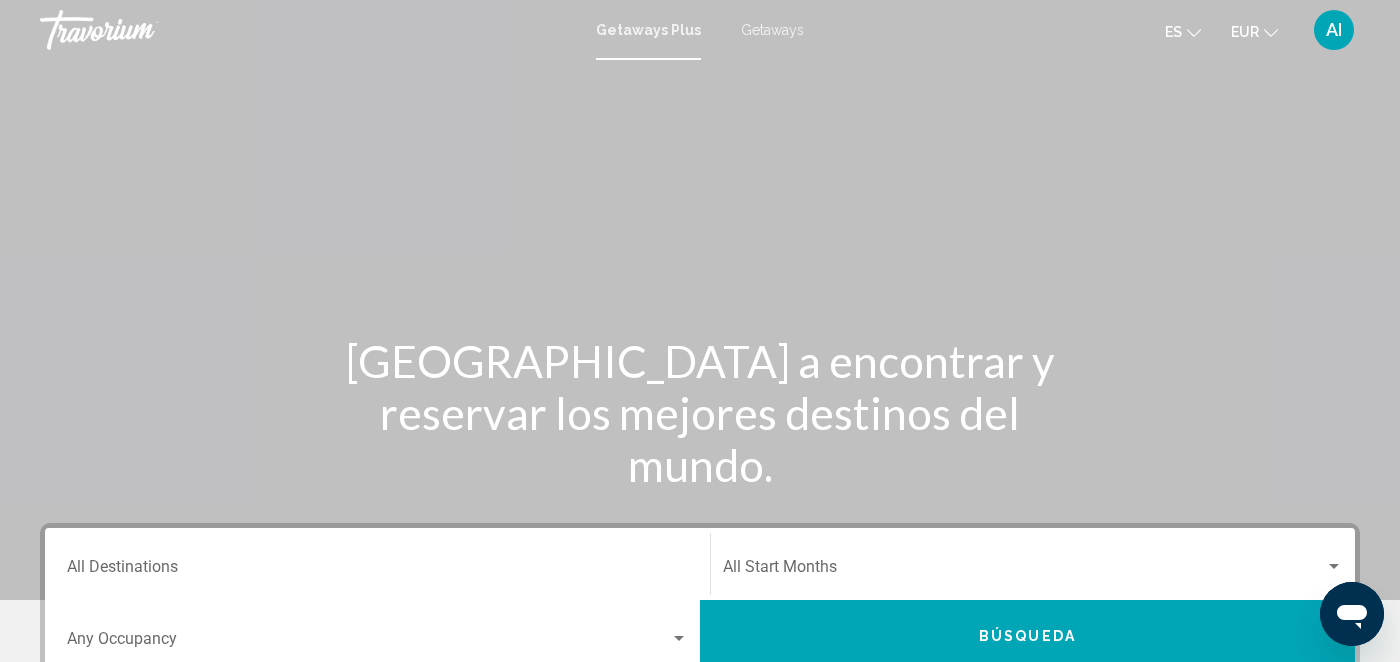 click at bounding box center [700, 300] 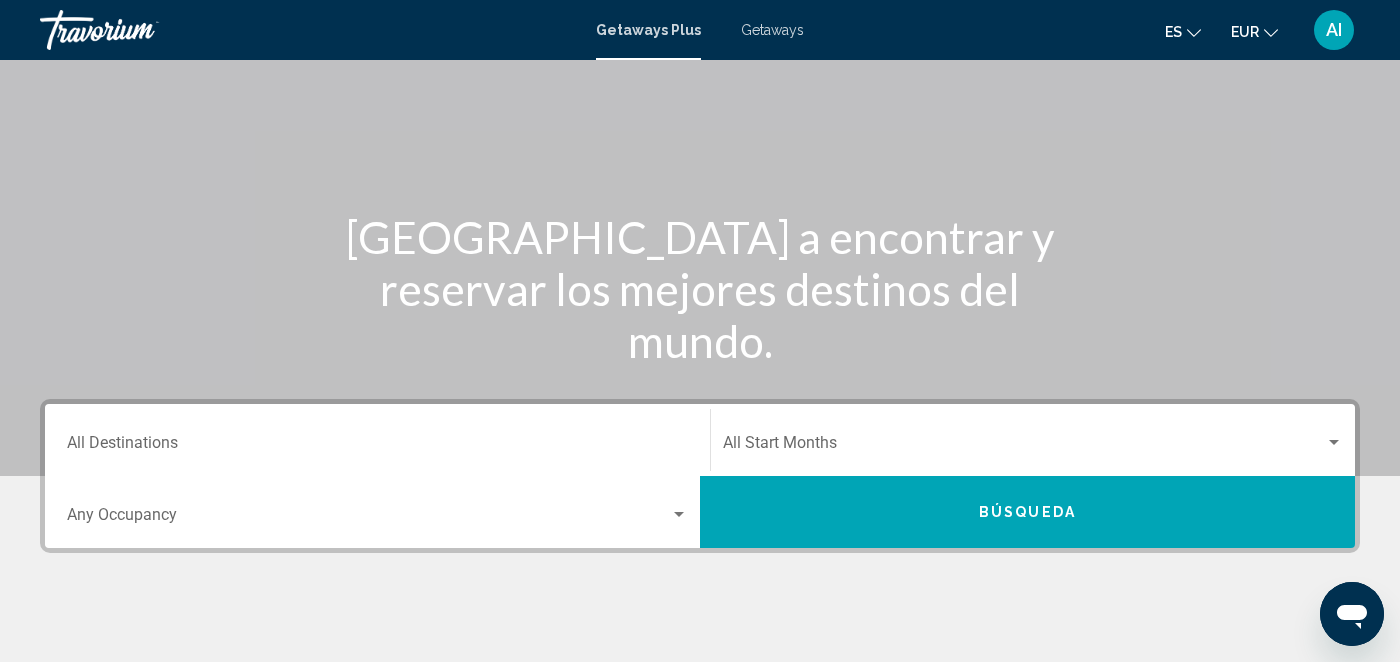 scroll, scrollTop: 160, scrollLeft: 0, axis: vertical 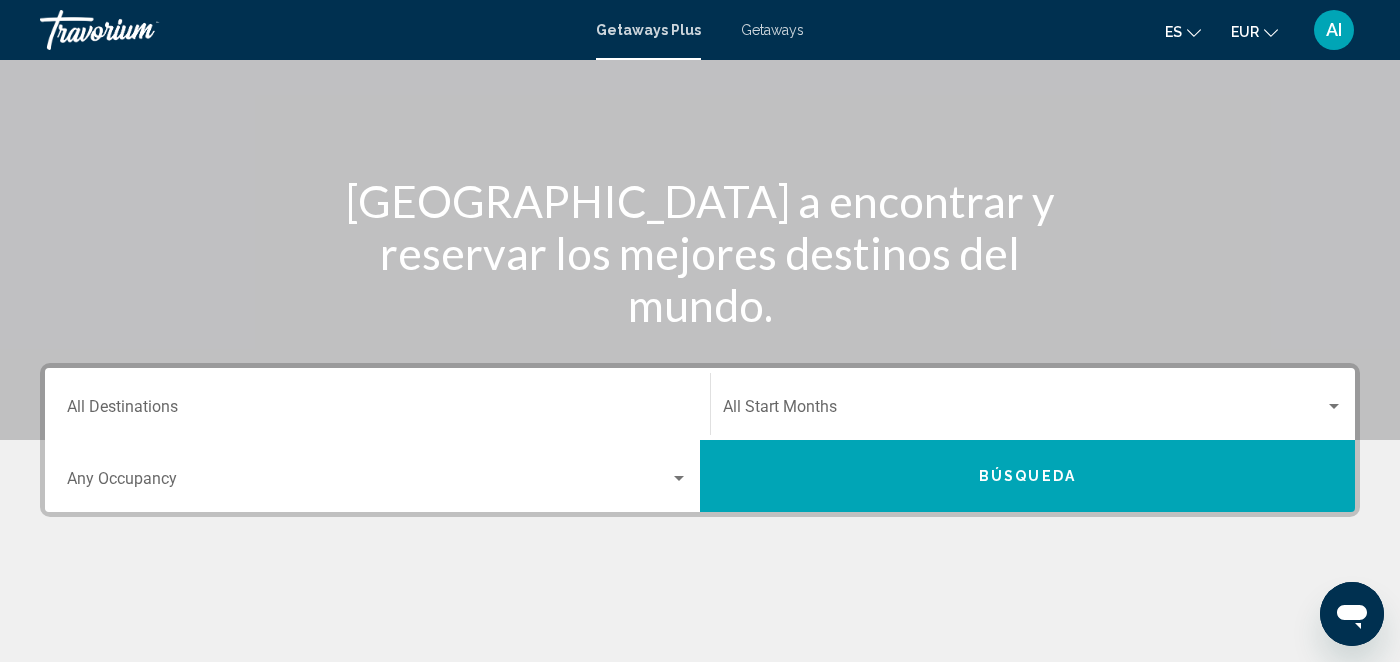 click at bounding box center (700, 642) 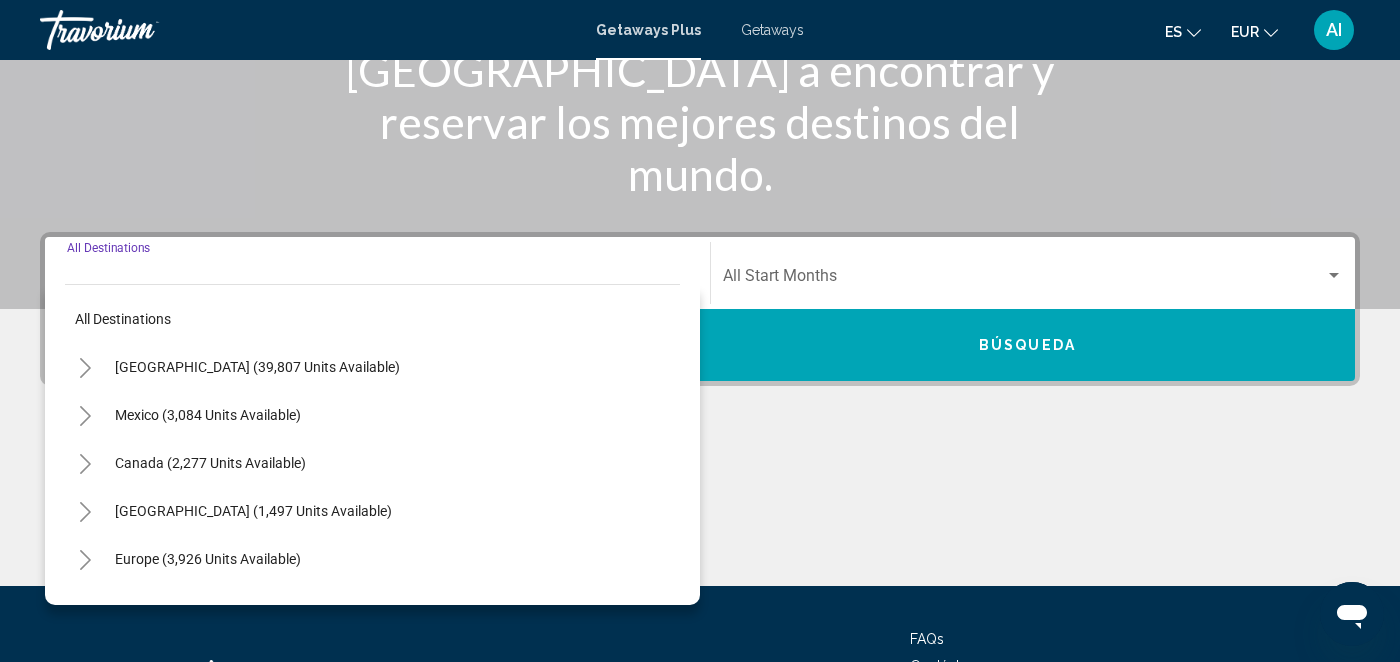 scroll, scrollTop: 458, scrollLeft: 0, axis: vertical 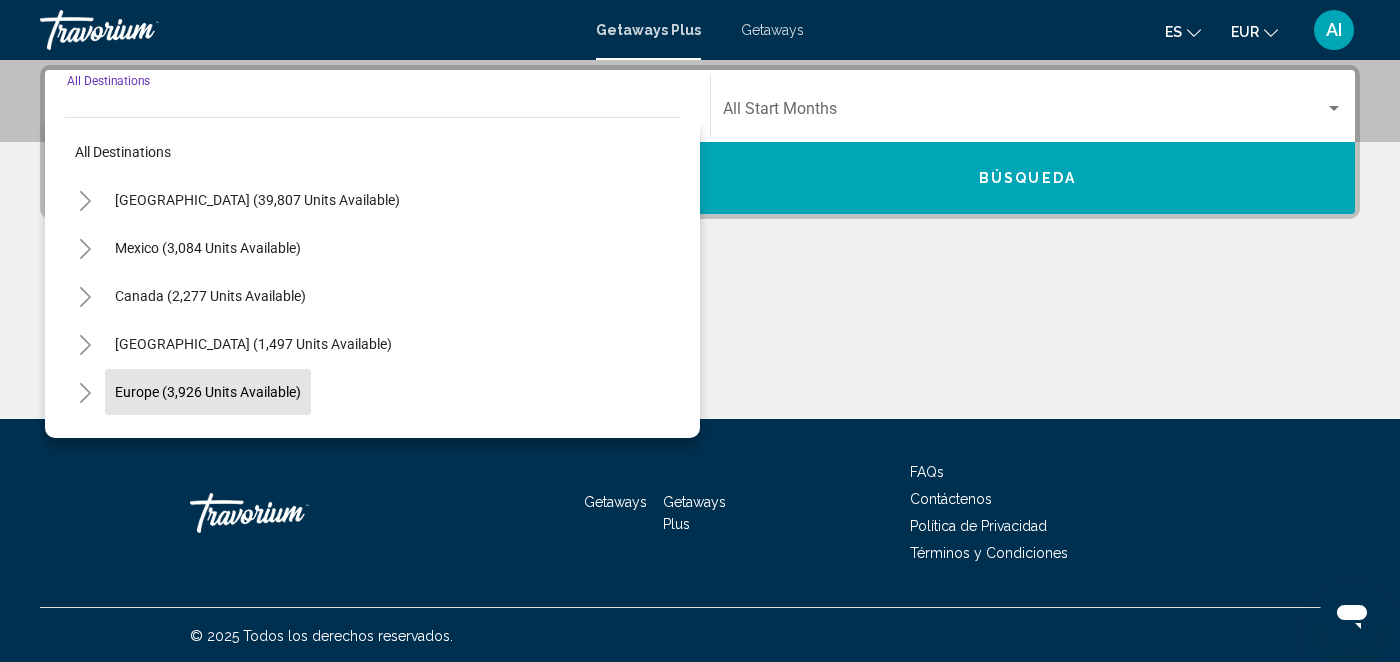 click on "Europe (3,926 units available)" at bounding box center [208, 440] 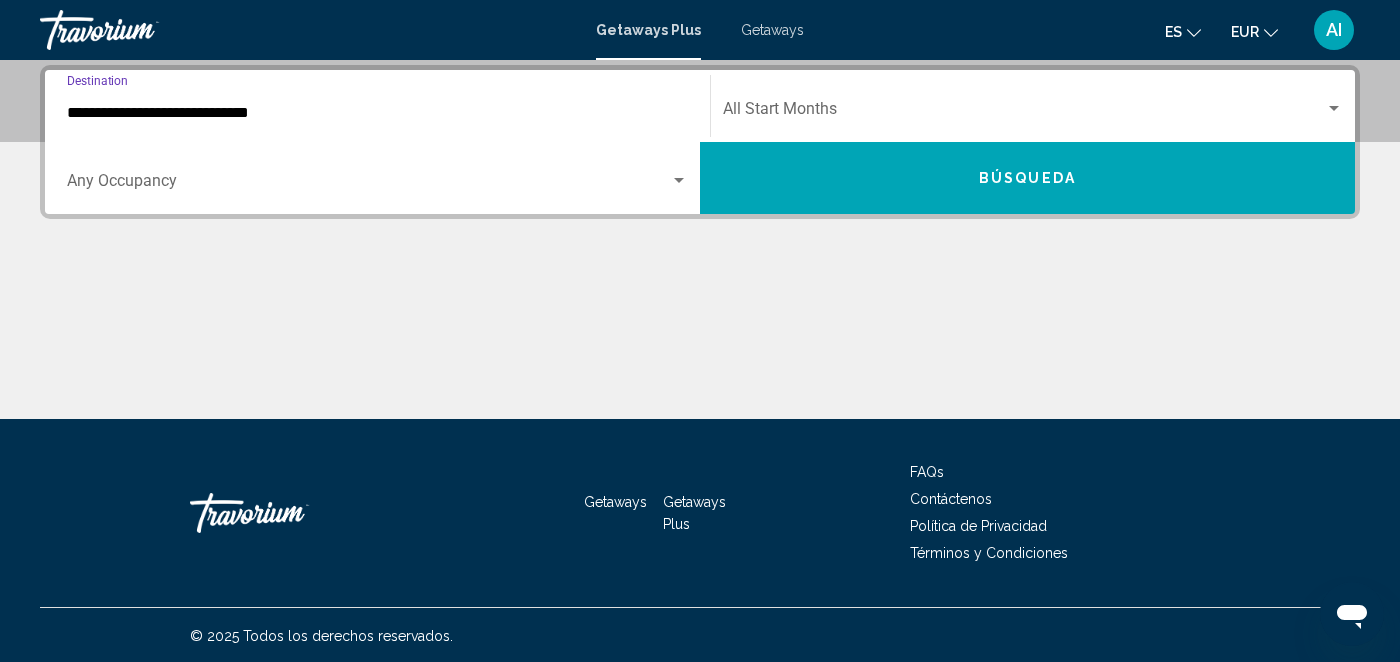click at bounding box center [679, 181] 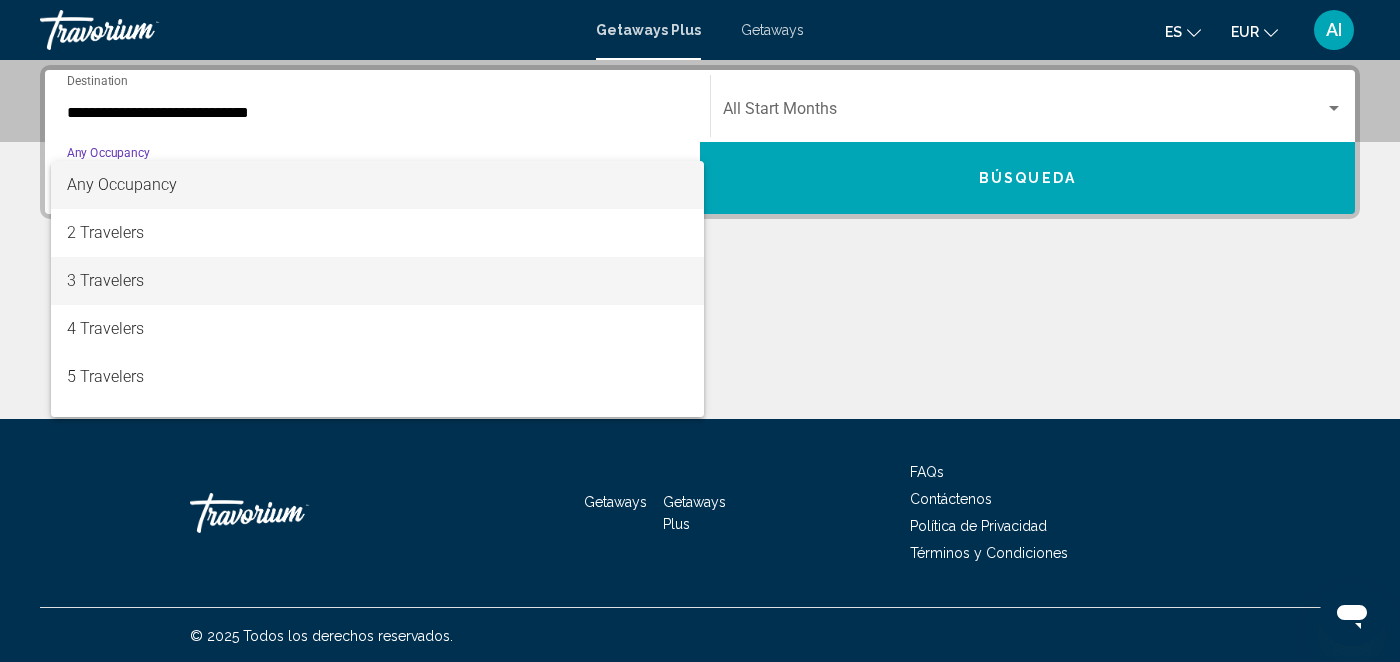 click on "3 Travelers" at bounding box center [377, 281] 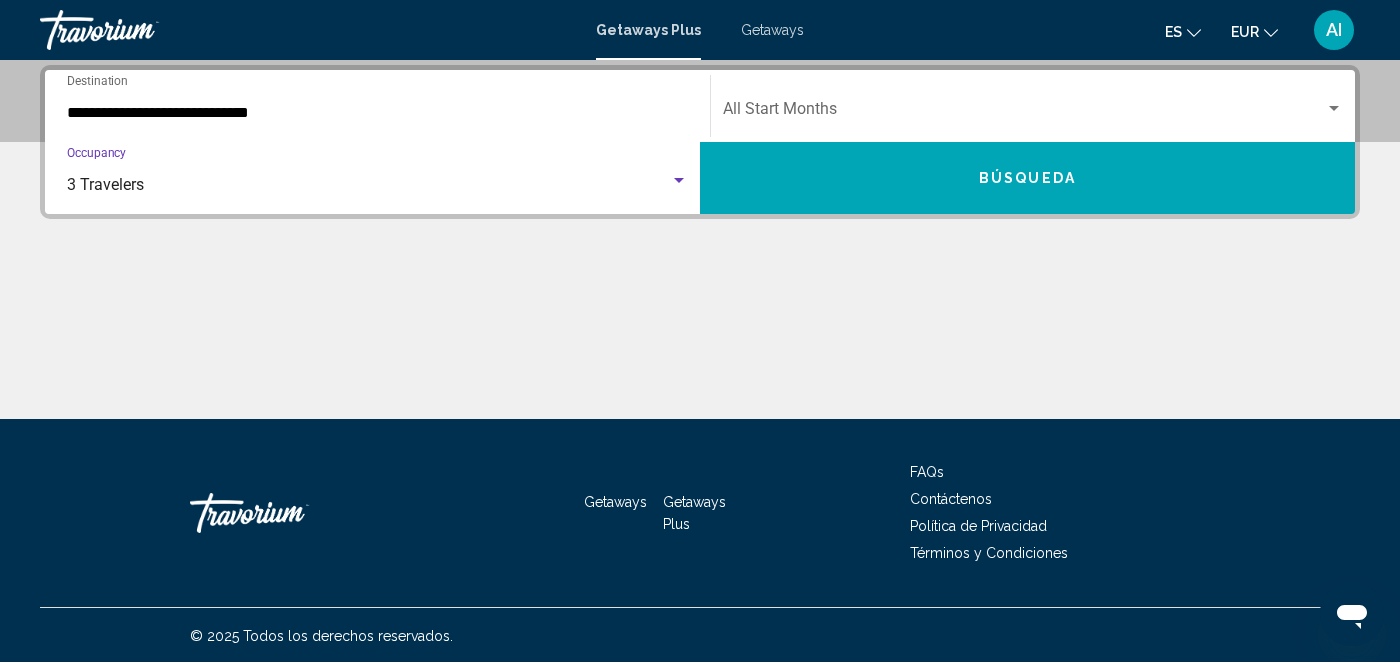 click on "Búsqueda" at bounding box center (1027, 179) 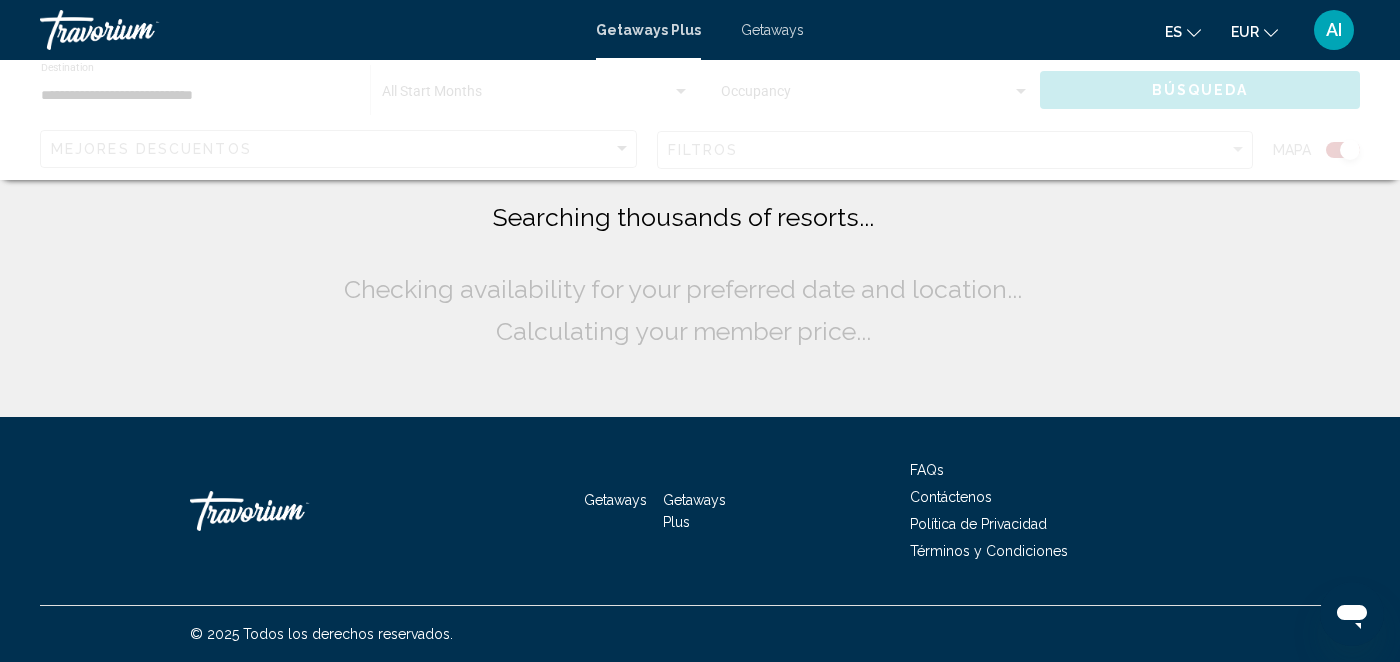 scroll, scrollTop: 0, scrollLeft: 0, axis: both 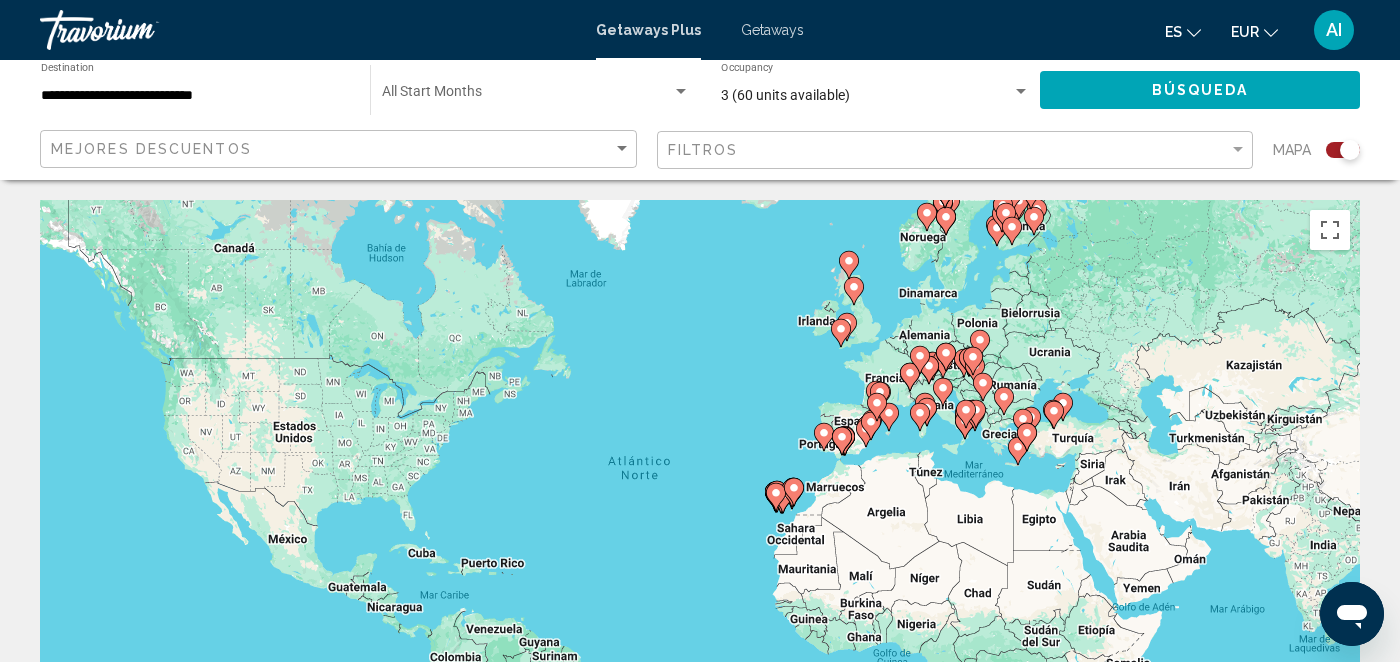 click on "Para desplazarte, pulsa las teclas [PERSON_NAME]. Para activar la función de arrastre con el teclado, pulsa Alt + Intro. Cuando hayas habilitado esa función, usa las teclas [PERSON_NAME] para mover el marcador. Para completar el arrastre, pulsa Intro. Para cancelar, pulsa Escape." at bounding box center [700, 500] 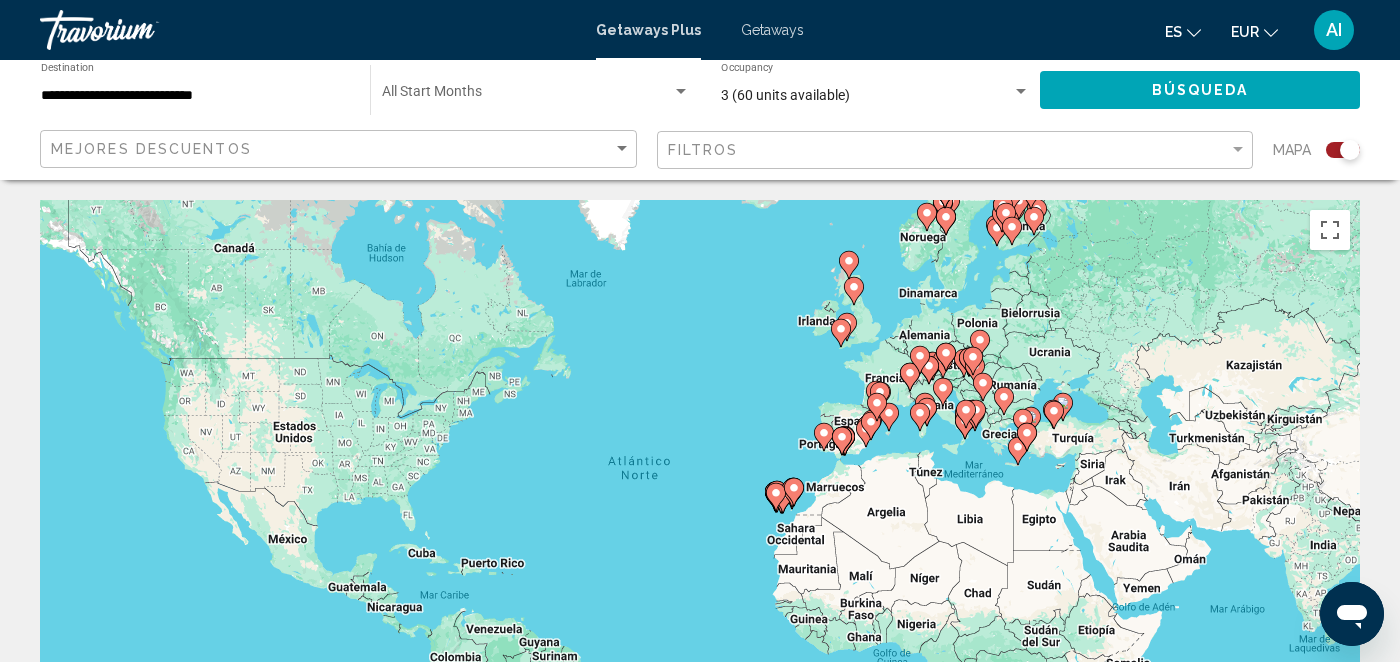 click on "Para desplazarte, pulsa las teclas [PERSON_NAME]. Para activar la función de arrastre con el teclado, pulsa Alt + Intro. Cuando hayas habilitado esa función, usa las teclas [PERSON_NAME] para mover el marcador. Para completar el arrastre, pulsa Intro. Para cancelar, pulsa Escape." at bounding box center (700, 500) 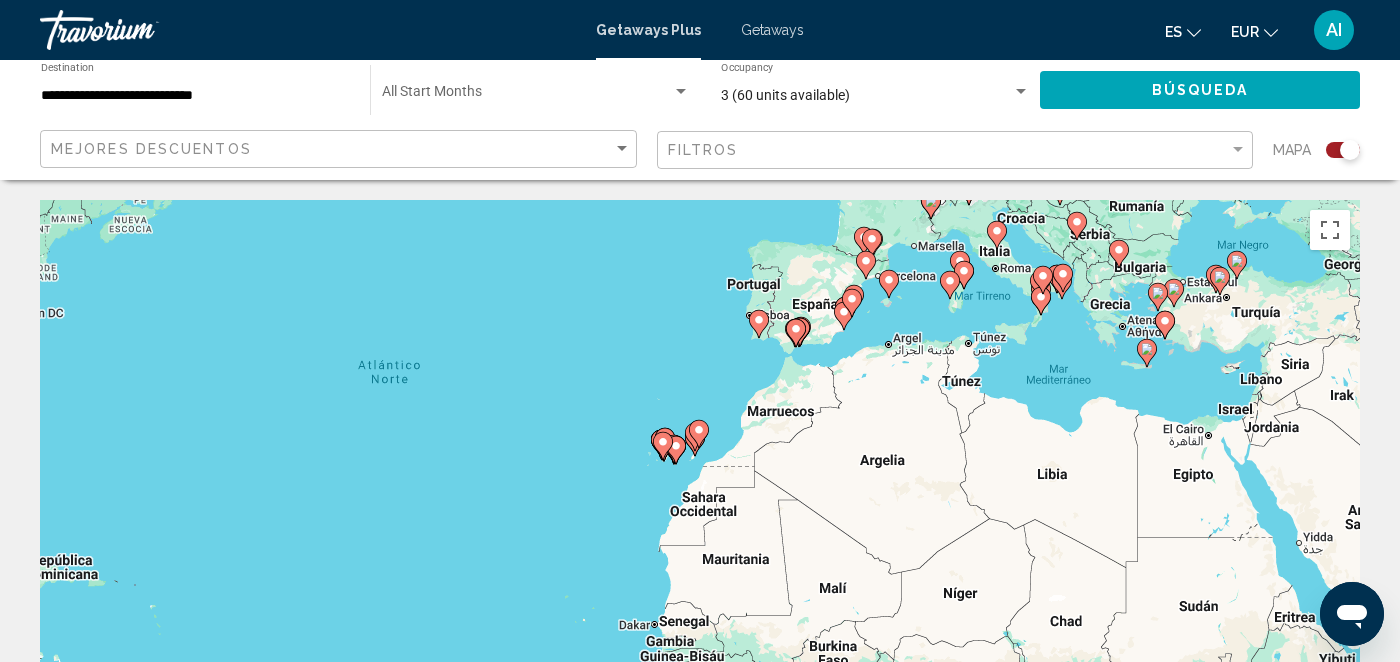 drag, startPoint x: 853, startPoint y: 413, endPoint x: 719, endPoint y: 237, distance: 221.20578 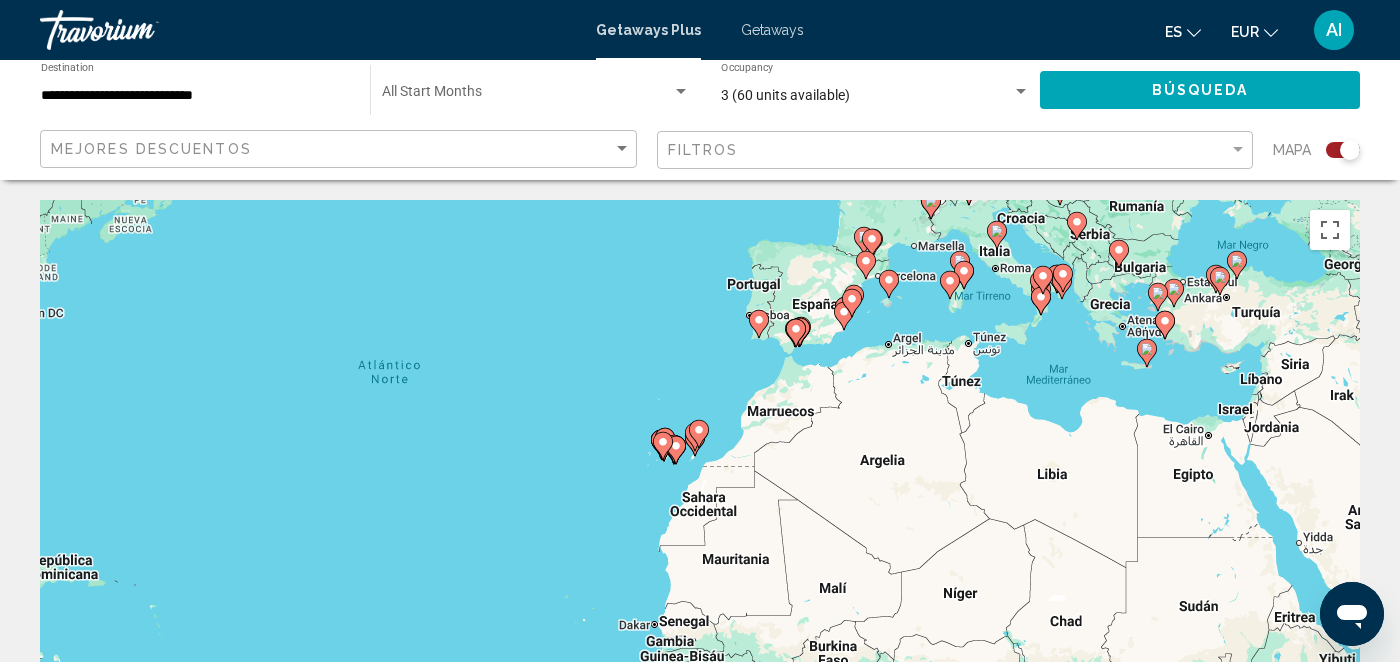 click on "Para desplazarte, pulsa las teclas [PERSON_NAME]. Para activar la función de arrastre con el teclado, pulsa Alt + Intro. Cuando hayas habilitado esa función, usa las teclas [PERSON_NAME] para mover el marcador. Para completar el arrastre, pulsa Intro. Para cancelar, pulsa Escape." at bounding box center (700, 500) 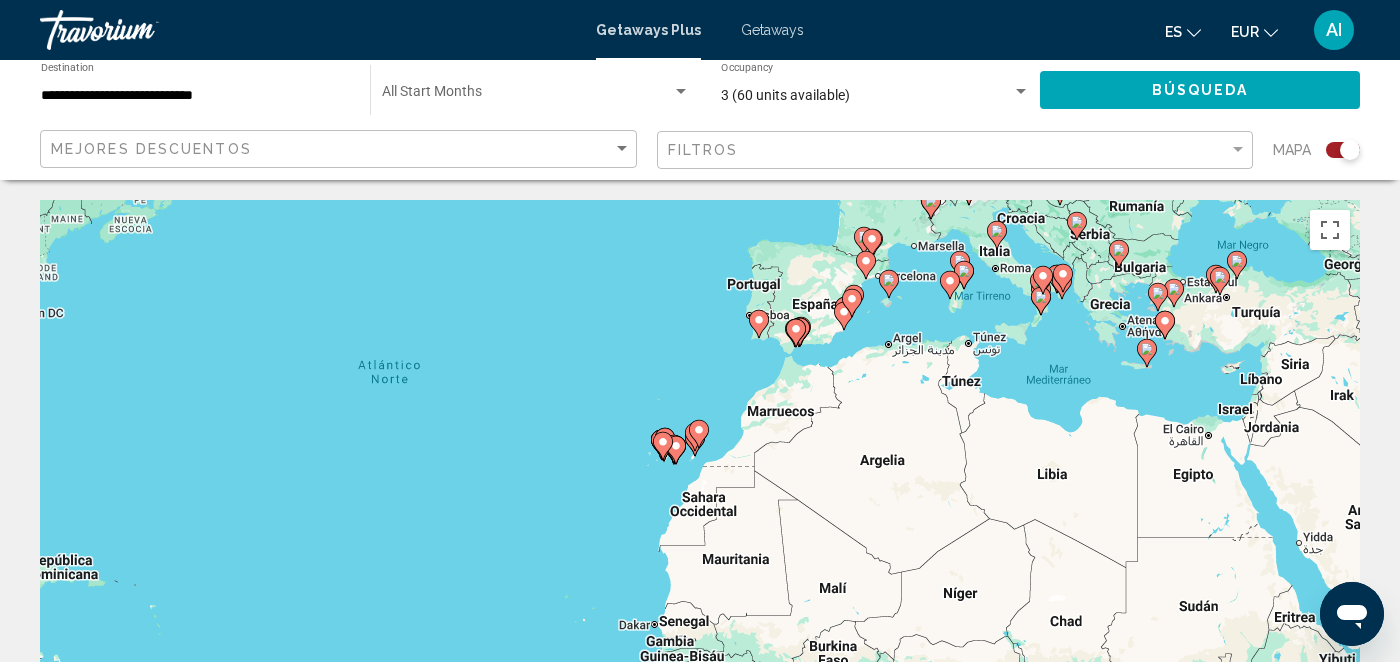 click on "Para desplazarte, pulsa las teclas [PERSON_NAME]. Para activar la función de arrastre con el teclado, pulsa Alt + Intro. Cuando hayas habilitado esa función, usa las teclas [PERSON_NAME] para mover el marcador. Para completar el arrastre, pulsa Intro. Para cancelar, pulsa Escape." at bounding box center [700, 500] 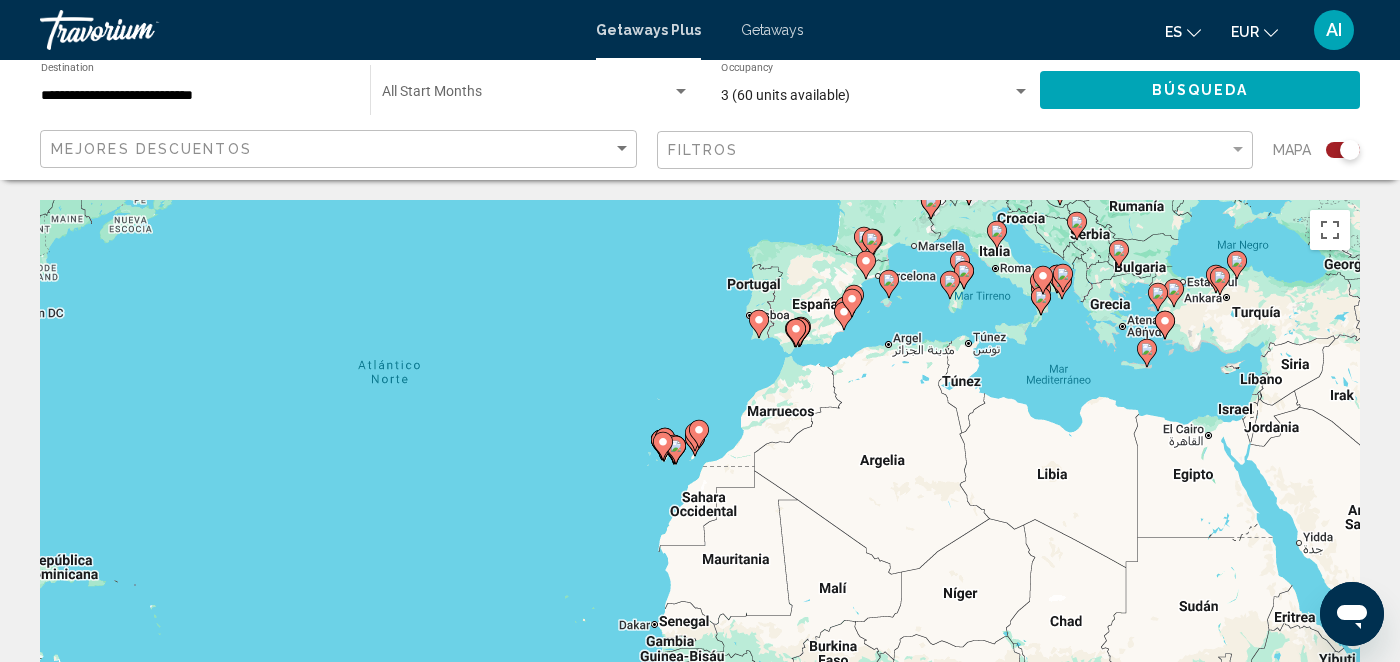 click on "Para desplazarte, pulsa las teclas [PERSON_NAME]. Para activar la función de arrastre con el teclado, pulsa Alt + Intro. Cuando hayas habilitado esa función, usa las teclas [PERSON_NAME] para mover el marcador. Para completar el arrastre, pulsa Intro. Para cancelar, pulsa Escape." at bounding box center (700, 500) 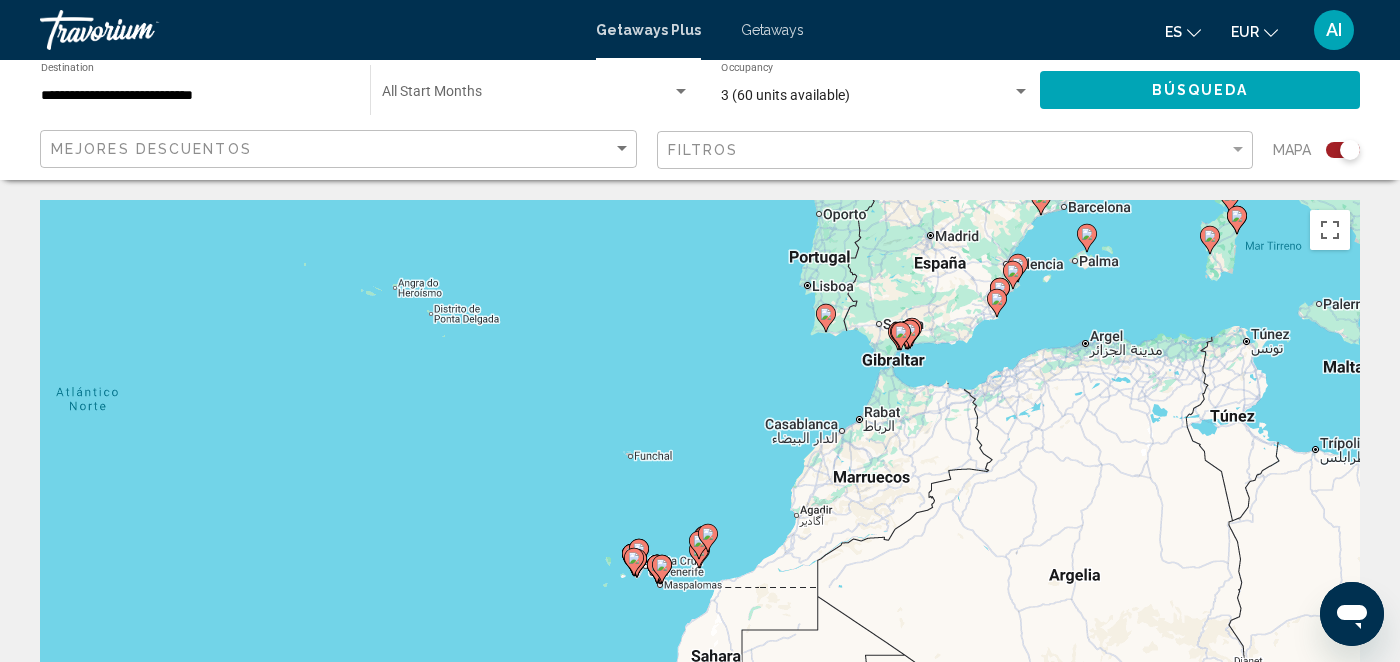 click on "Para desplazarte, pulsa las teclas [PERSON_NAME]. Para activar la función de arrastre con el teclado, pulsa Alt + Intro. Cuando hayas habilitado esa función, usa las teclas [PERSON_NAME] para mover el marcador. Para completar el arrastre, pulsa Intro. Para cancelar, pulsa Escape." at bounding box center (700, 500) 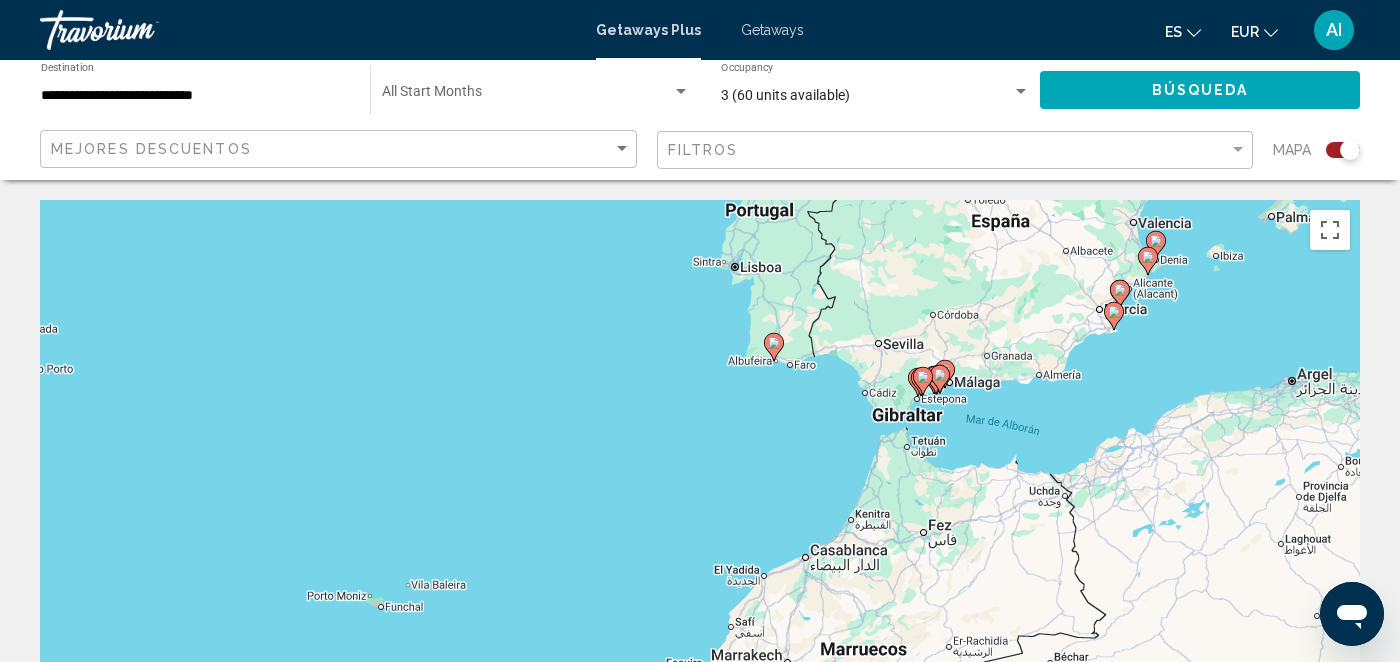 drag, startPoint x: 948, startPoint y: 346, endPoint x: 752, endPoint y: 386, distance: 200.04 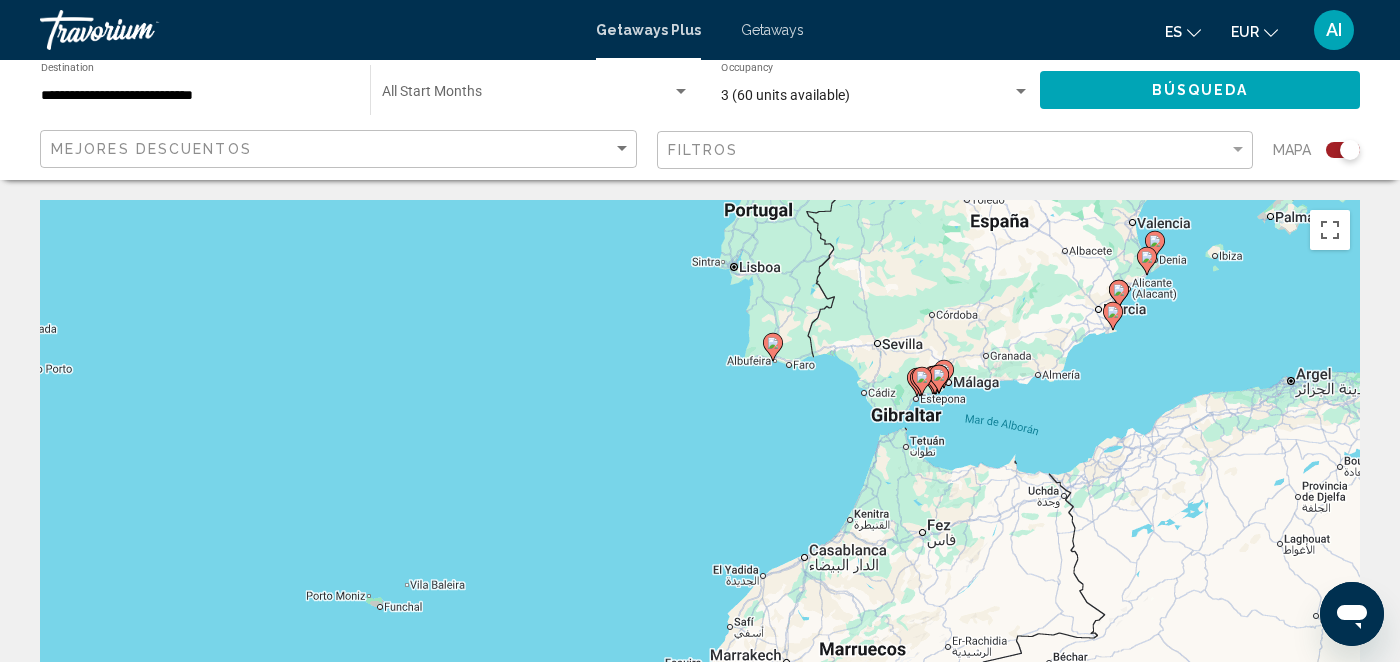 click 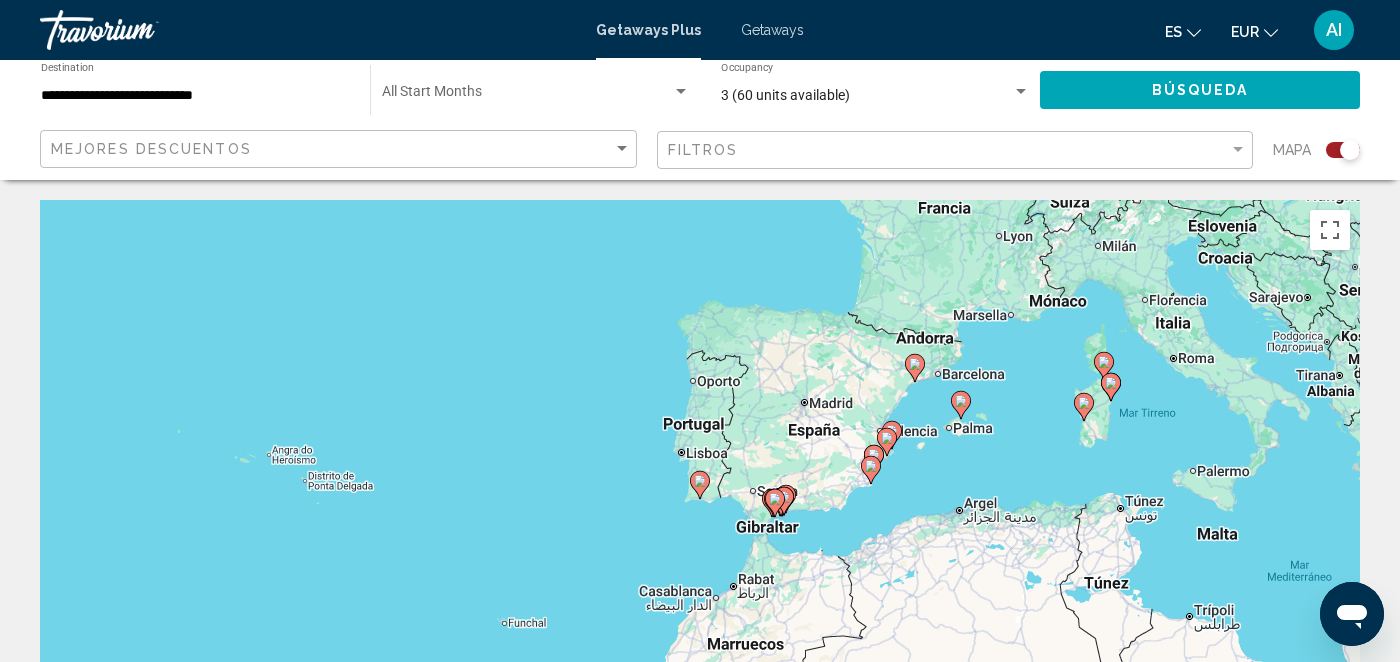 click 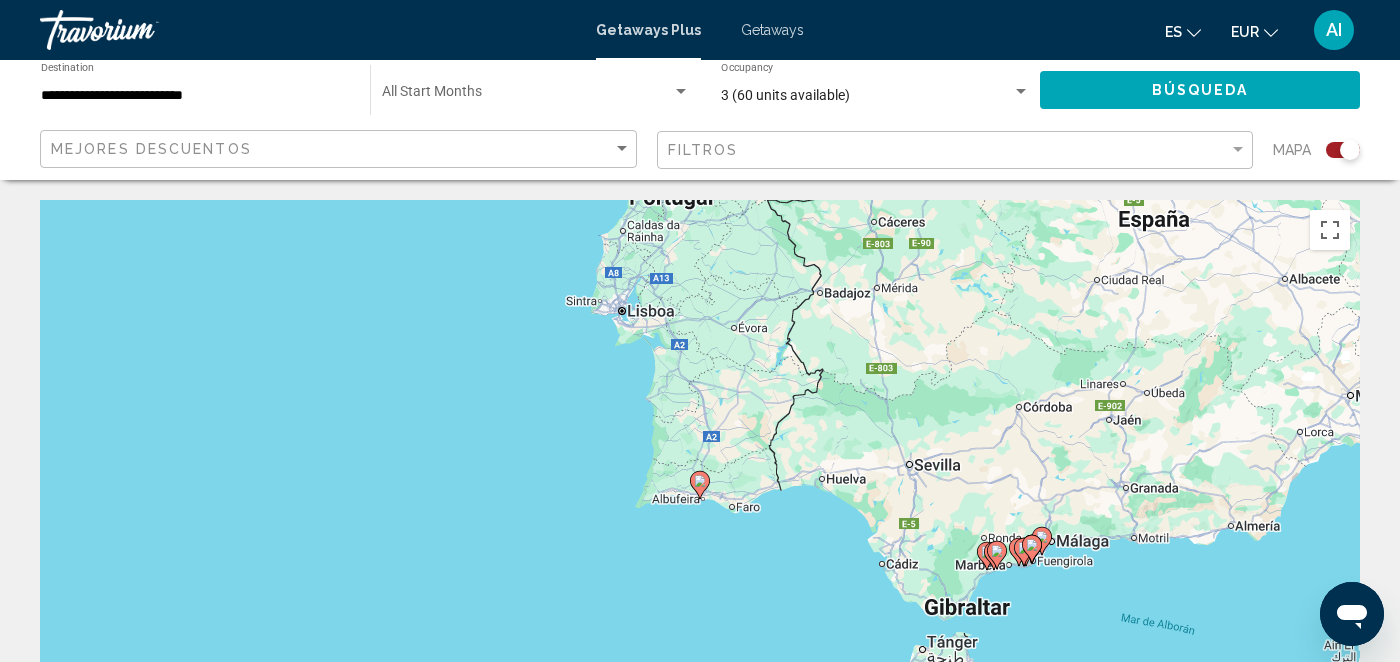 click 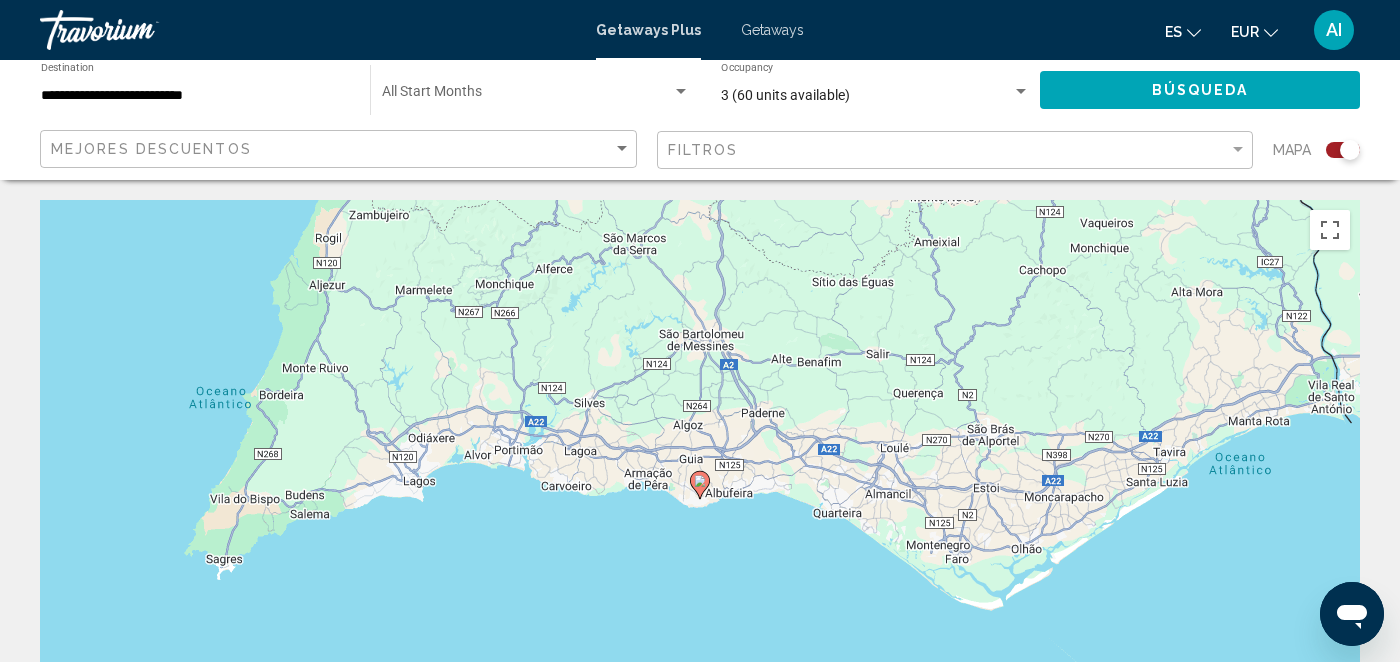 click 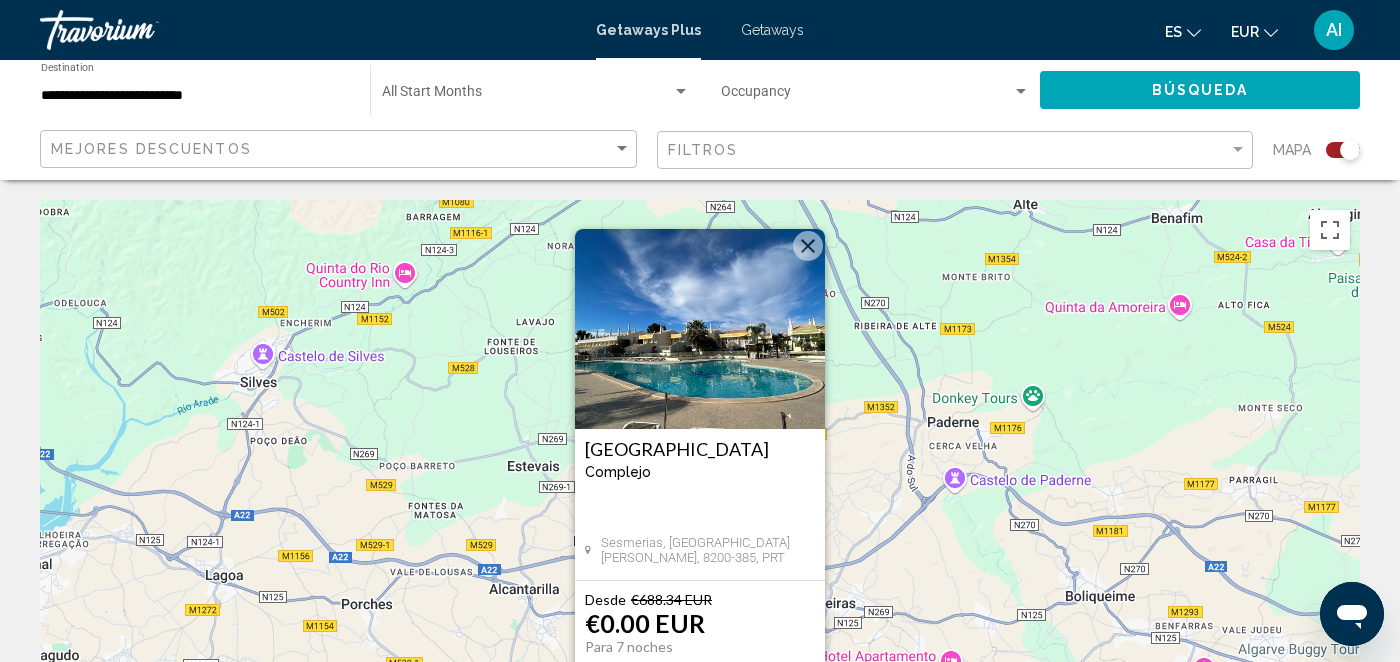 click on "[GEOGRAPHIC_DATA] es un resort solo para adultos
Sesmerias, [GEOGRAPHIC_DATA][PERSON_NAME], 8200-385, PRT" at bounding box center (700, 504) 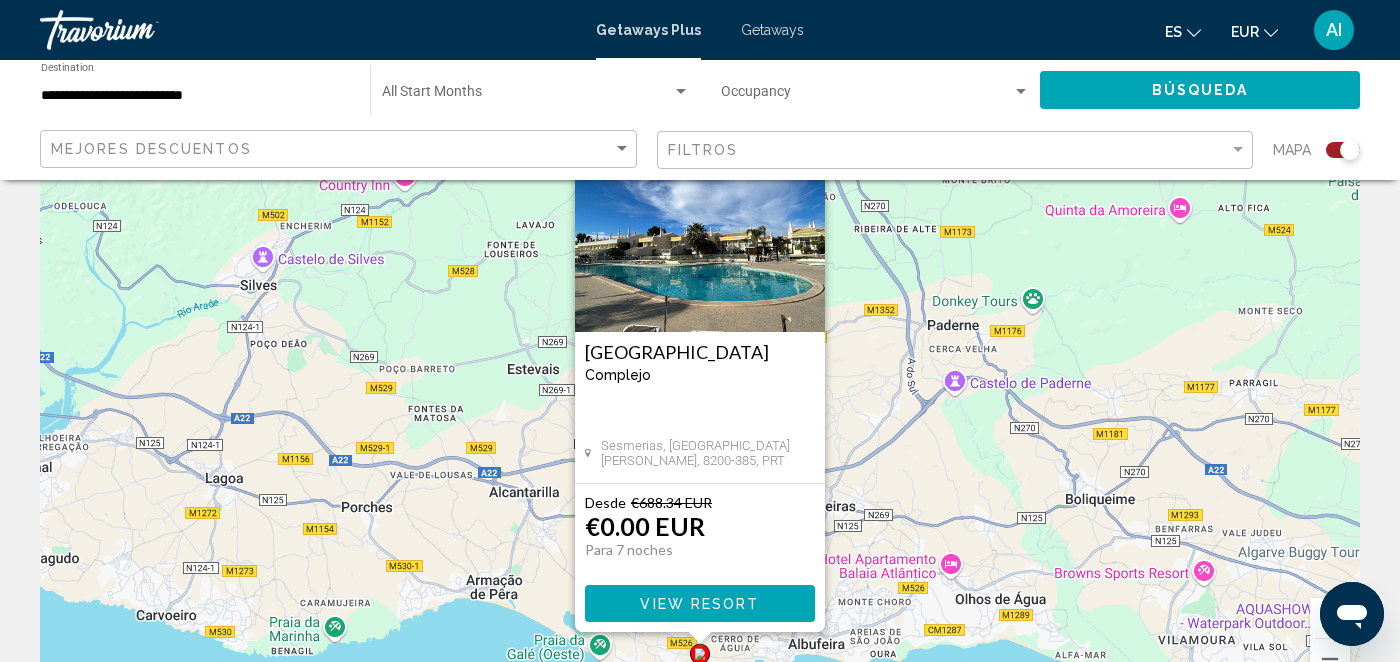 scroll, scrollTop: 120, scrollLeft: 0, axis: vertical 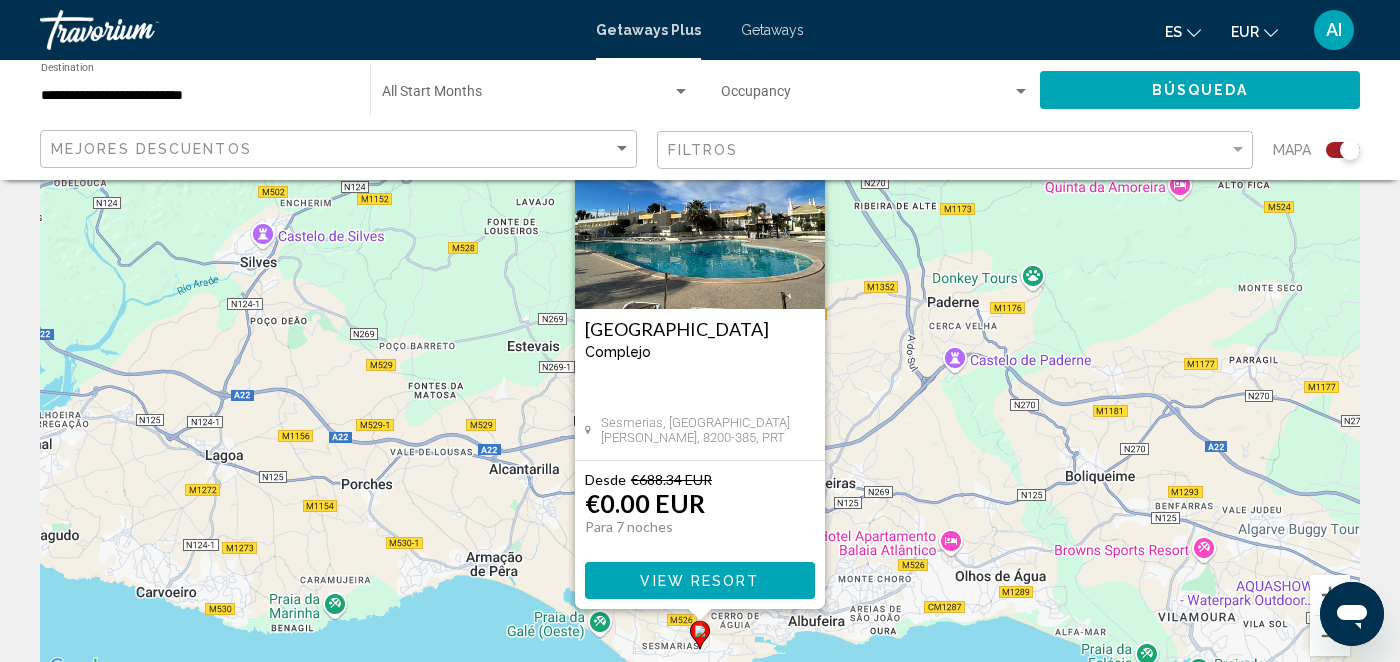 click on "View Resort" at bounding box center [699, 581] 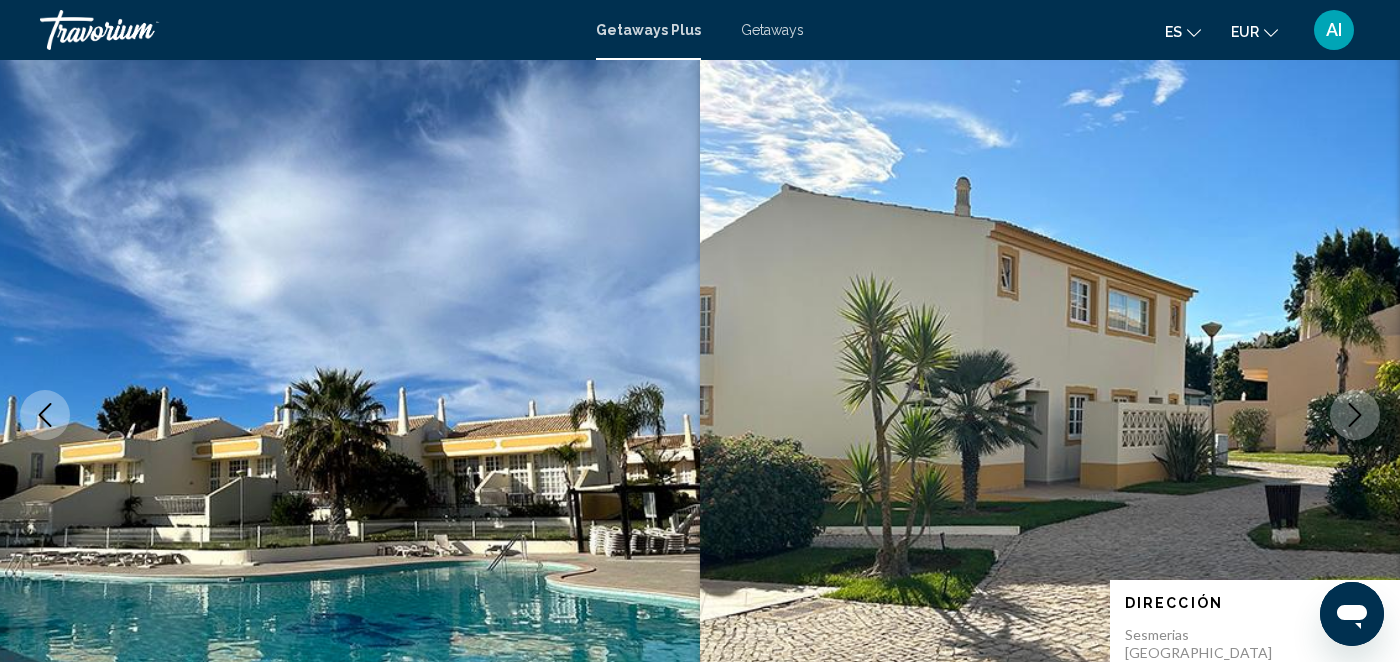 scroll, scrollTop: 204, scrollLeft: 0, axis: vertical 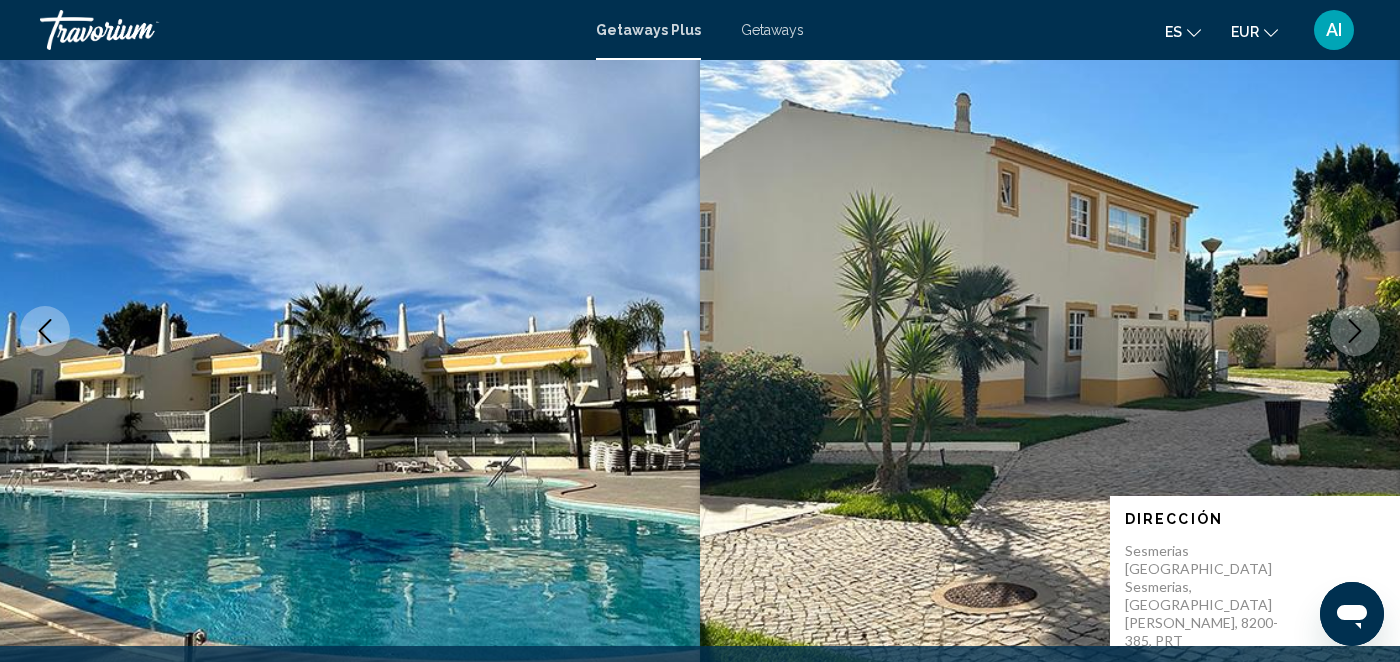 click 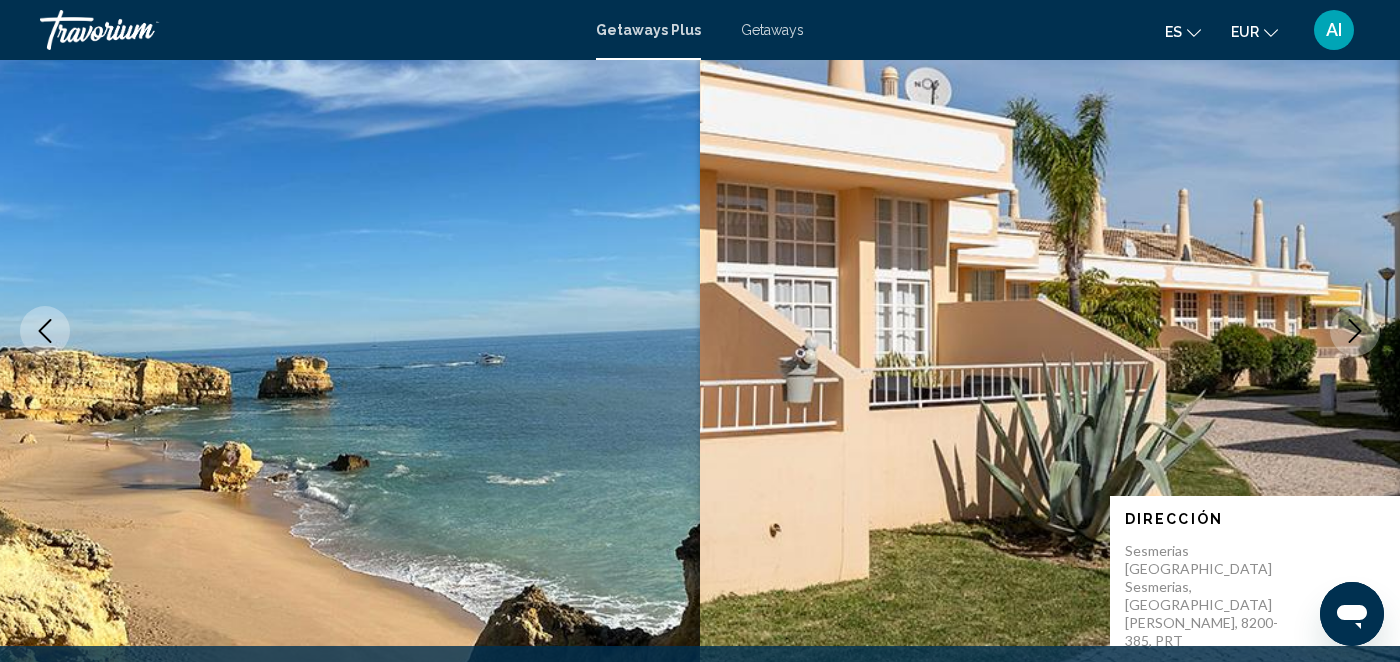 click 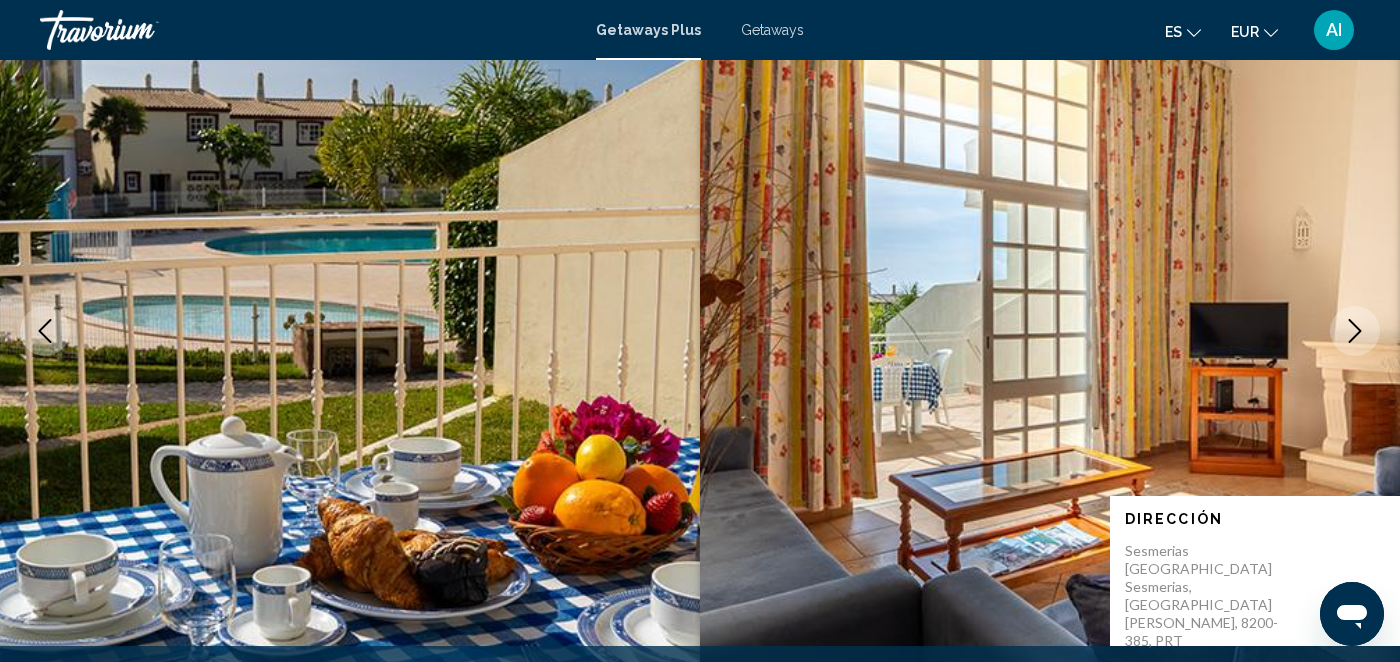 click 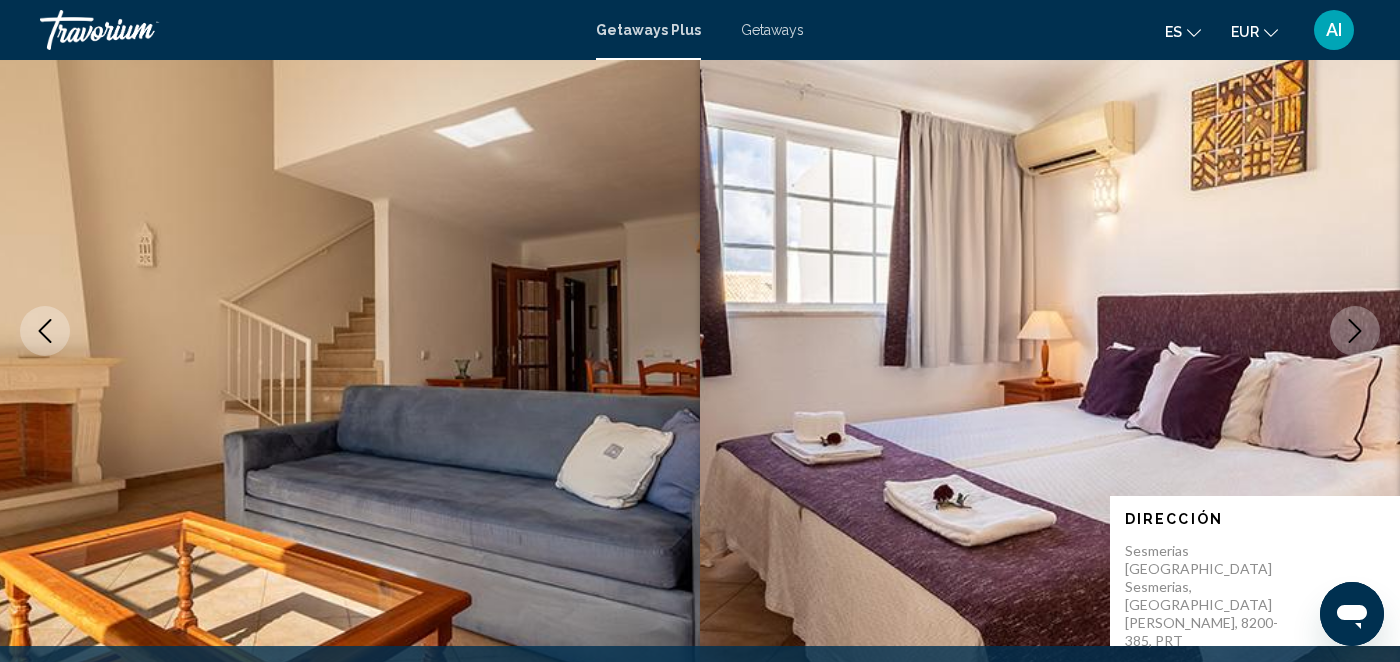 click 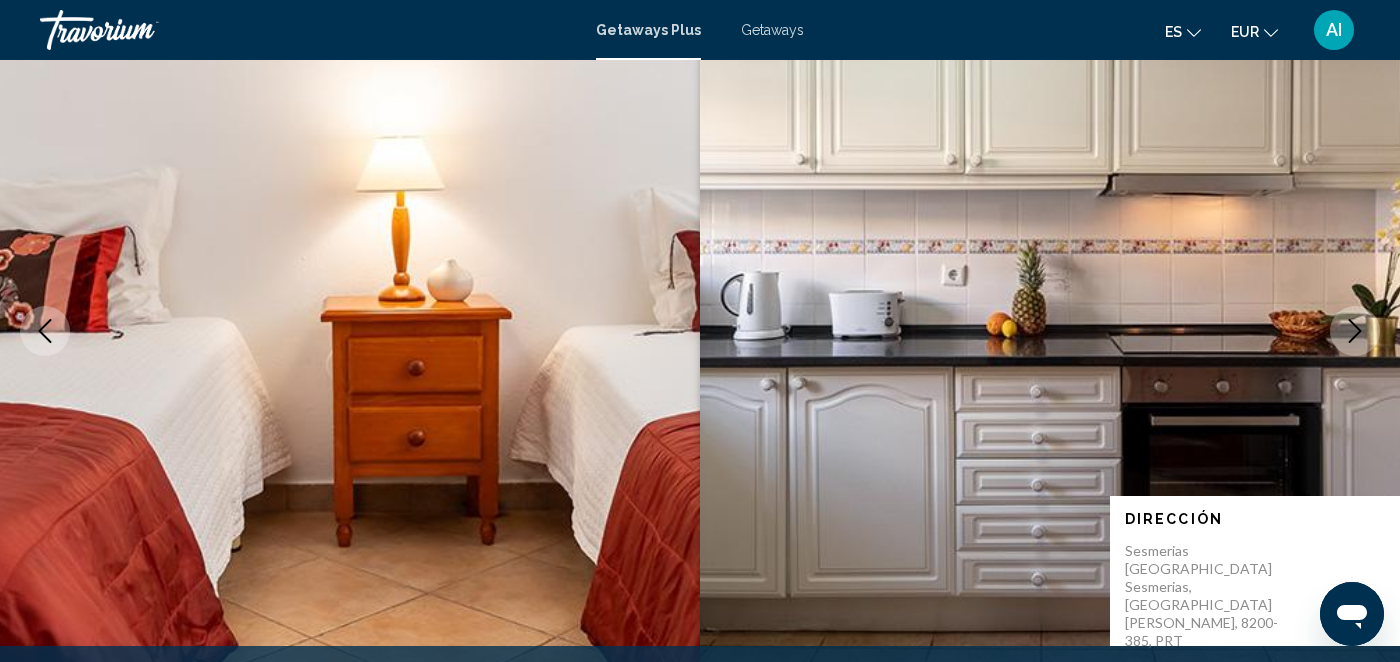 click 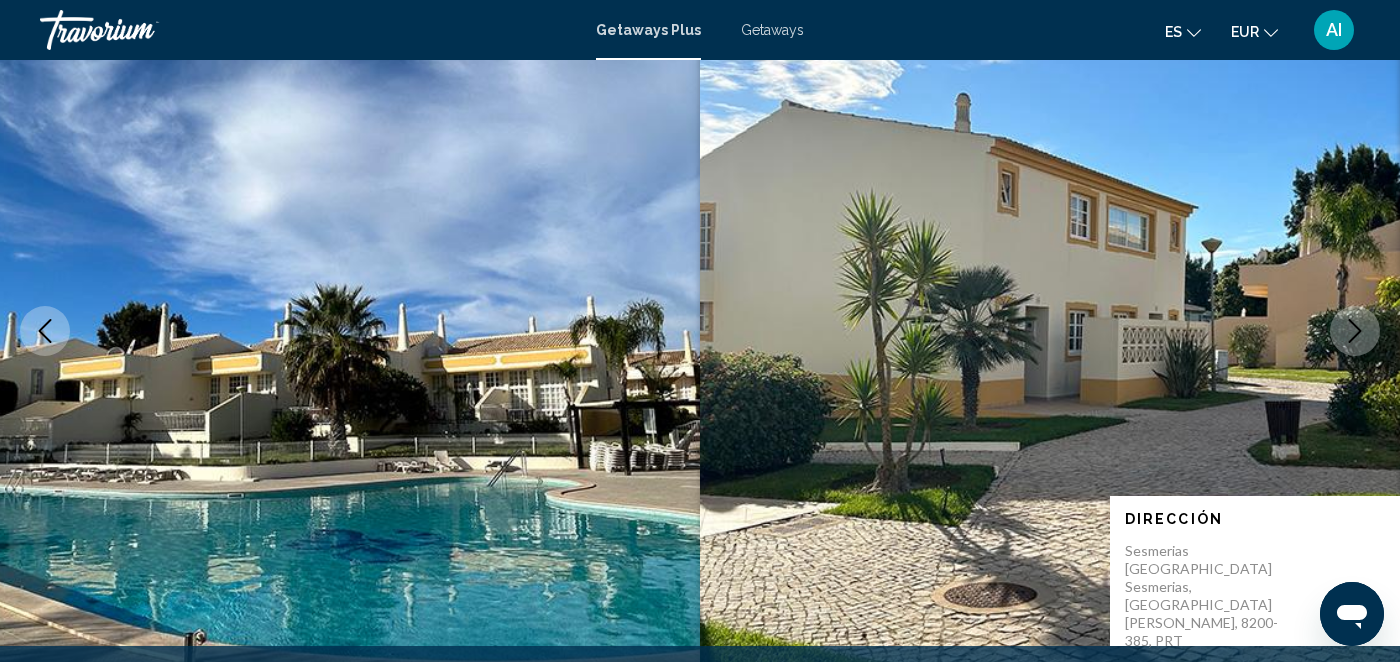 click 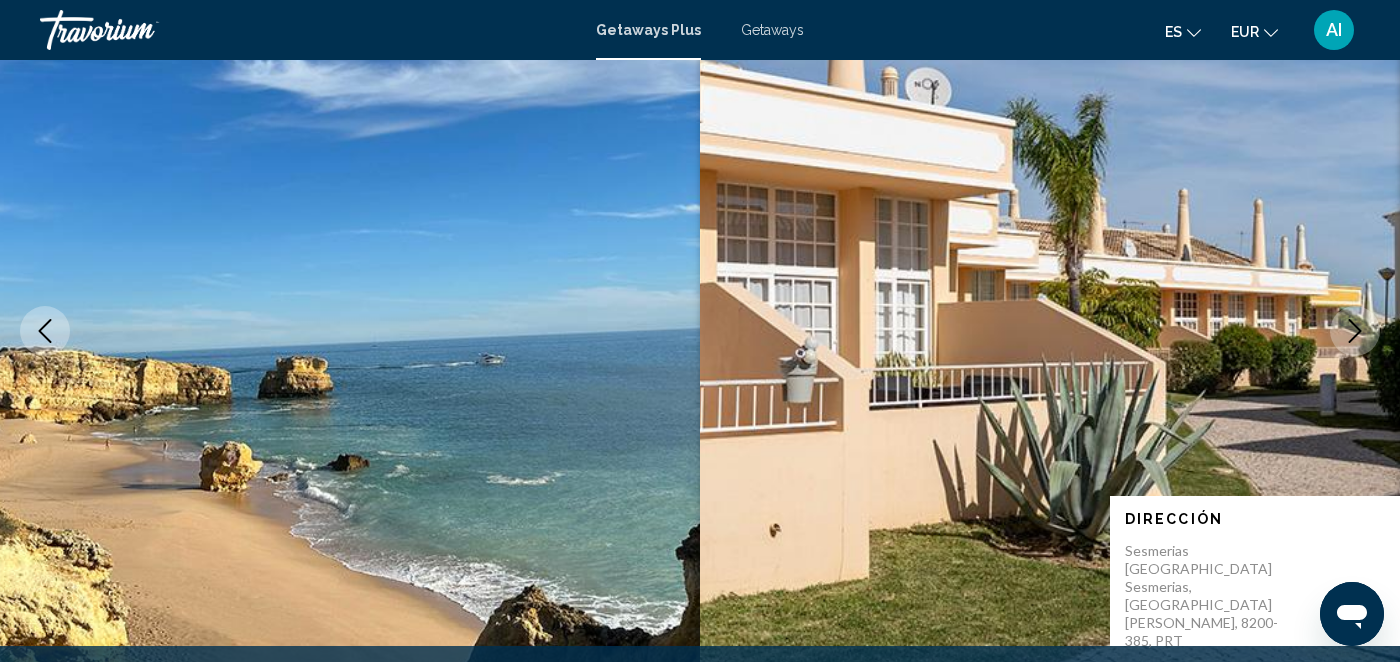 click at bounding box center (1050, 331) 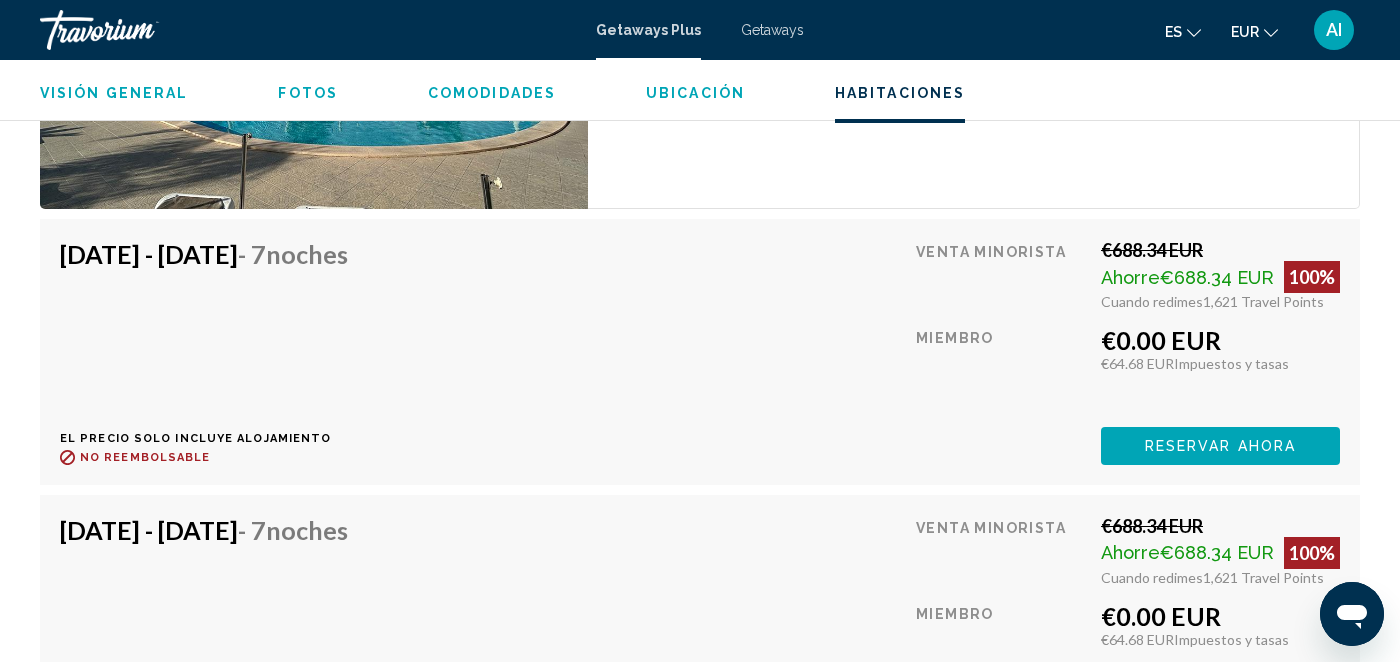 scroll, scrollTop: 3564, scrollLeft: 0, axis: vertical 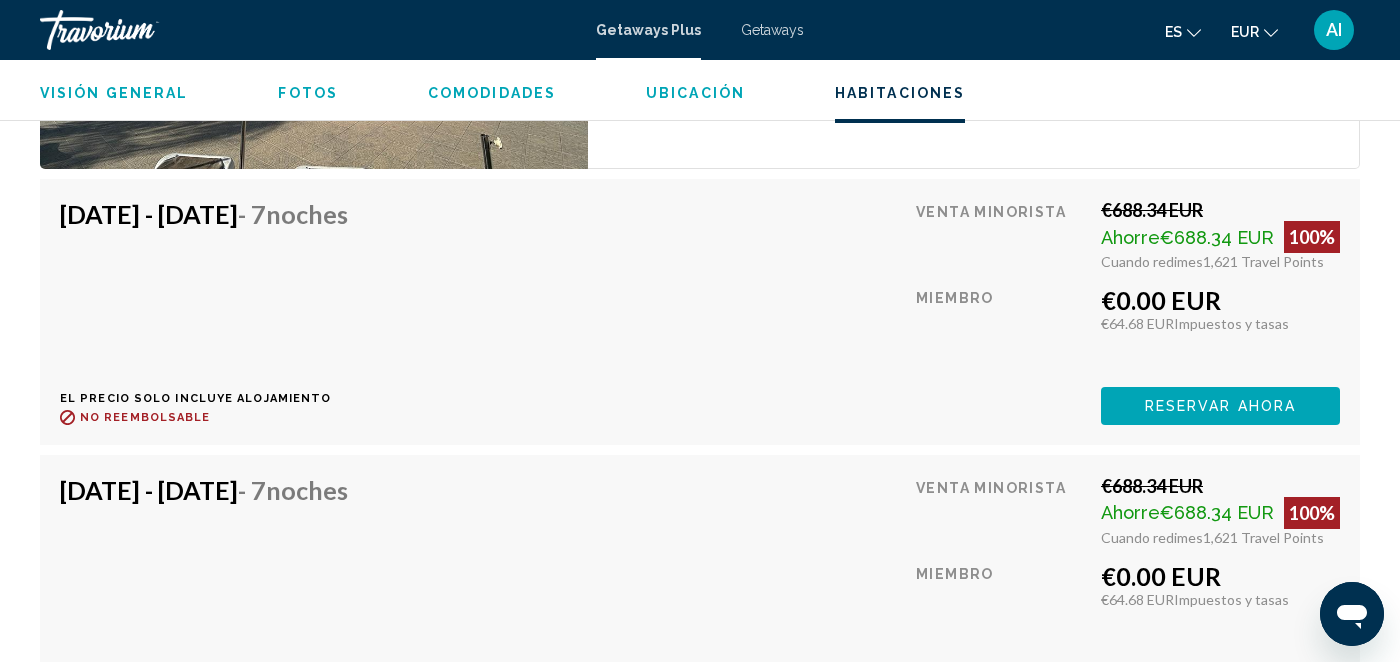 click on "Visión general Escribe Complejo Todo incluido No todo incluido Dirección Sesmerias [GEOGRAPHIC_DATA] Sesmerias, [GEOGRAPHIC_DATA][PERSON_NAME], PRT Descripción Located 1 mile (1.8 kilometers) from [GEOGRAPHIC_DATA] colorful marina and 2.5 miles (4 kilometers) from the [GEOGRAPHIC_DATA], [GEOGRAPHIC_DATA] is well positioned for a relaxing coastal and cultural vacation. Amid a garden setting, the resort offers spacious accommodations in bright air-conditioned townhouses, and each unit comes with an equipped kitchen and a balcony. Guests can enjoy the on-site facilities, which include an outdoor pool and tennis court. [PERSON_NAME]
Fotos Comodidades gym pool No hay servicios disponibles. Información con todo incluido Ubicación ← Mover a la izquierda → Mover a la derecha ↑ Mover hacia arriba ↓ Mover hacia abajo + Ampliar - Reducir Inicio Saltar hacia la izquierda un 75 % Fin Saltar hacia la derecha un 75 % Re Pág Saltar hacia arriba un 75 % Av Pág Saltar hacia abajo un 75 % Combinaciones de teclas 500 m  2 4" at bounding box center (700, -842) 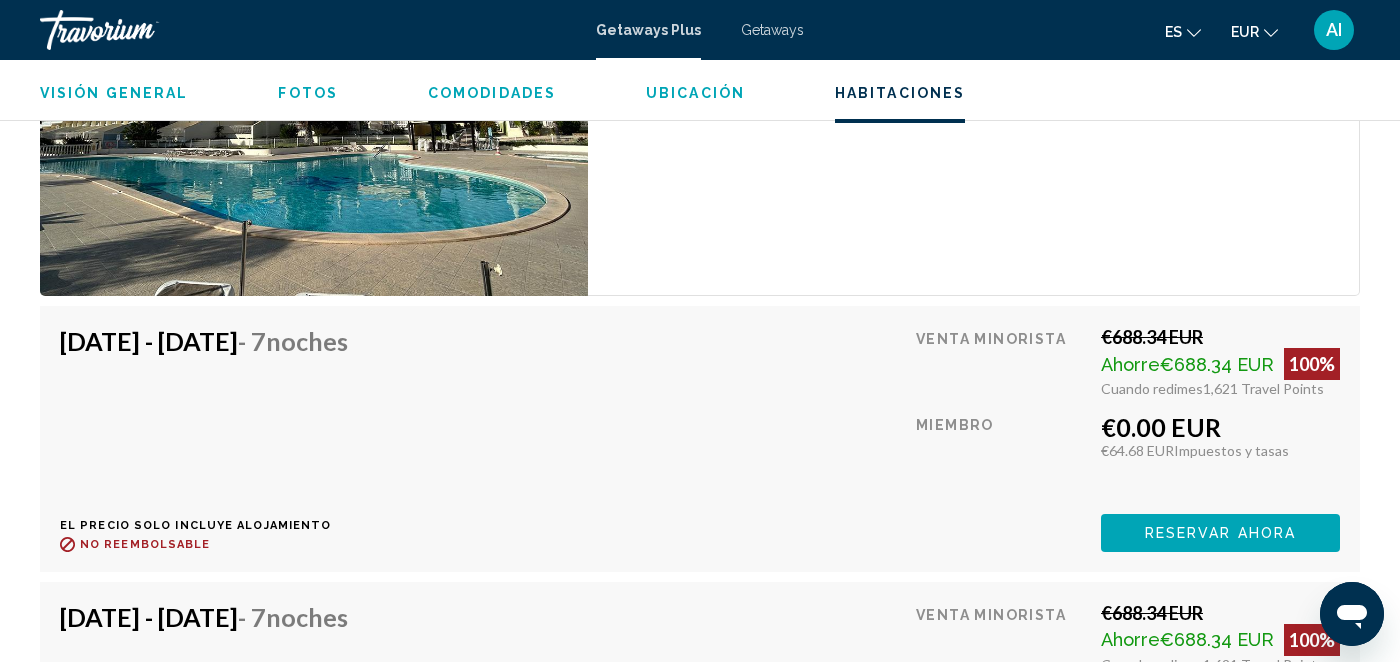 scroll, scrollTop: 3477, scrollLeft: 0, axis: vertical 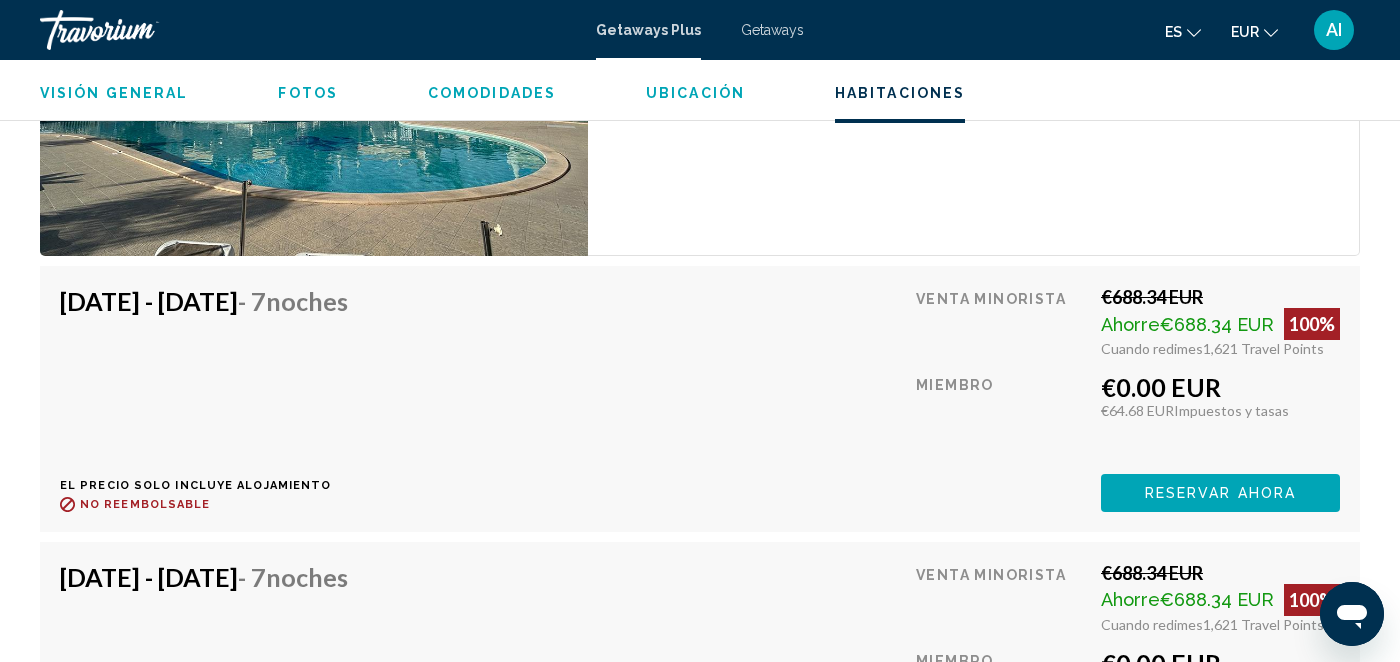 click on "Unidad de 2 dormitorios (FULL KITCHEN) Habitaciones 2 Máxima ocupacion 4 Cocina" at bounding box center [974, 50] 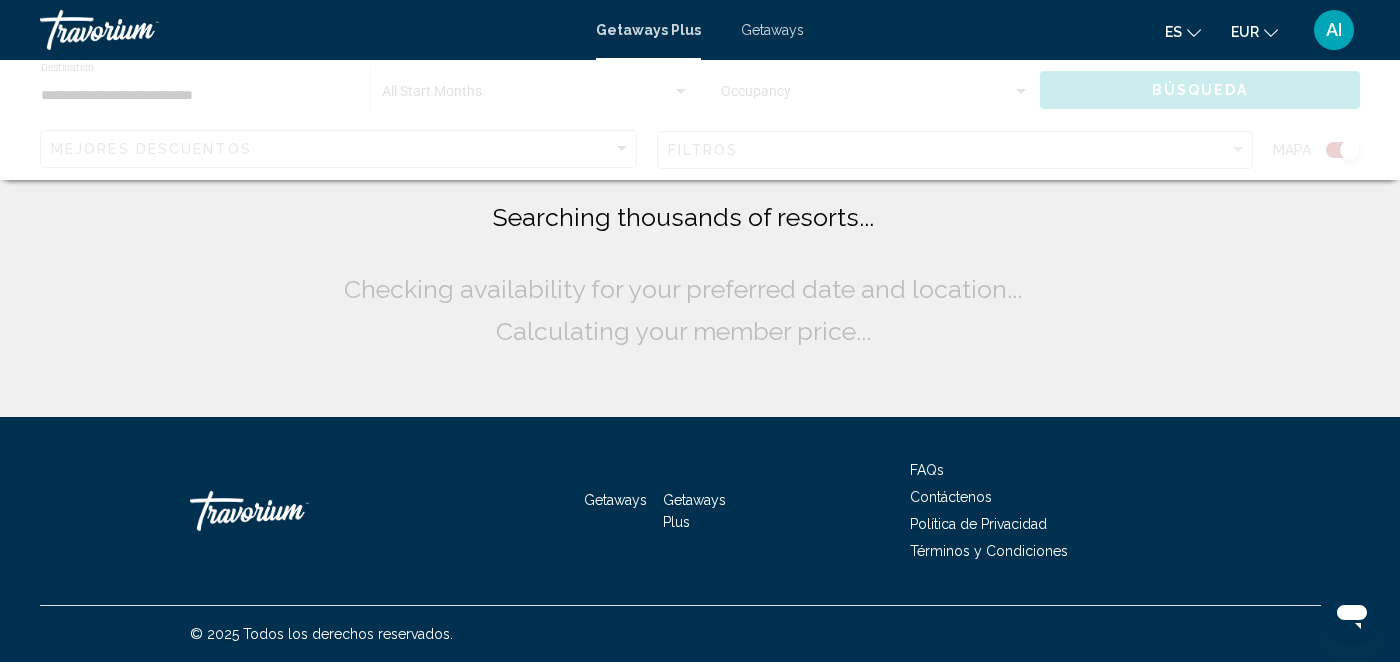 scroll, scrollTop: 0, scrollLeft: 0, axis: both 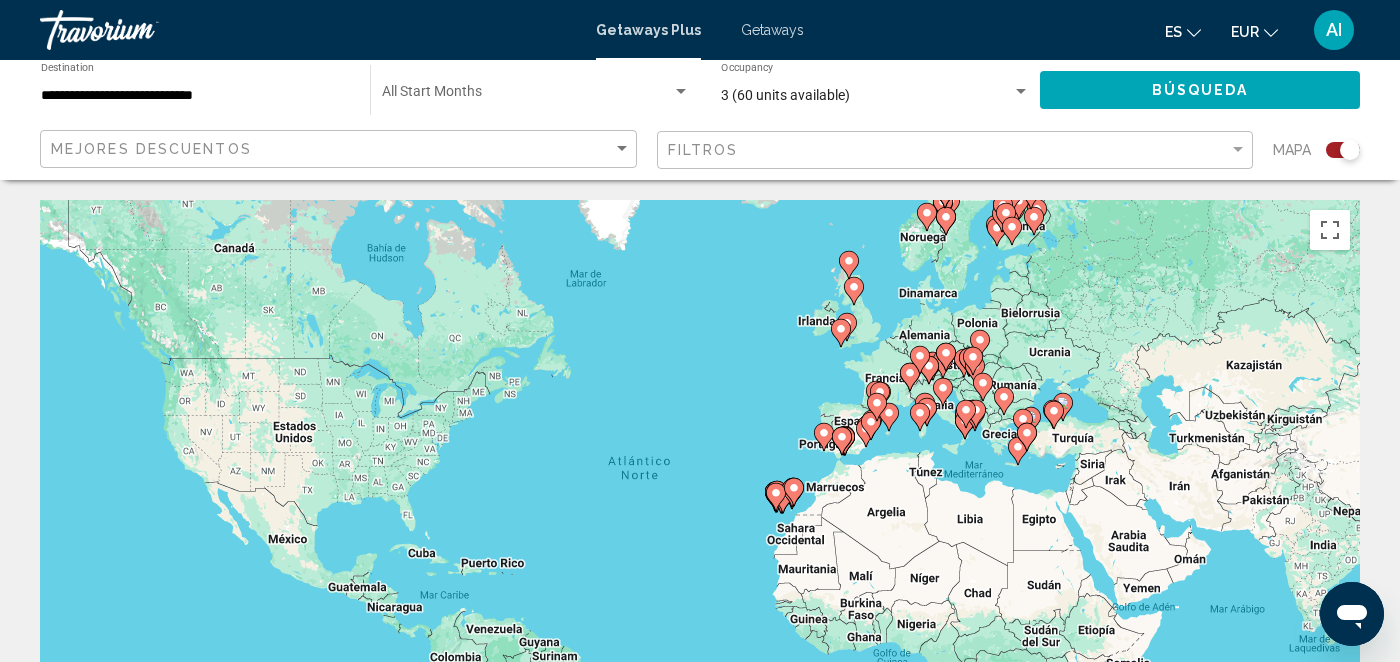 click on "Para desplazarte, pulsa las teclas [PERSON_NAME]. Para activar la función de arrastre con el teclado, pulsa Alt + Intro. Cuando hayas habilitado esa función, usa las teclas [PERSON_NAME] para mover el marcador. Para completar el arrastre, pulsa Intro. Para cancelar, pulsa Escape." at bounding box center [700, 500] 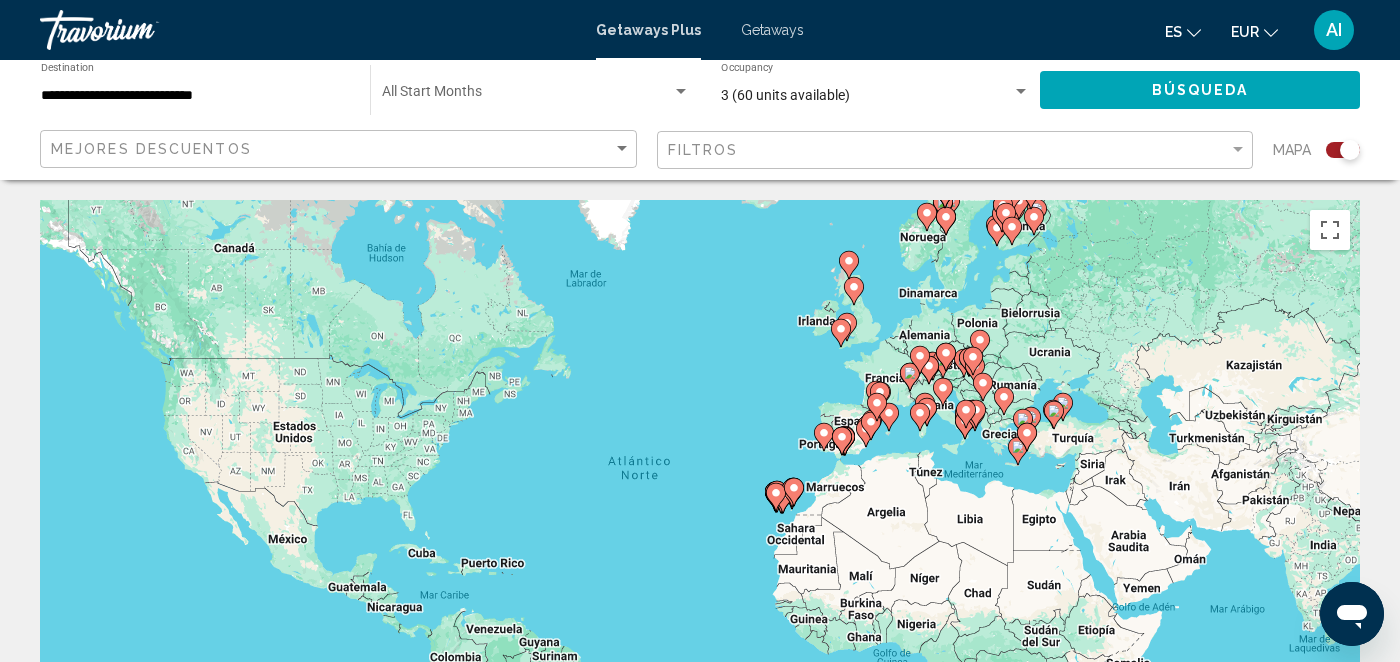 click on "Para desplazarte, pulsa las teclas [PERSON_NAME]. Para activar la función de arrastre con el teclado, pulsa Alt + Intro. Cuando hayas habilitado esa función, usa las teclas [PERSON_NAME] para mover el marcador. Para completar el arrastre, pulsa Intro. Para cancelar, pulsa Escape." at bounding box center [700, 500] 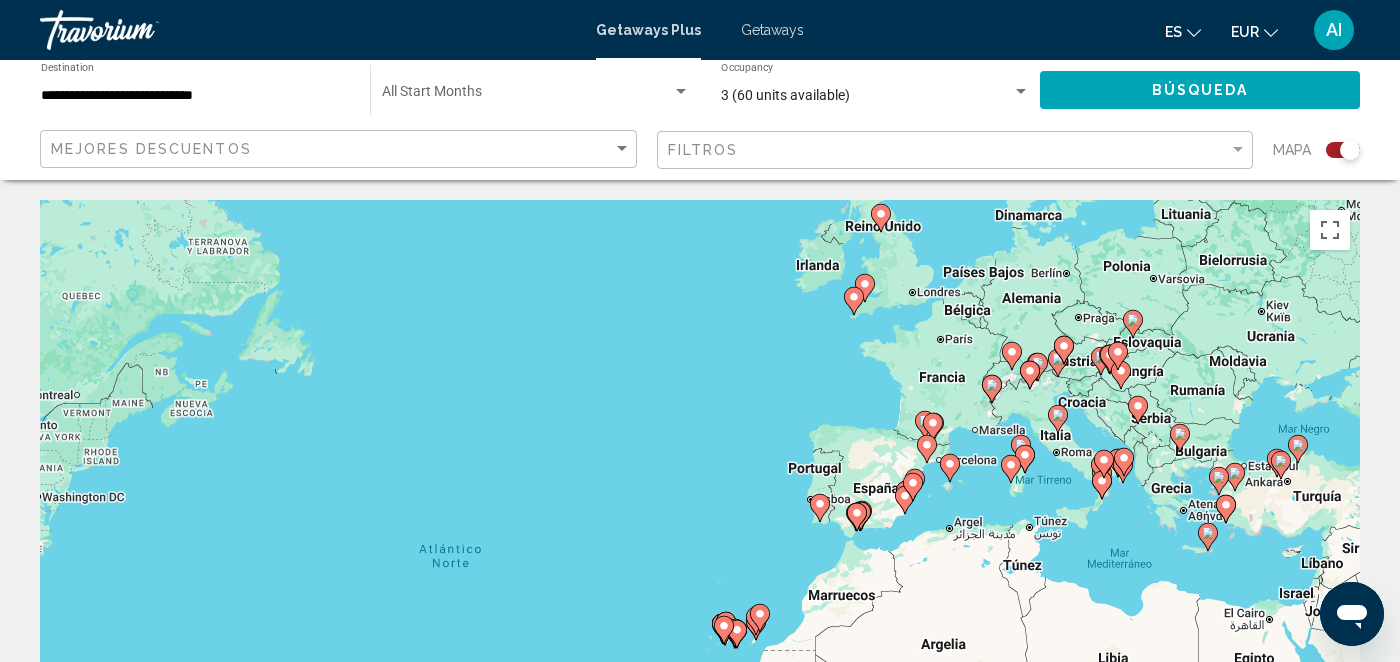 click on "Para desplazarte, pulsa las teclas [PERSON_NAME]. Para activar la función de arrastre con el teclado, pulsa Alt + Intro. Cuando hayas habilitado esa función, usa las teclas [PERSON_NAME] para mover el marcador. Para completar el arrastre, pulsa Intro. Para cancelar, pulsa Escape." at bounding box center [700, 500] 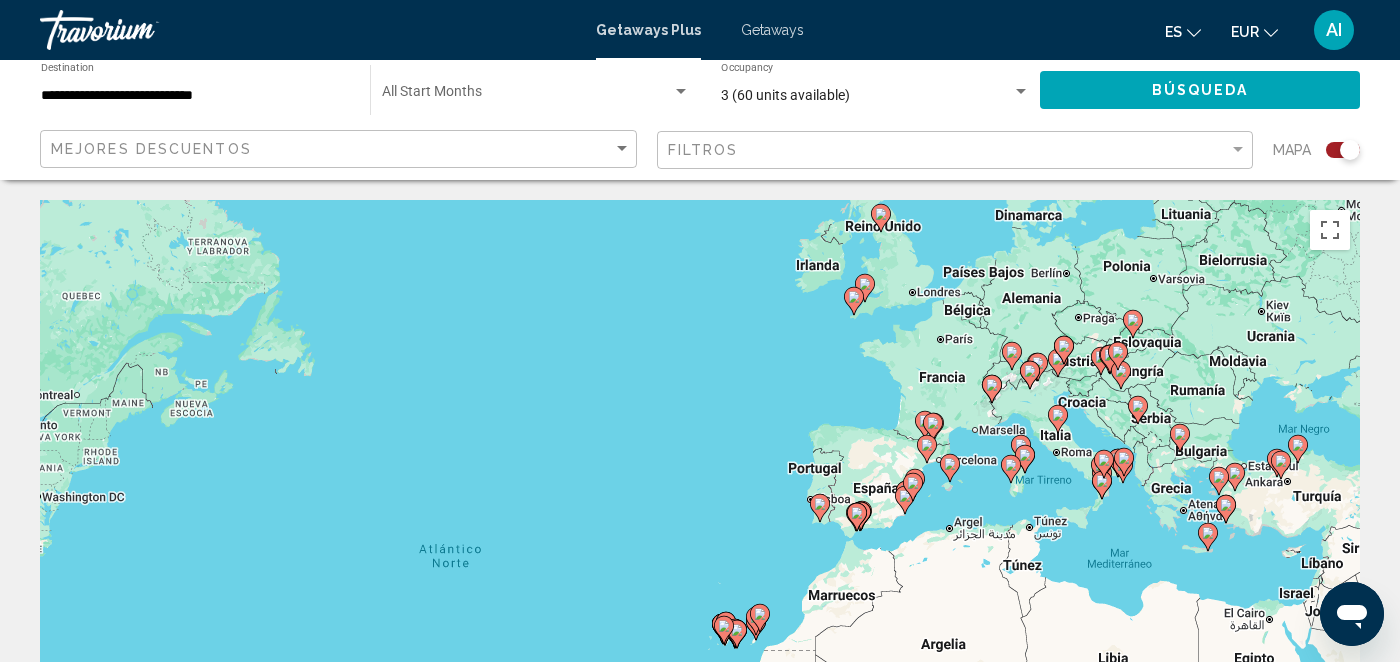click on "Para desplazarte, pulsa las teclas [PERSON_NAME]. Para activar la función de arrastre con el teclado, pulsa Alt + Intro. Cuando hayas habilitado esa función, usa las teclas [PERSON_NAME] para mover el marcador. Para completar el arrastre, pulsa Intro. Para cancelar, pulsa Escape." at bounding box center (700, 500) 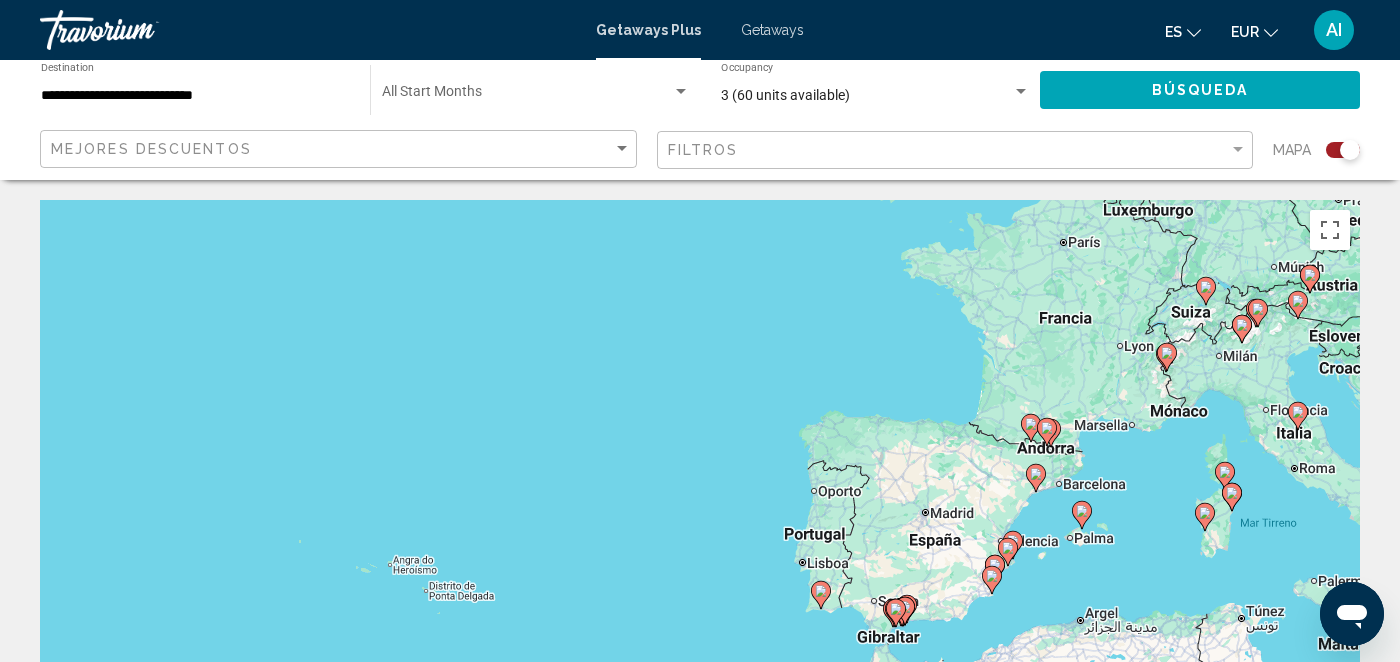 drag, startPoint x: 931, startPoint y: 346, endPoint x: 744, endPoint y: 214, distance: 228.89517 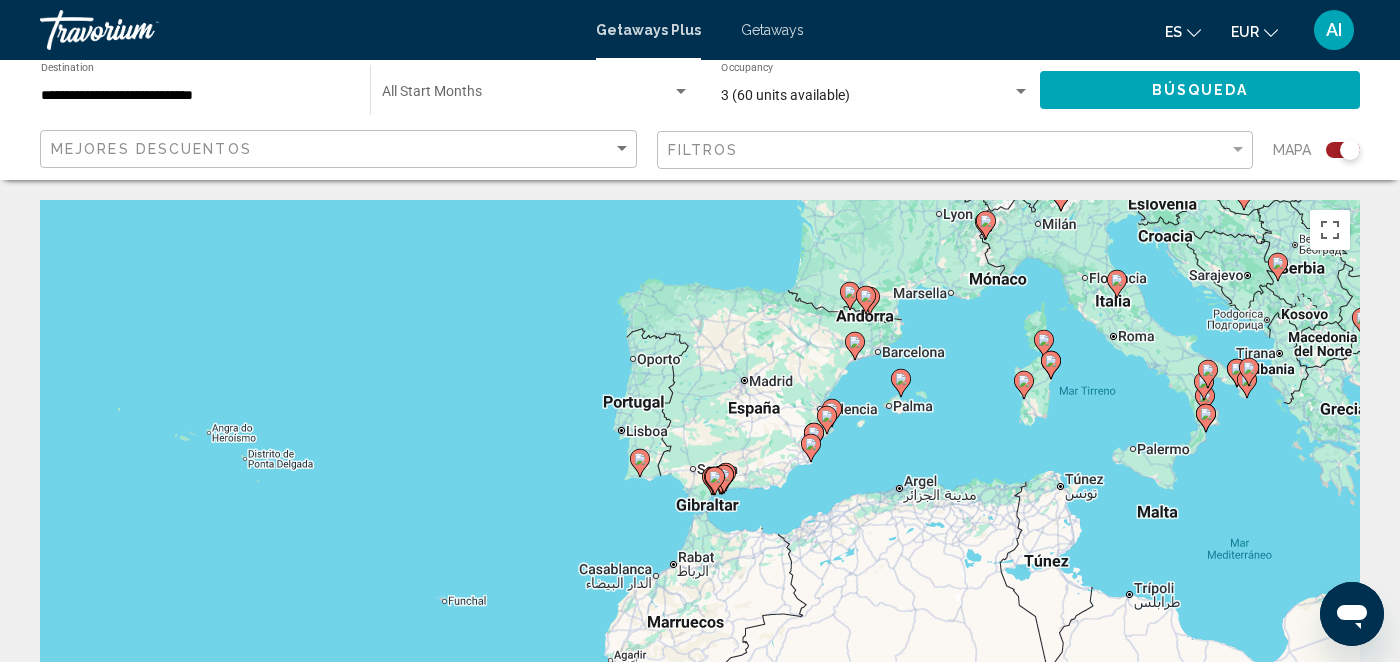 click on "Para desplazarte, pulsa las teclas [PERSON_NAME]. Para activar la función de arrastre con el teclado, pulsa Alt + Intro. Cuando hayas habilitado esa función, usa las teclas [PERSON_NAME] para mover el marcador. Para completar el arrastre, pulsa Intro. Para cancelar, pulsa Escape." at bounding box center (700, 500) 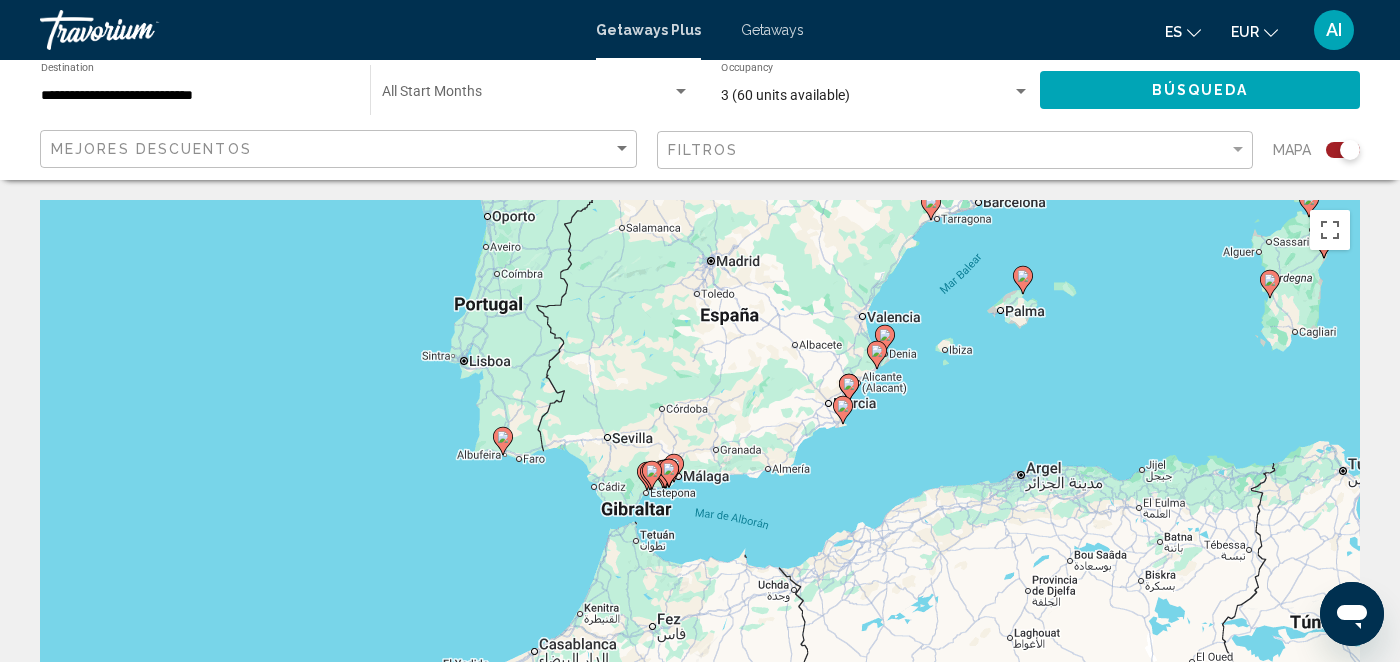 click on "Para desplazarte, pulsa las teclas [PERSON_NAME]. Para activar la función de arrastre con el teclado, pulsa Alt + Intro. Cuando hayas habilitado esa función, usa las teclas [PERSON_NAME] para mover el marcador. Para completar el arrastre, pulsa Intro. Para cancelar, pulsa Escape." at bounding box center (700, 500) 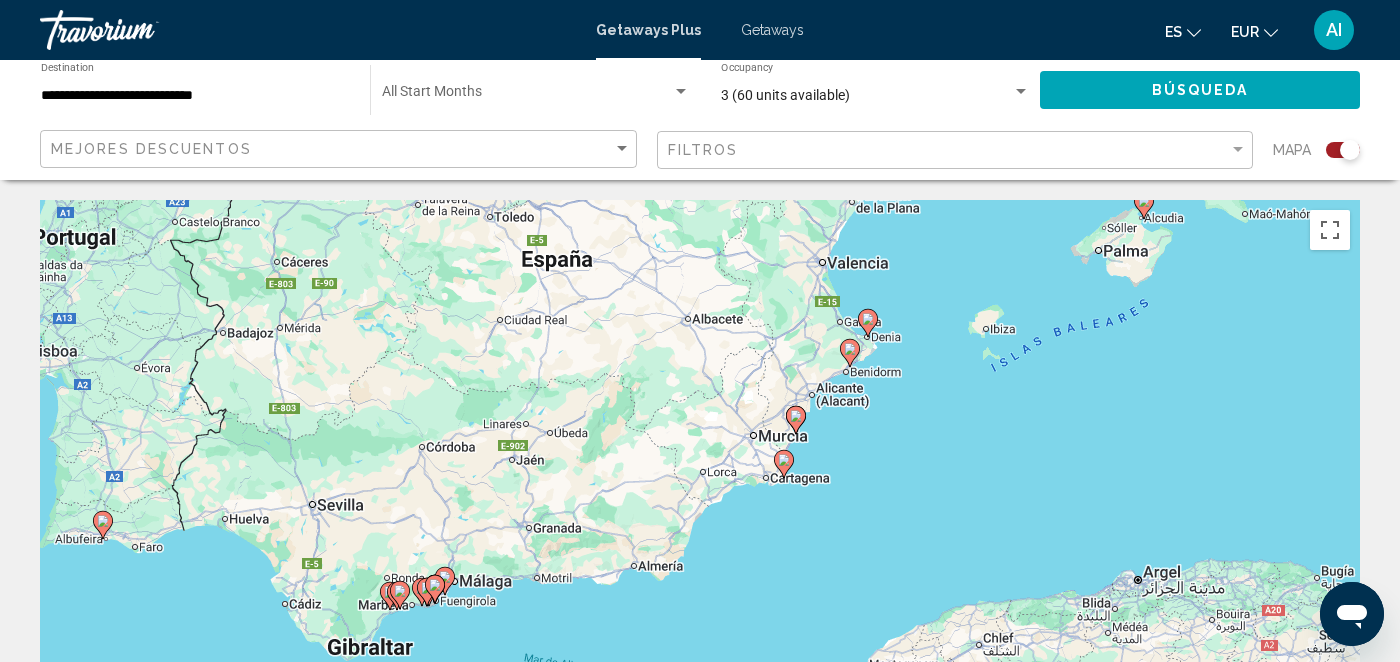 drag, startPoint x: 1032, startPoint y: 297, endPoint x: 889, endPoint y: 445, distance: 205.79845 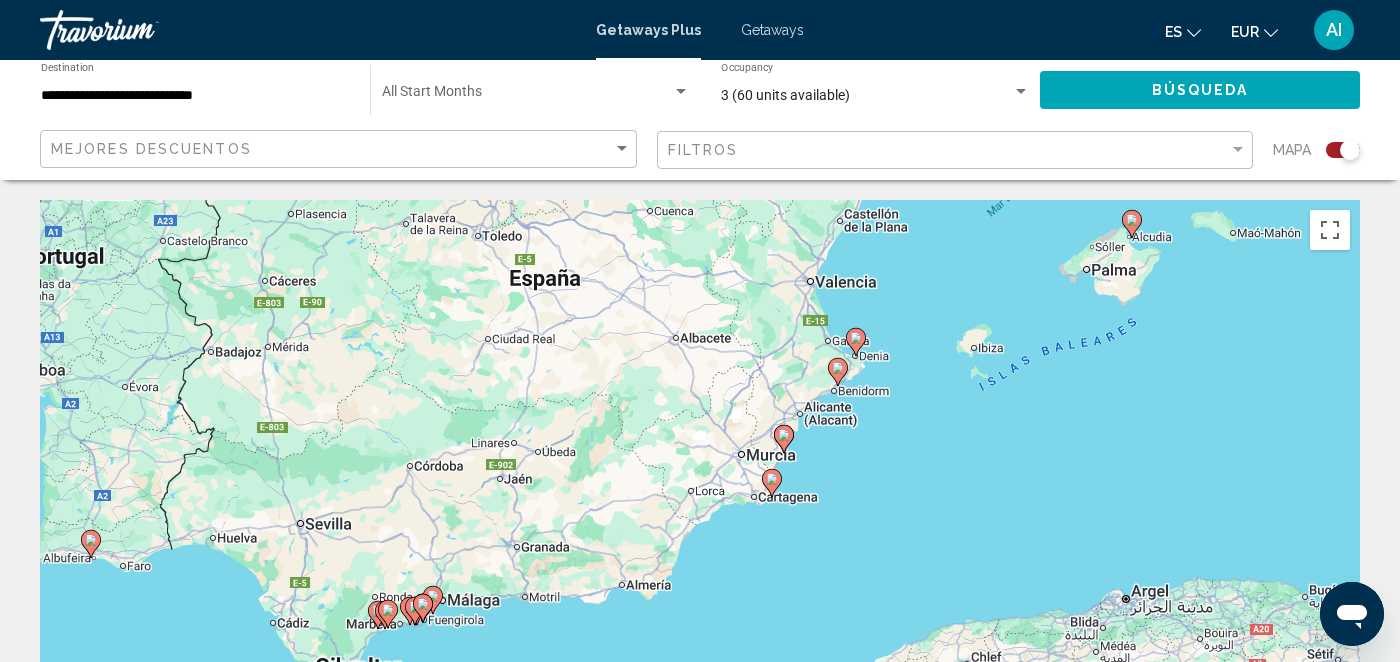 click on "Para desplazarte, pulsa las teclas [PERSON_NAME]. Para activar la función de arrastre con el teclado, pulsa Alt + Intro. Cuando hayas habilitado esa función, usa las teclas [PERSON_NAME] para mover el marcador. Para completar el arrastre, pulsa Intro. Para cancelar, pulsa Escape." at bounding box center [700, 500] 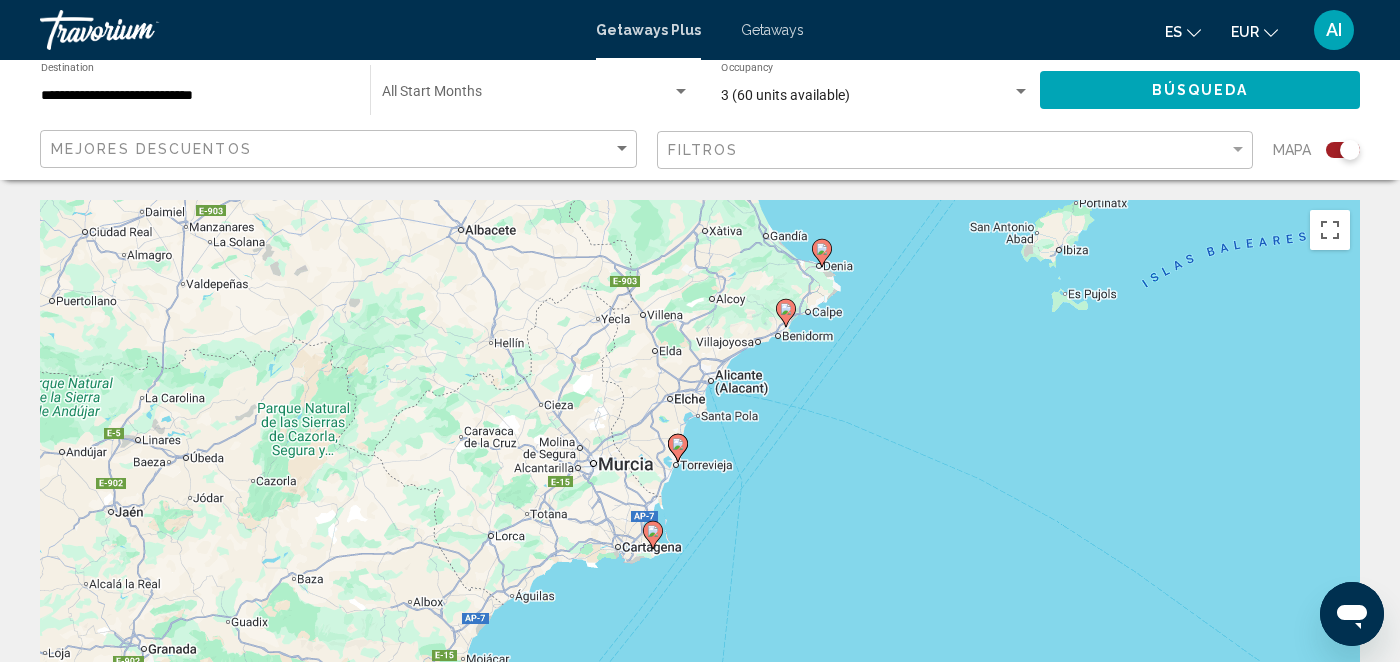 click 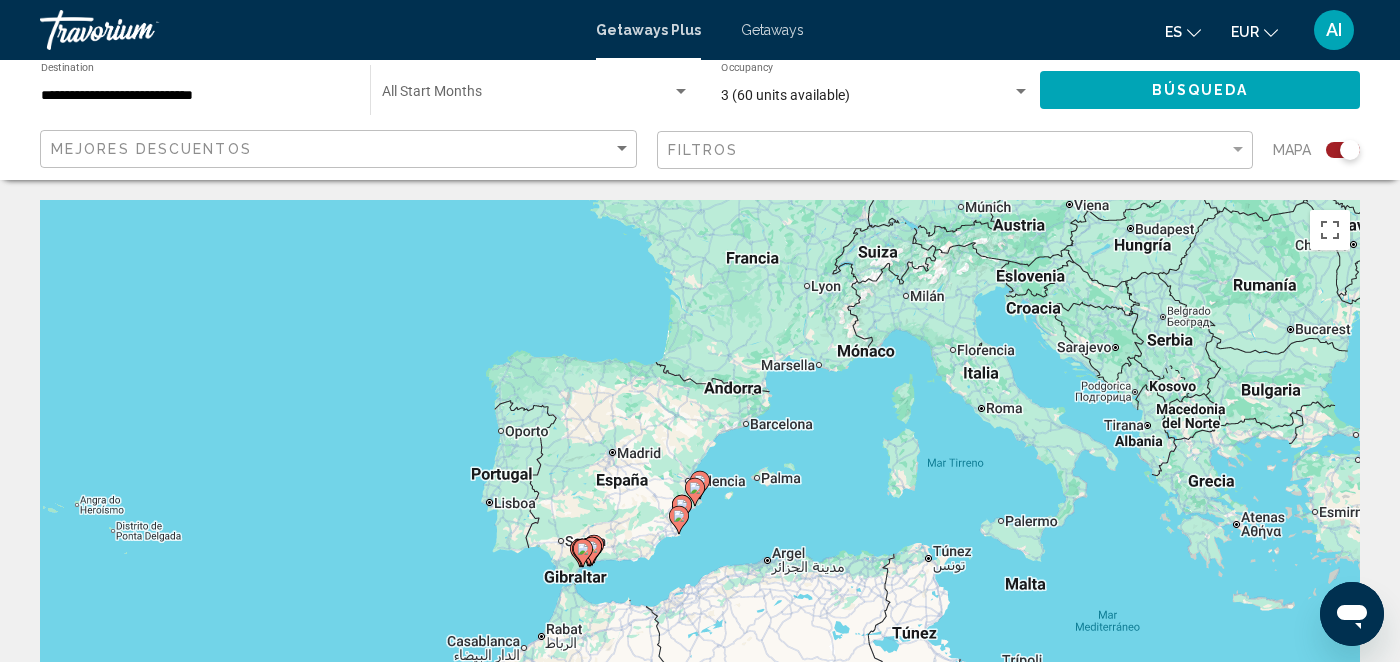 click on "Para desplazarte, pulsa las teclas [PERSON_NAME]. Para activar la función de arrastre con el teclado, pulsa Alt + Intro. Cuando hayas habilitado esa función, usa las teclas [PERSON_NAME] para mover el marcador. Para completar el arrastre, pulsa Intro. Para cancelar, pulsa Escape." at bounding box center (700, 500) 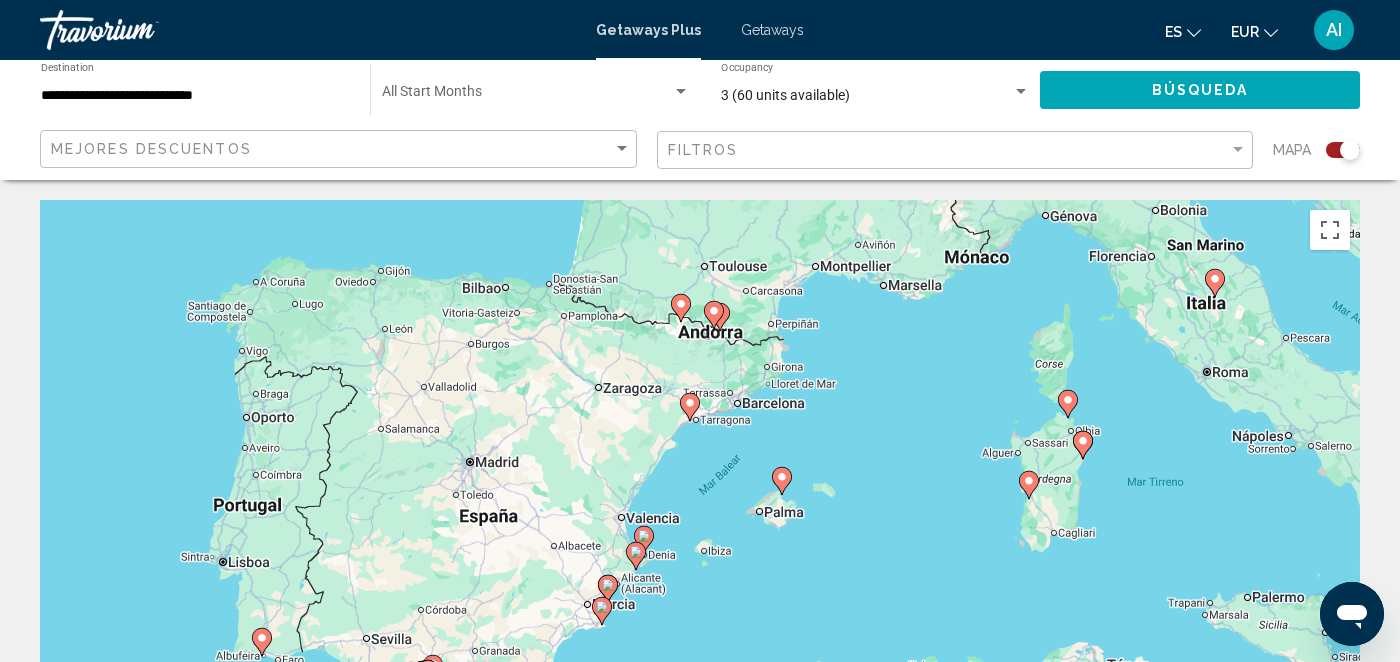 click on "Para desplazarte, pulsa las teclas [PERSON_NAME]. Para activar la función de arrastre con el teclado, pulsa Alt + Intro. Cuando hayas habilitado esa función, usa las teclas [PERSON_NAME] para mover el marcador. Para completar el arrastre, pulsa Intro. Para cancelar, pulsa Escape." at bounding box center [700, 500] 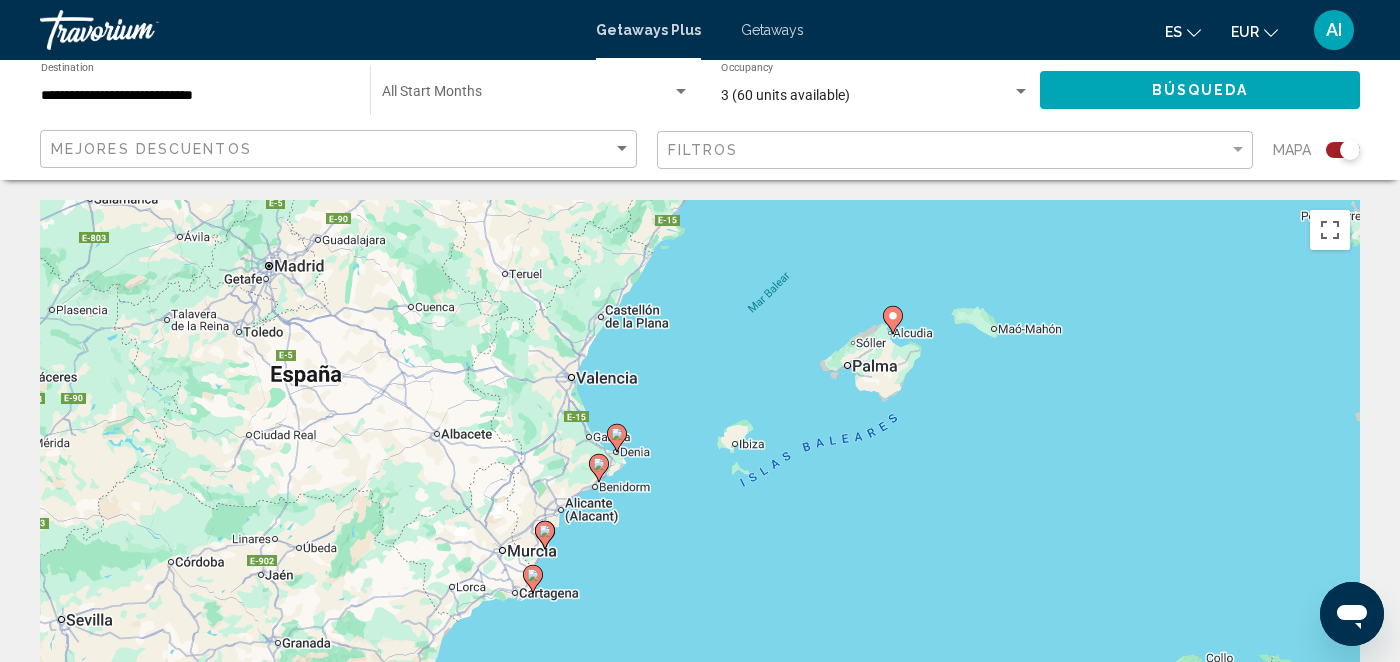 drag, startPoint x: 637, startPoint y: 593, endPoint x: 724, endPoint y: 365, distance: 244.03484 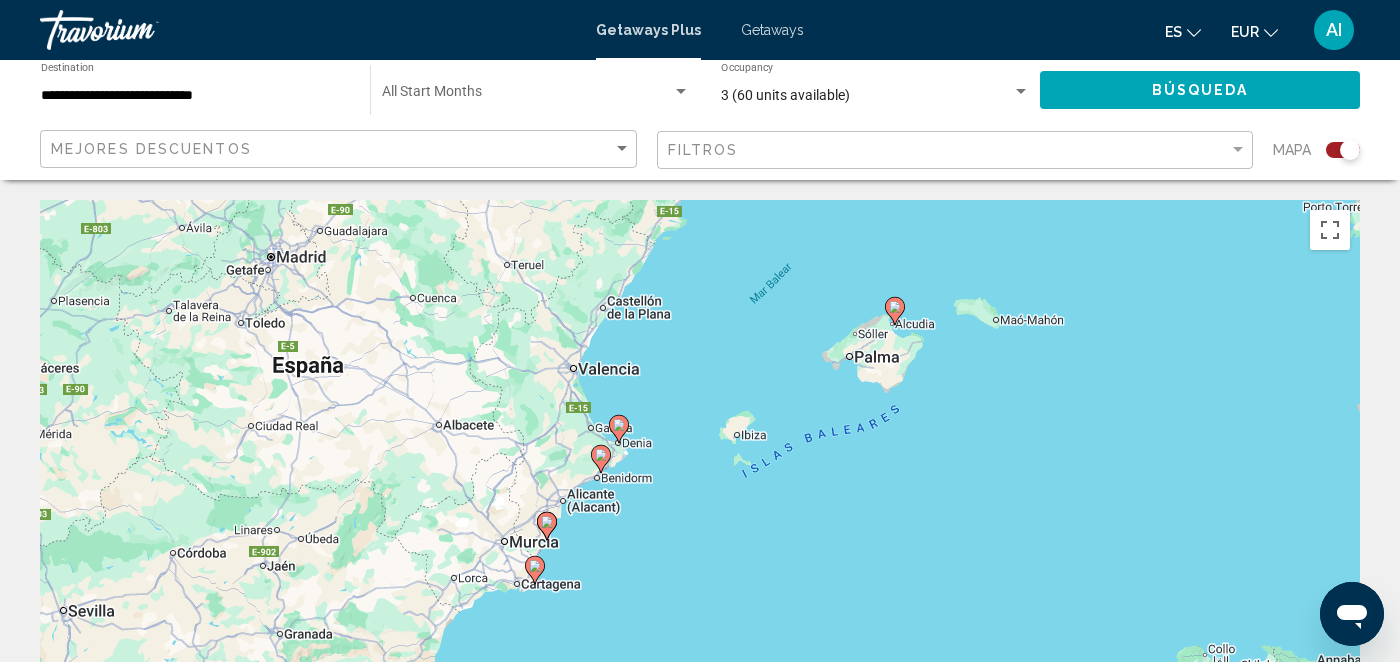click on "Para desplazarte, pulsa las teclas [PERSON_NAME]. Para activar la función de arrastre con el teclado, pulsa Alt + Intro. Cuando hayas habilitado esa función, usa las teclas [PERSON_NAME] para mover el marcador. Para completar el arrastre, pulsa Intro. Para cancelar, pulsa Escape." at bounding box center [700, 500] 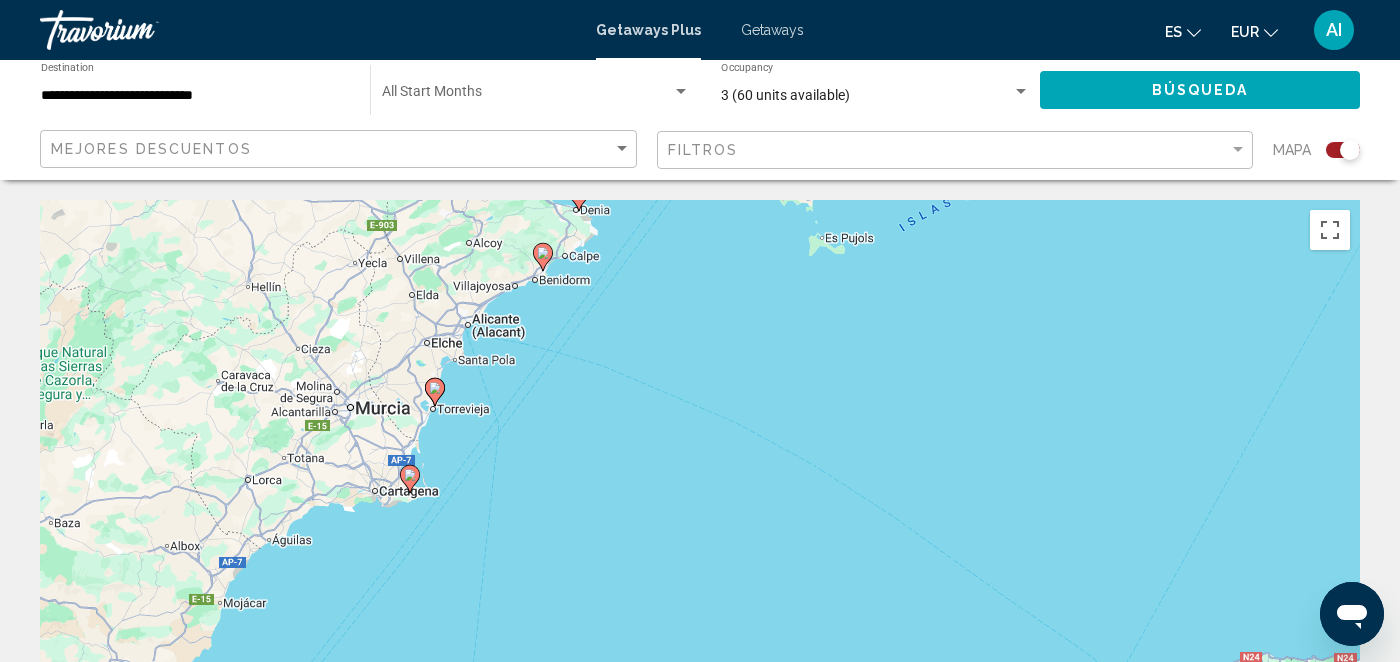 drag, startPoint x: 494, startPoint y: 642, endPoint x: 525, endPoint y: 419, distance: 225.1444 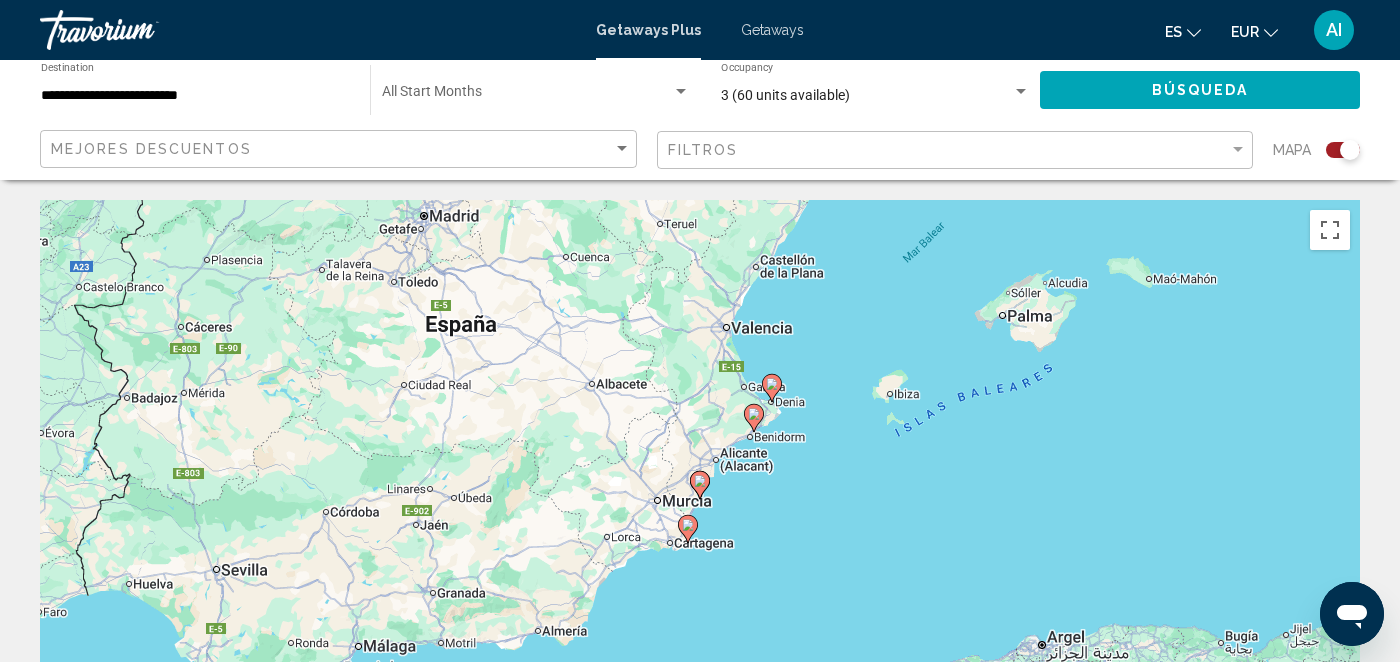 click 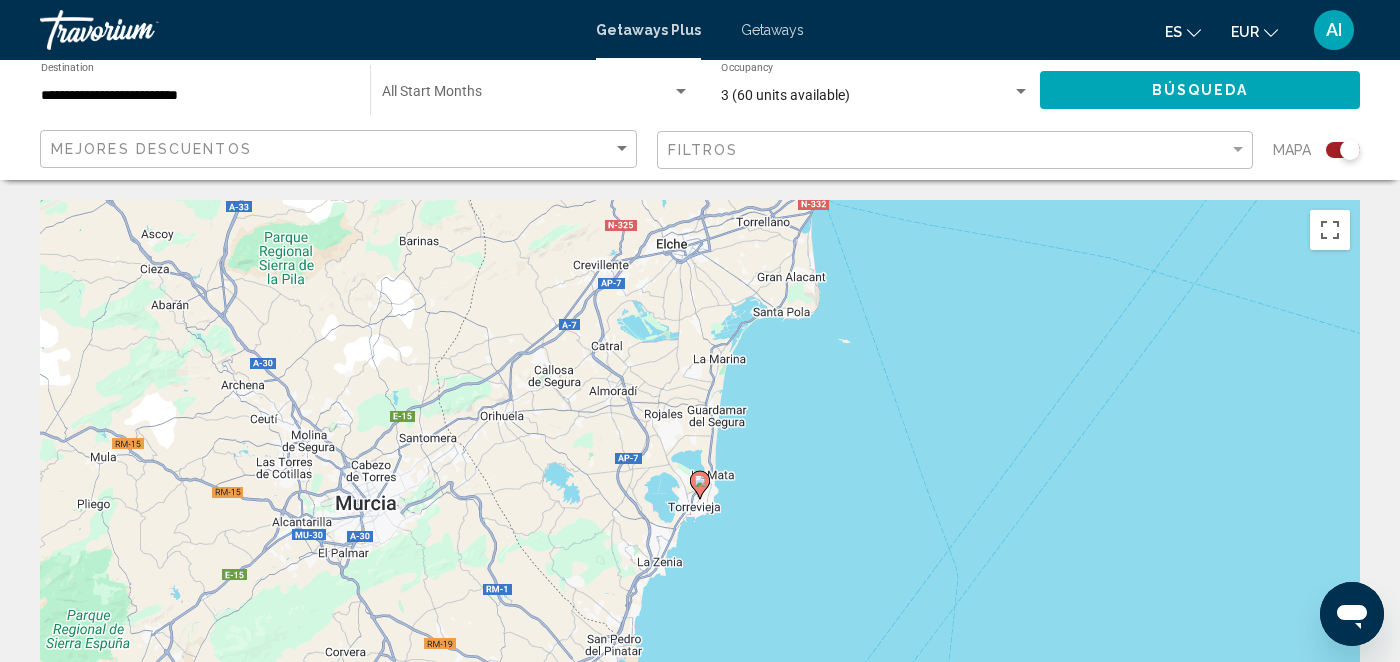 click 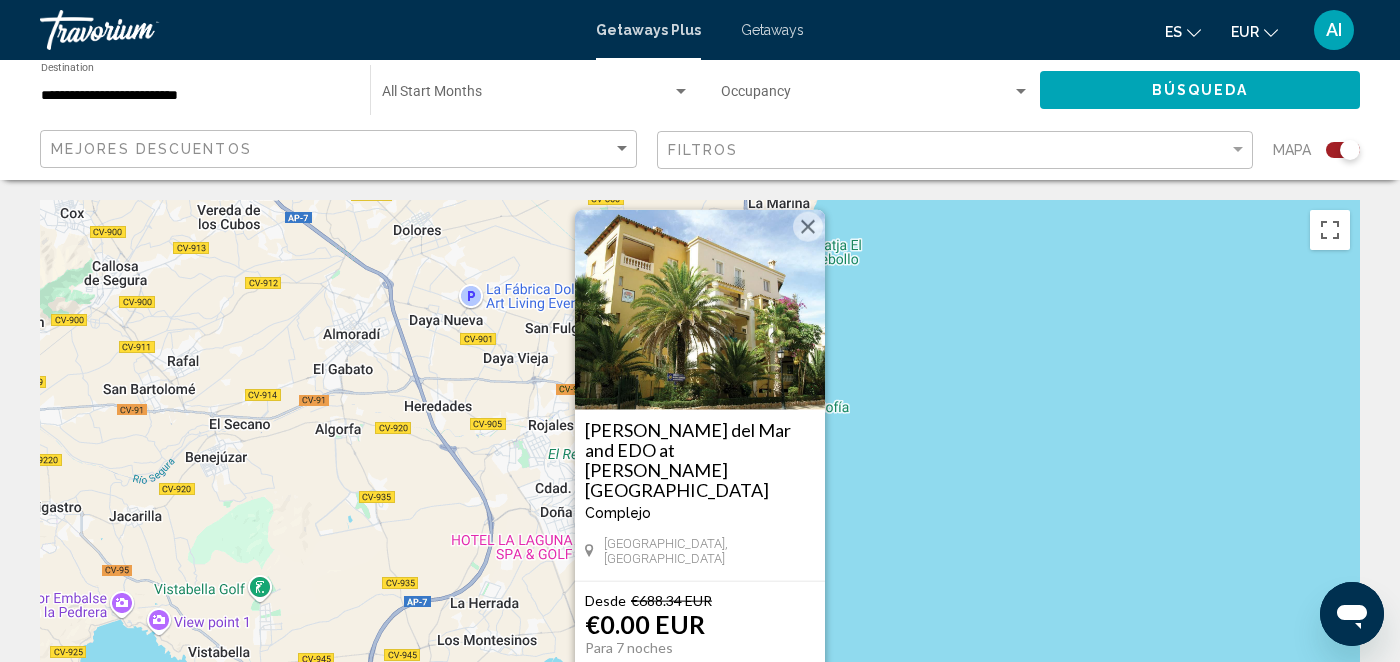 click on "[PERSON_NAME] del Mar and EDO at [PERSON_NAME][GEOGRAPHIC_DATA]" at bounding box center (700, 460) 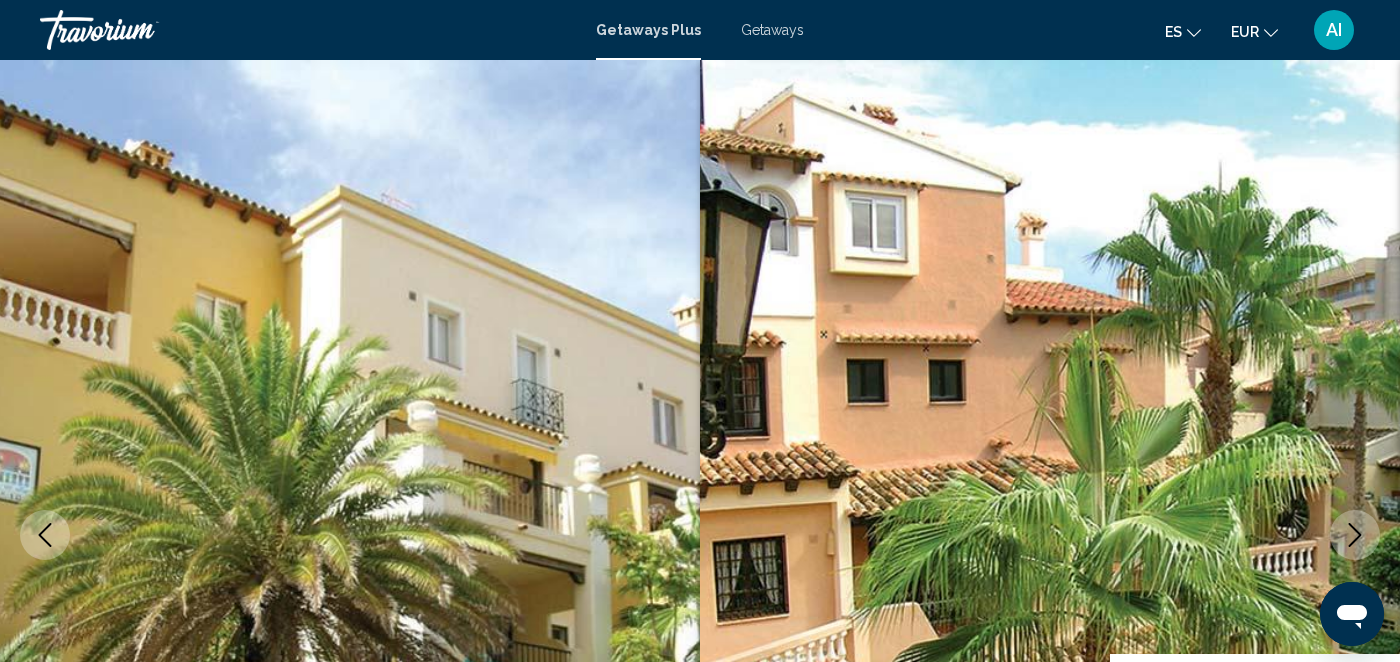 scroll, scrollTop: 204, scrollLeft: 0, axis: vertical 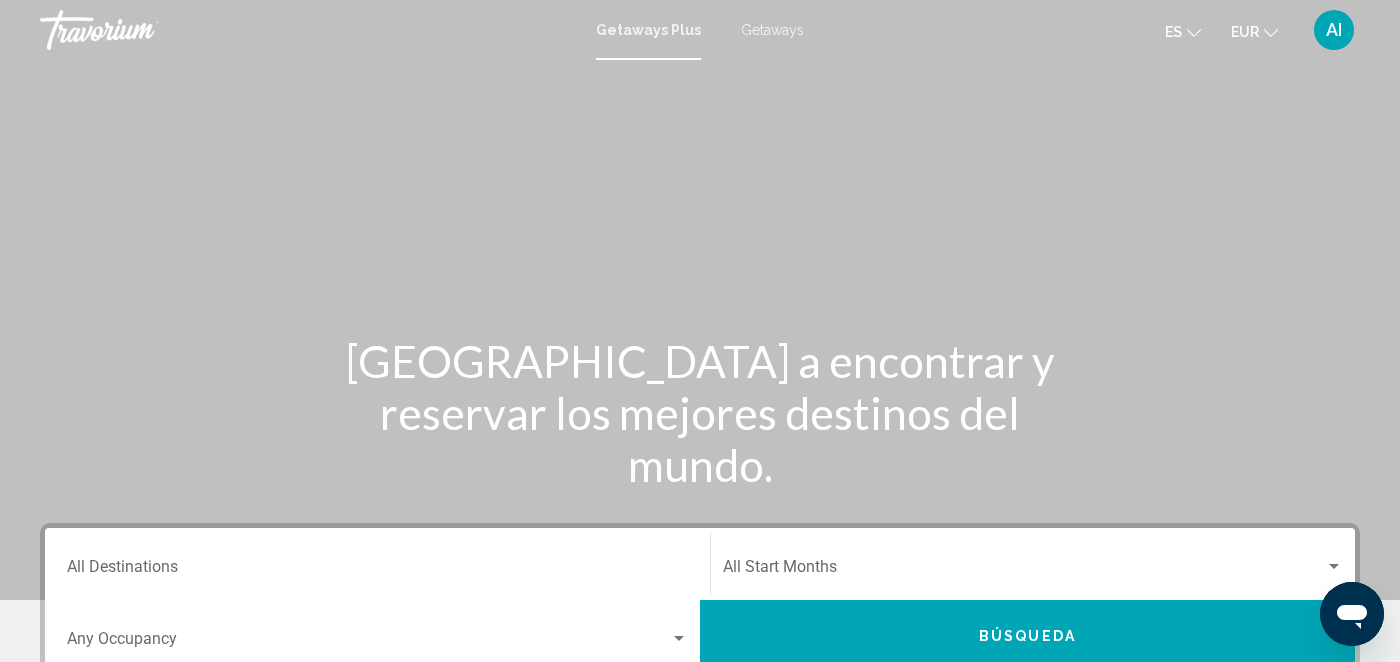 click on "Start Month All Start Months" 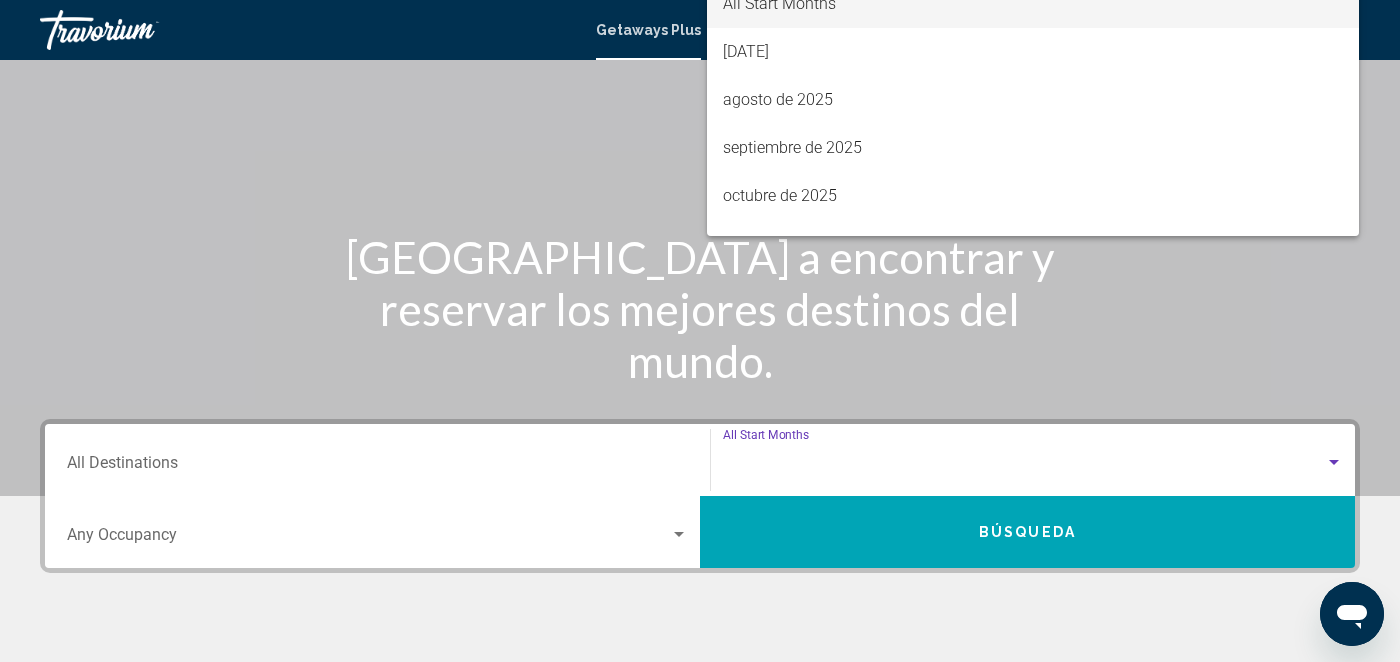 scroll, scrollTop: 458, scrollLeft: 0, axis: vertical 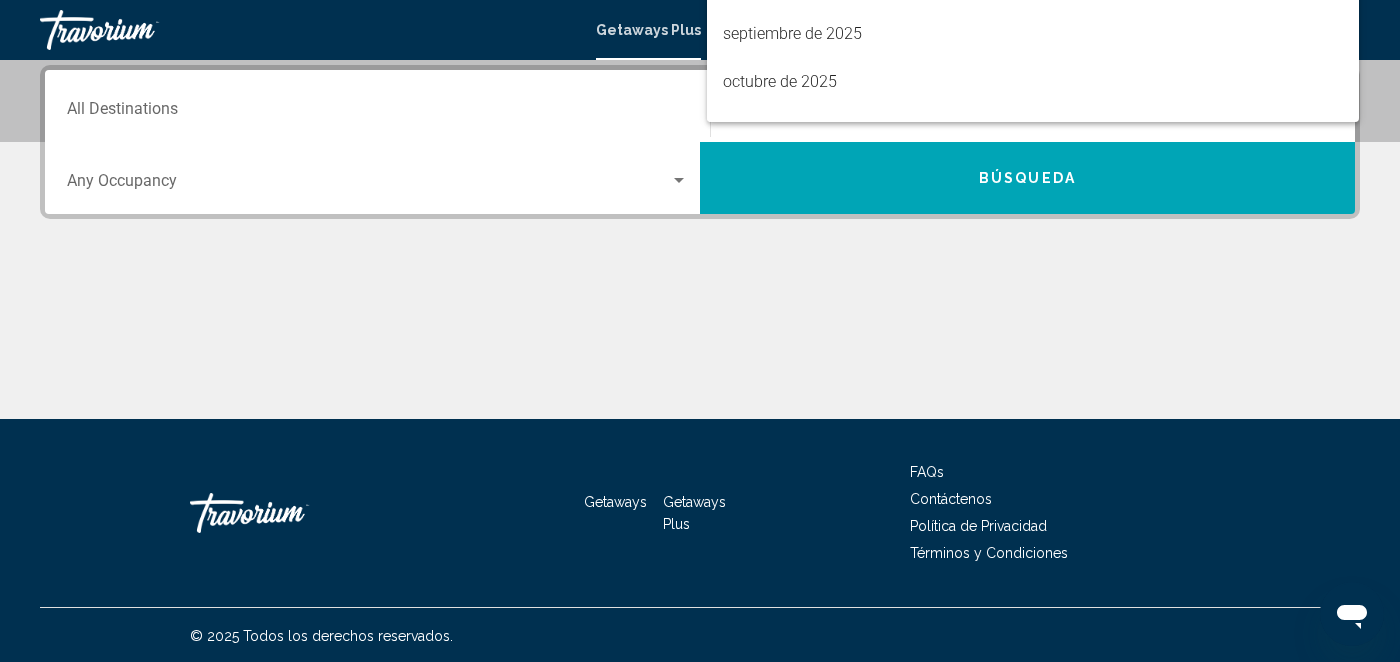 click at bounding box center (700, 331) 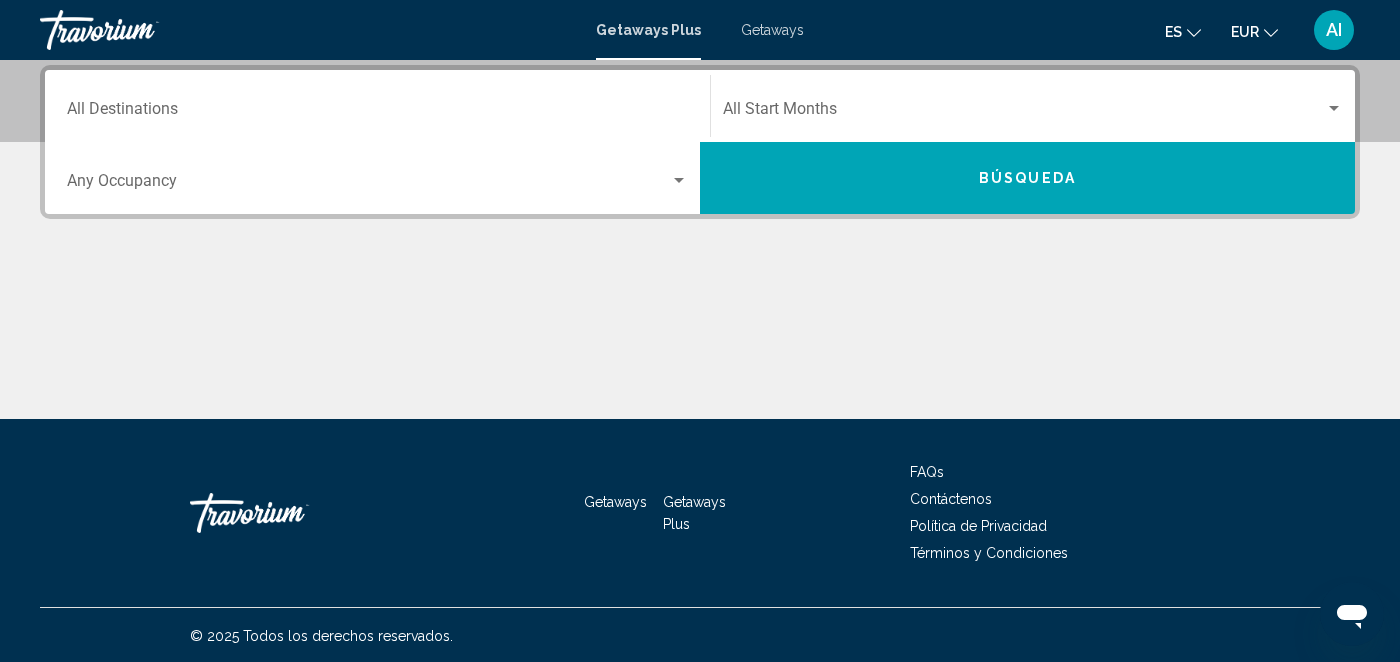 click at bounding box center [368, 185] 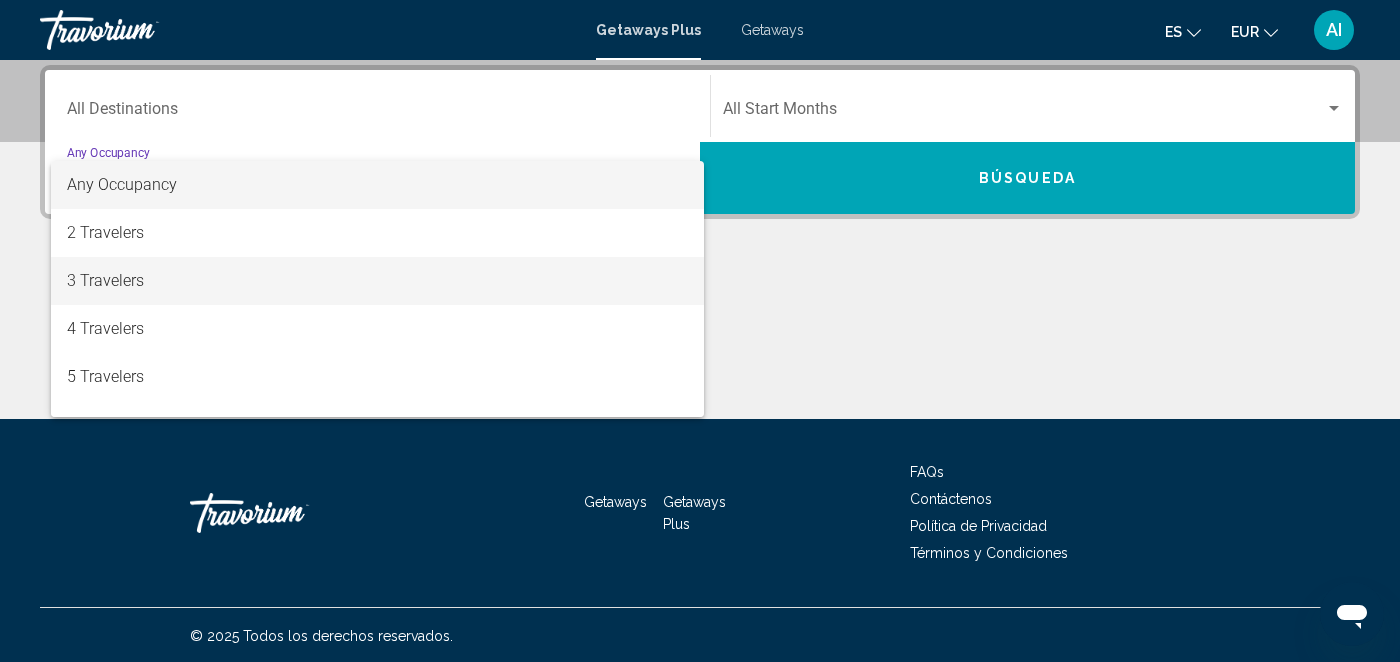 click on "3 Travelers" at bounding box center (377, 281) 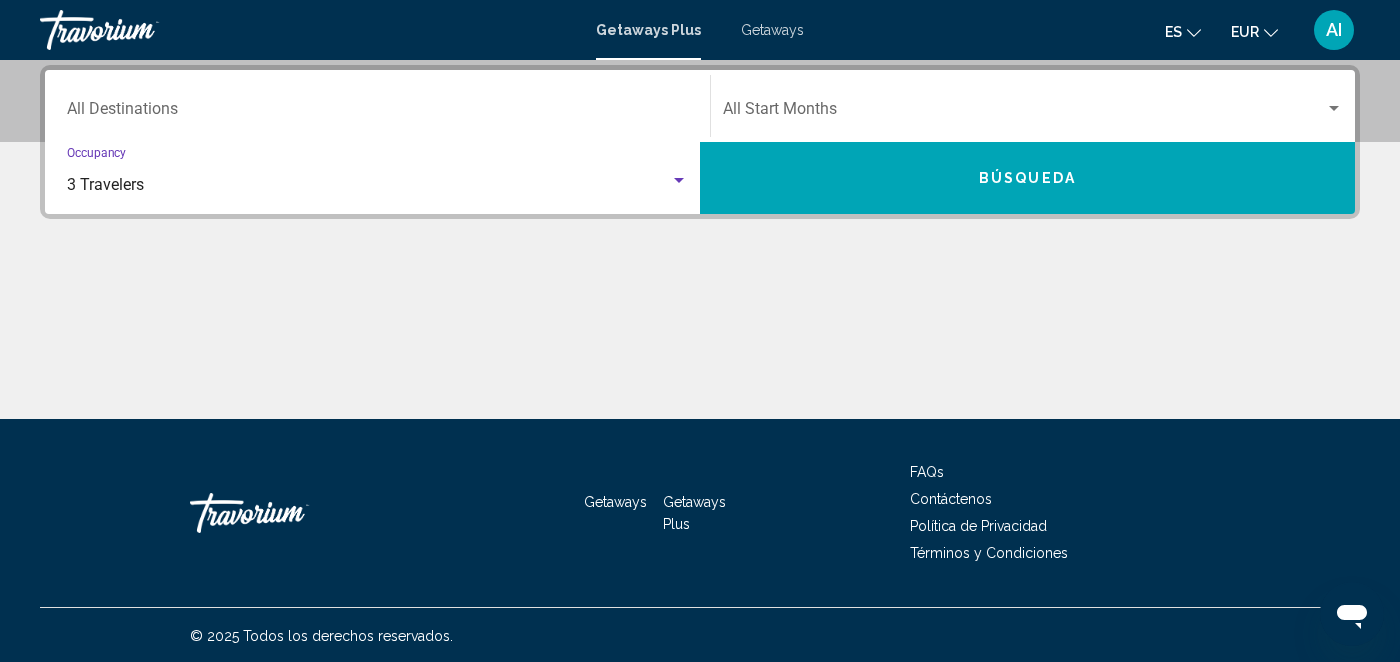 click on "Start Month All Start Months" 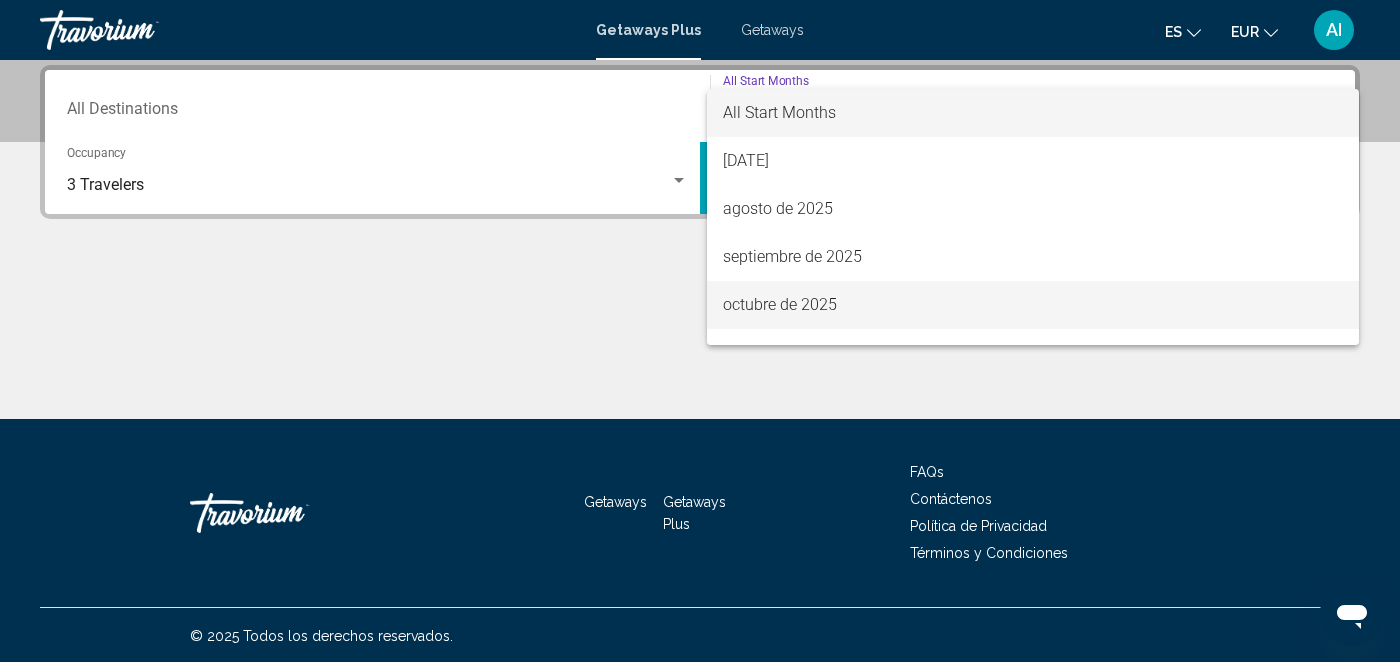 click on "octubre de 2025" at bounding box center [1033, 305] 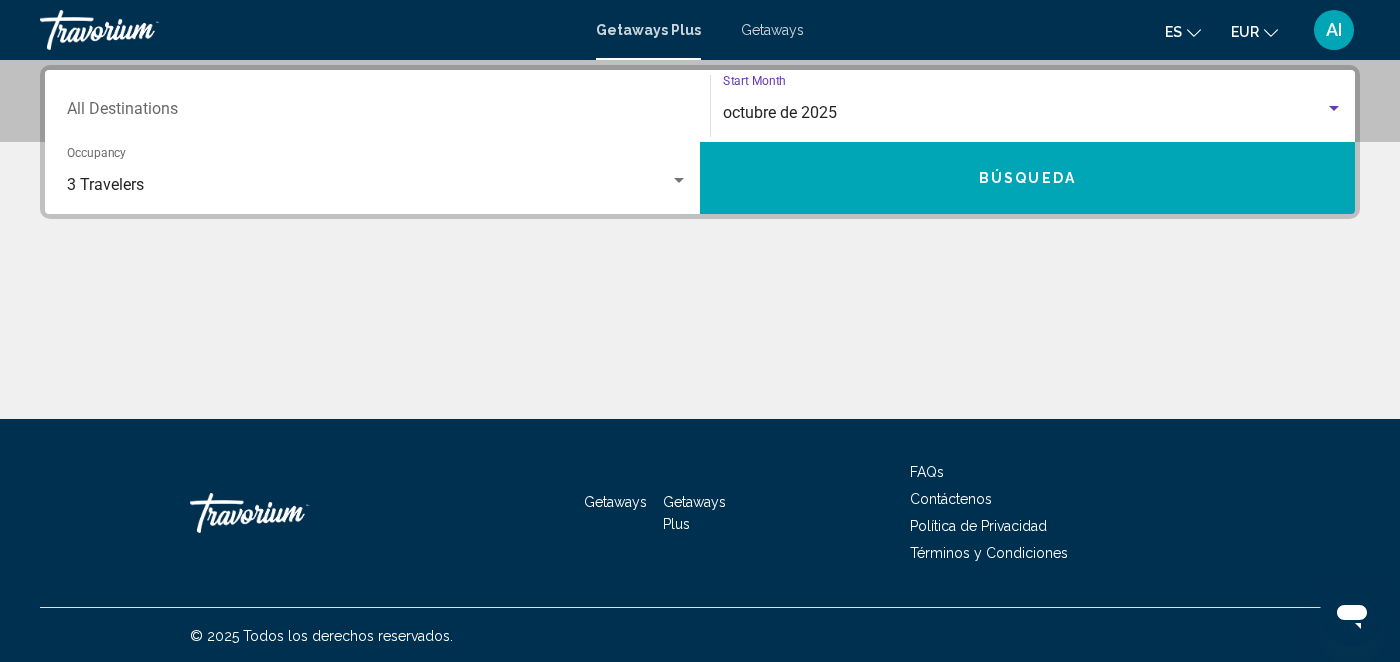 click on "Búsqueda" at bounding box center (1027, 178) 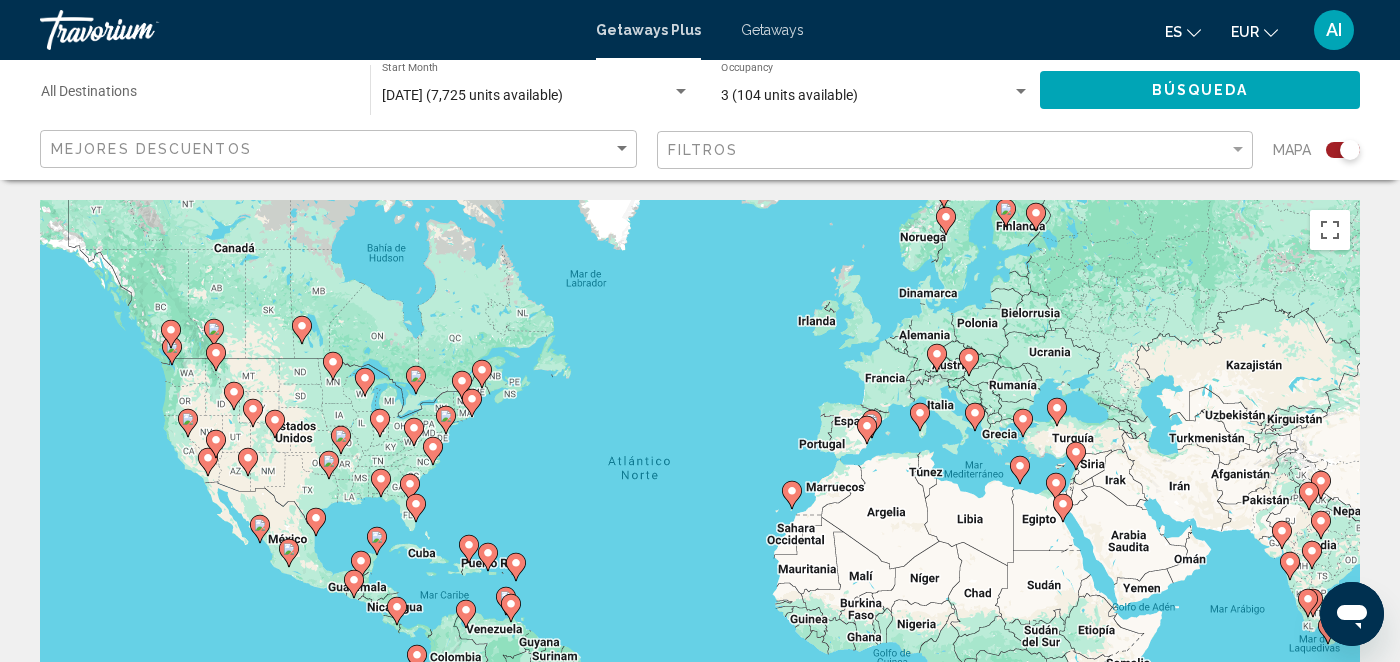 click on "Para desplazarte, pulsa las teclas [PERSON_NAME]. Para activar la función de arrastre con el teclado, pulsa Alt + Intro. Cuando hayas habilitado esa función, usa las teclas [PERSON_NAME] para mover el marcador. Para completar el arrastre, pulsa Intro. Para cancelar, pulsa Escape." at bounding box center [700, 500] 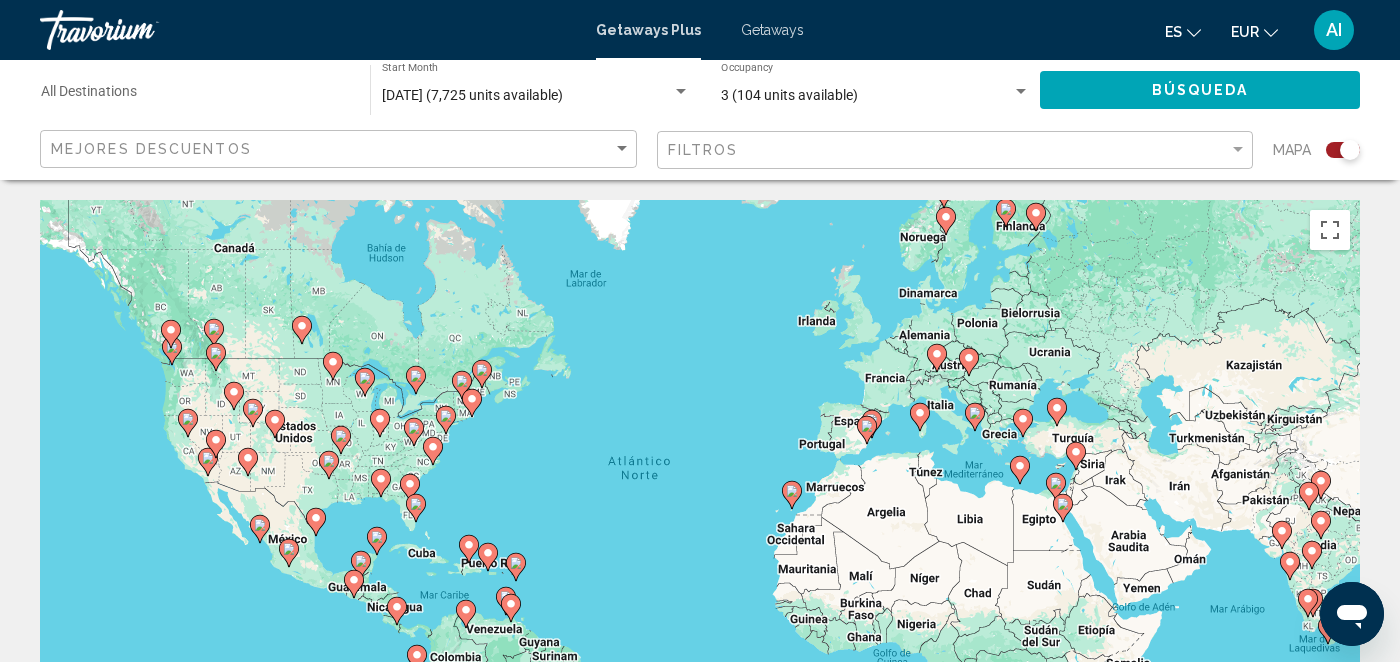 click on "Para desplazarte, pulsa las teclas [PERSON_NAME]. Para activar la función de arrastre con el teclado, pulsa Alt + Intro. Cuando hayas habilitado esa función, usa las teclas [PERSON_NAME] para mover el marcador. Para completar el arrastre, pulsa Intro. Para cancelar, pulsa Escape." at bounding box center [700, 500] 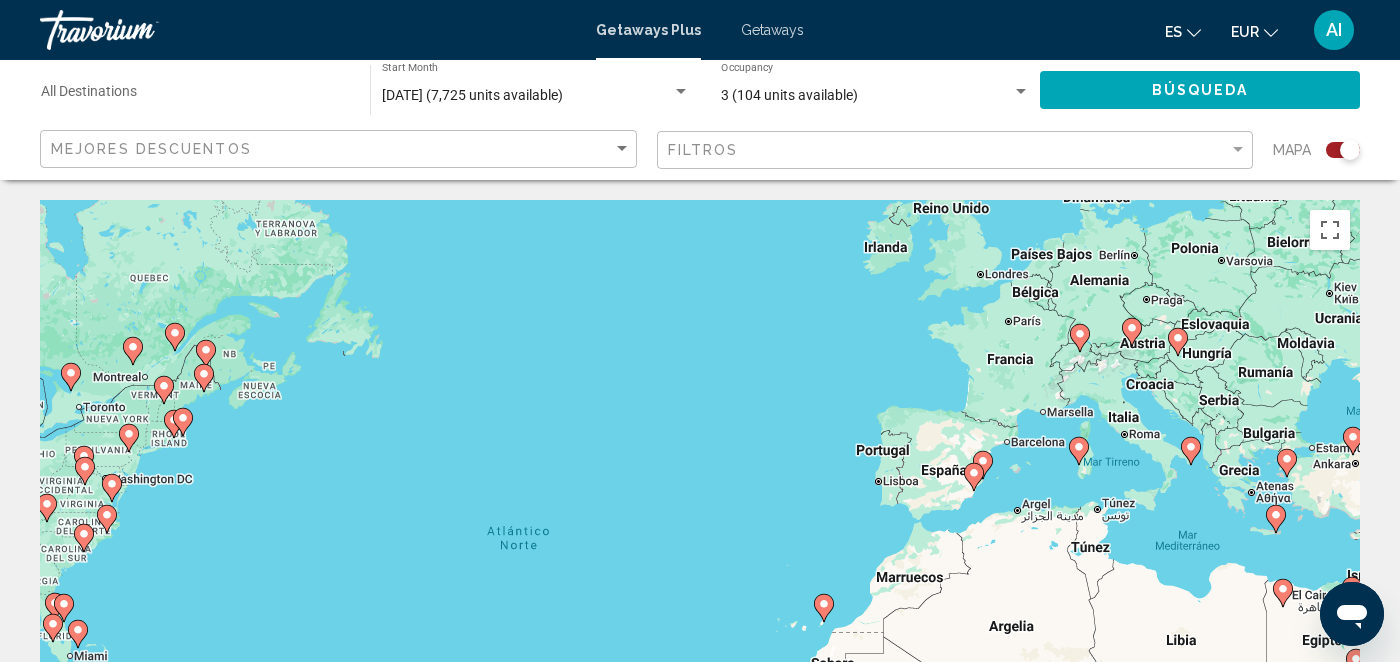drag, startPoint x: 757, startPoint y: 375, endPoint x: 675, endPoint y: 344, distance: 87.66413 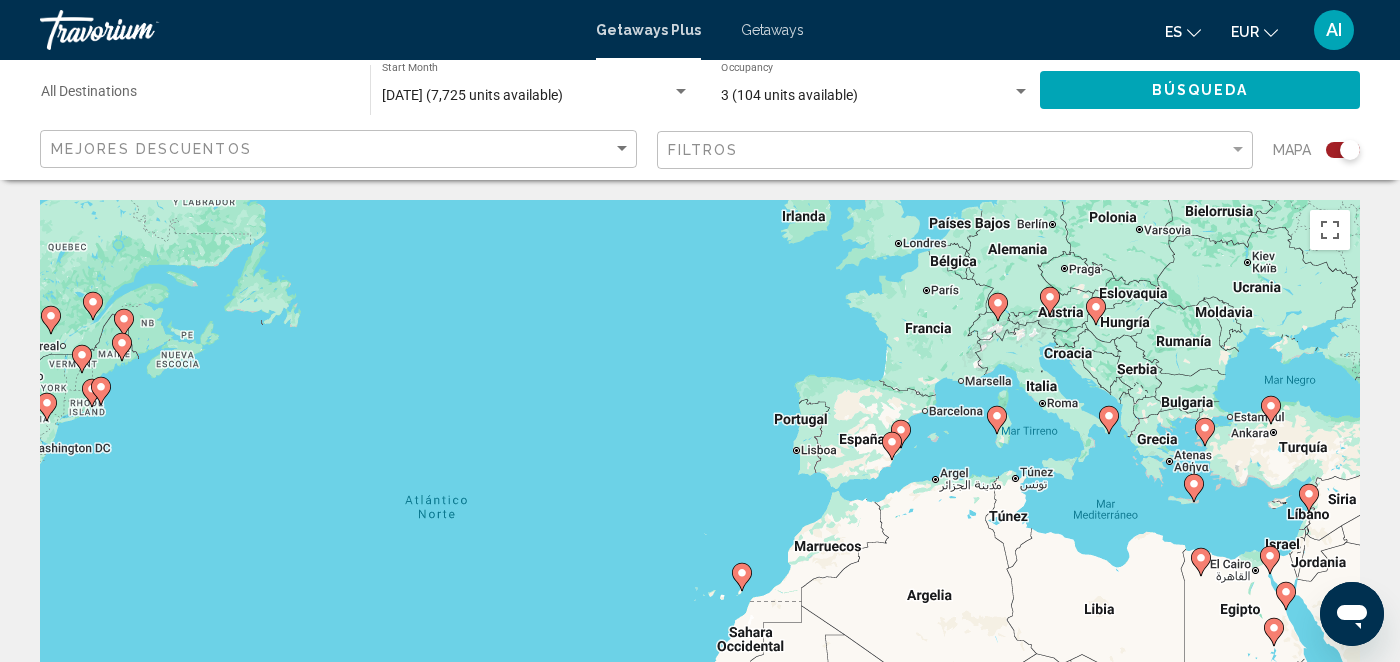 click on "Para desplazarte, pulsa las teclas [PERSON_NAME]. Para activar la función de arrastre con el teclado, pulsa Alt + Intro. Cuando hayas habilitado esa función, usa las teclas [PERSON_NAME] para mover el marcador. Para completar el arrastre, pulsa Intro. Para cancelar, pulsa Escape." at bounding box center [700, 500] 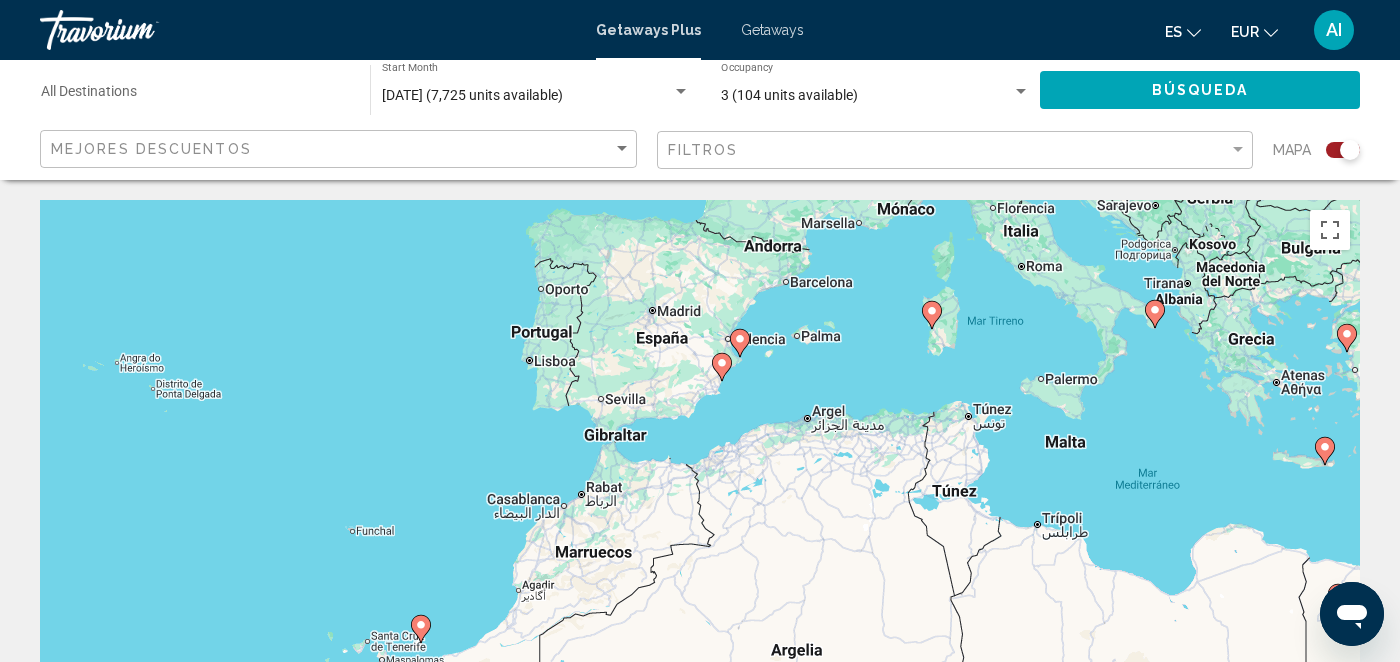 drag, startPoint x: 951, startPoint y: 446, endPoint x: 835, endPoint y: 352, distance: 149.30505 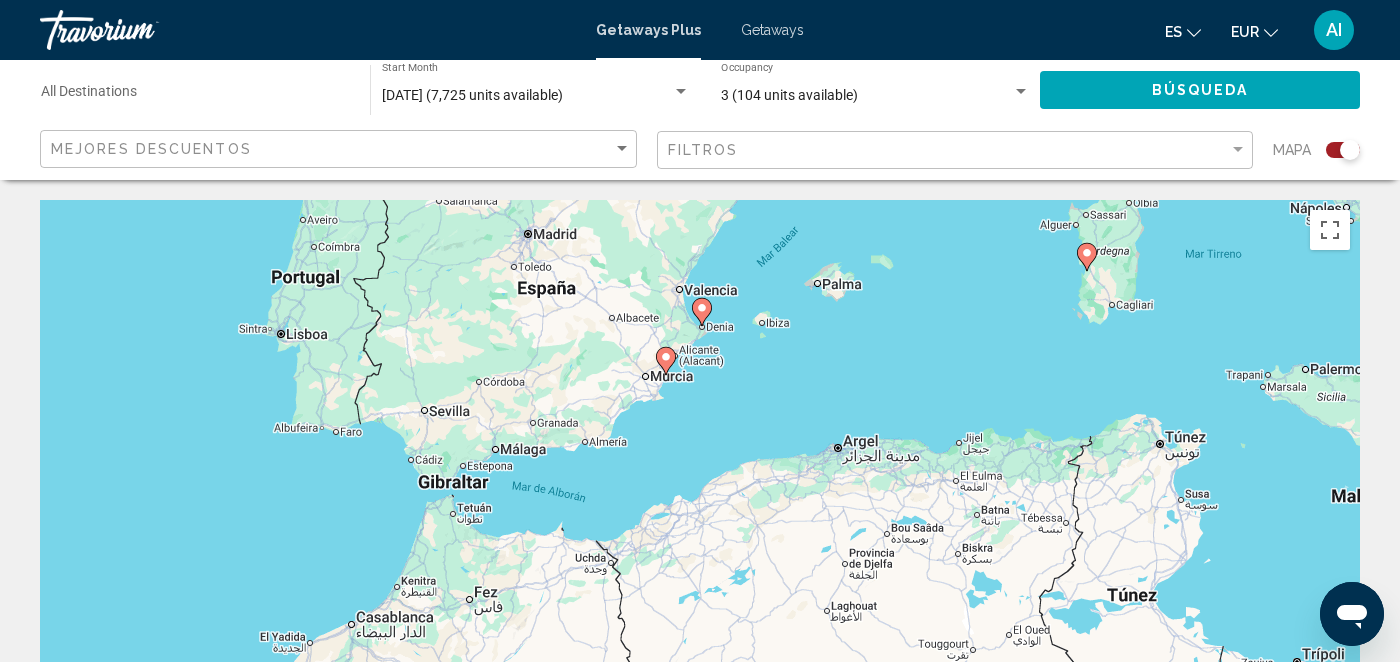 click on "Para desplazarte, pulsa las teclas [PERSON_NAME]. Para activar la función de arrastre con el teclado, pulsa Alt + Intro. Cuando hayas habilitado esa función, usa las teclas [PERSON_NAME] para mover el marcador. Para completar el arrastre, pulsa Intro. Para cancelar, pulsa Escape." at bounding box center [700, 500] 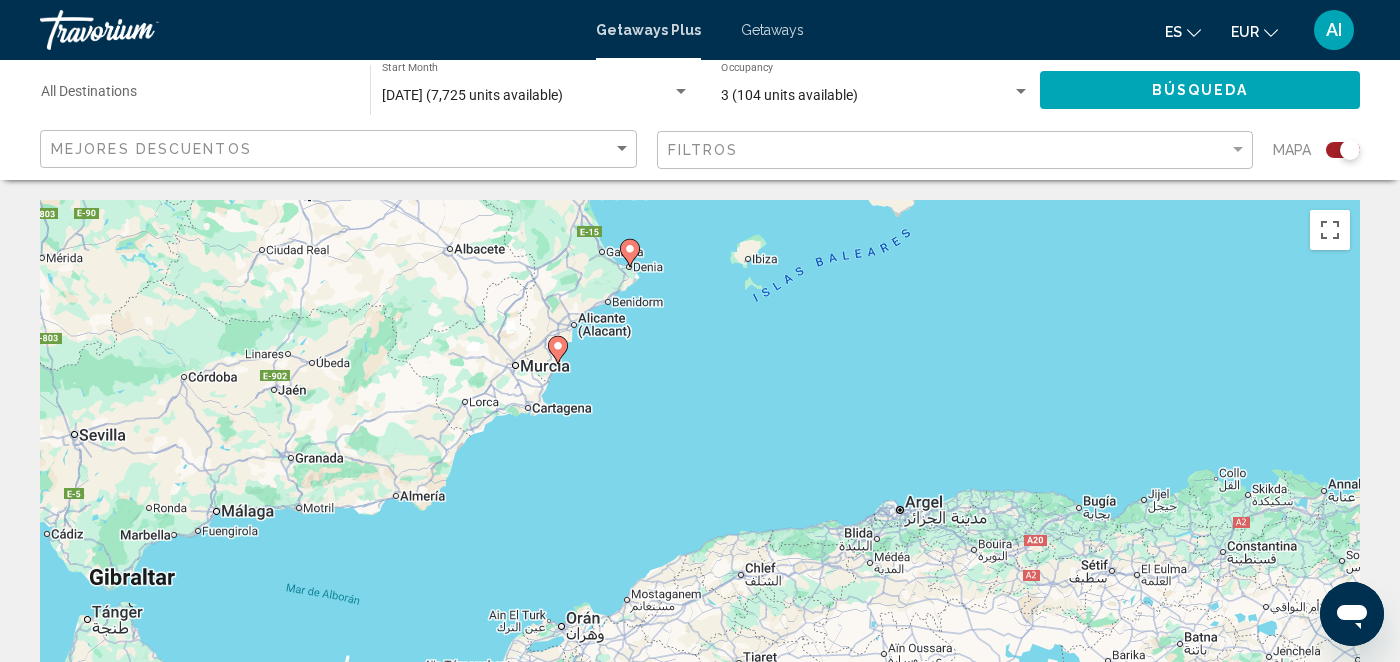 click on "Para desplazarte, pulsa las teclas [PERSON_NAME]. Para activar la función de arrastre con el teclado, pulsa Alt + Intro. Cuando hayas habilitado esa función, usa las teclas [PERSON_NAME] para mover el marcador. Para completar el arrastre, pulsa Intro. Para cancelar, pulsa Escape." at bounding box center [700, 500] 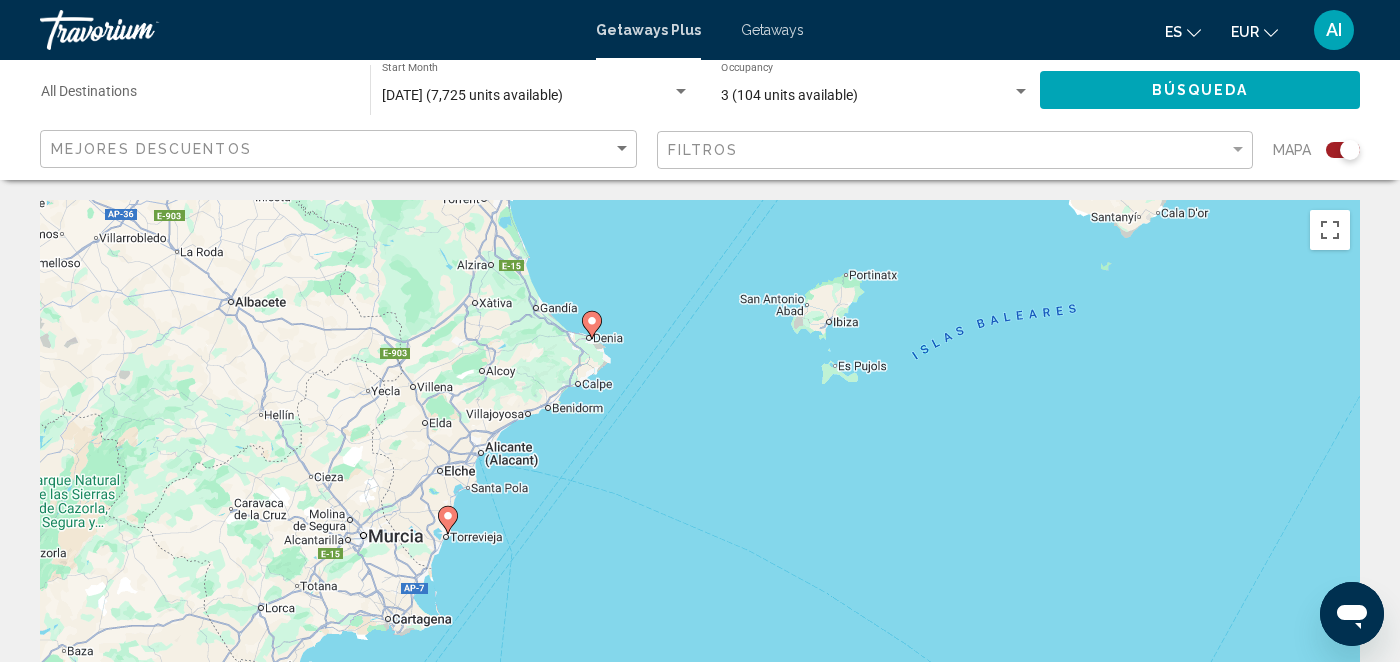 drag, startPoint x: 490, startPoint y: 265, endPoint x: 599, endPoint y: 462, distance: 225.1444 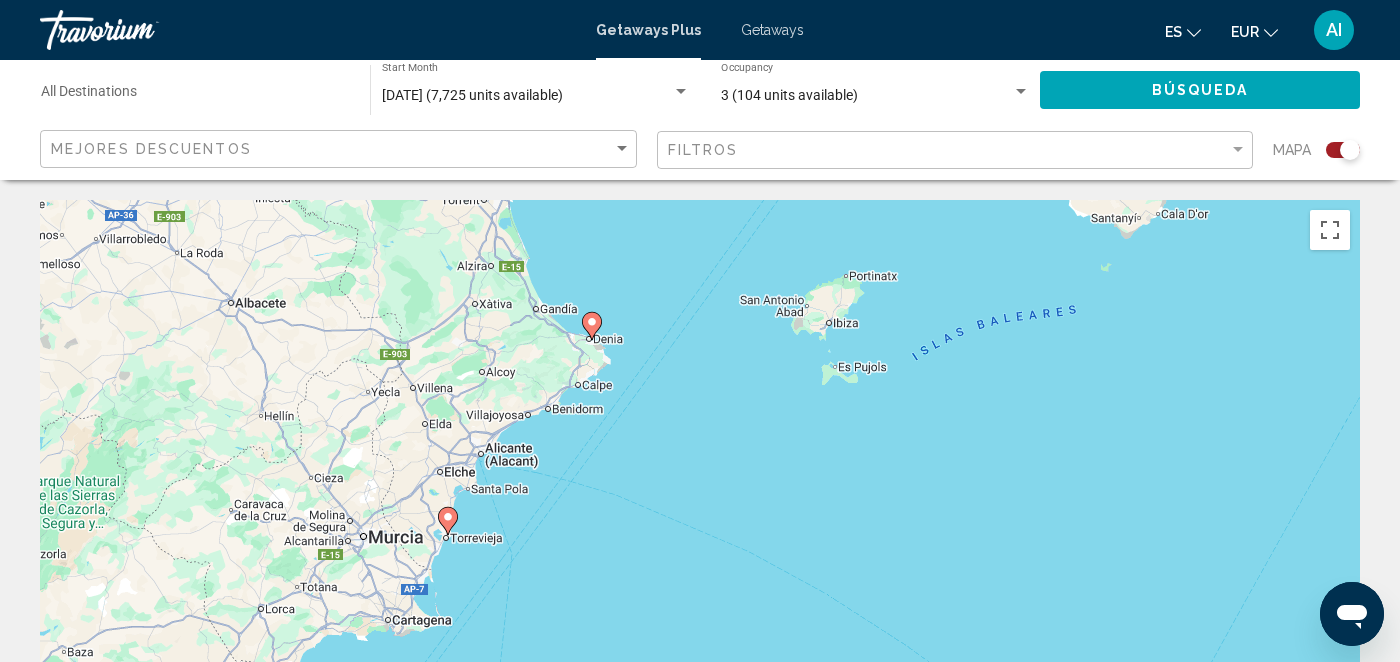 click on "Para desplazarte, pulsa las teclas [PERSON_NAME]. Para activar la función de arrastre con el teclado, pulsa Alt + Intro. Cuando hayas habilitado esa función, usa las teclas [PERSON_NAME] para mover el marcador. Para completar el arrastre, pulsa Intro. Para cancelar, pulsa Escape." at bounding box center [700, 500] 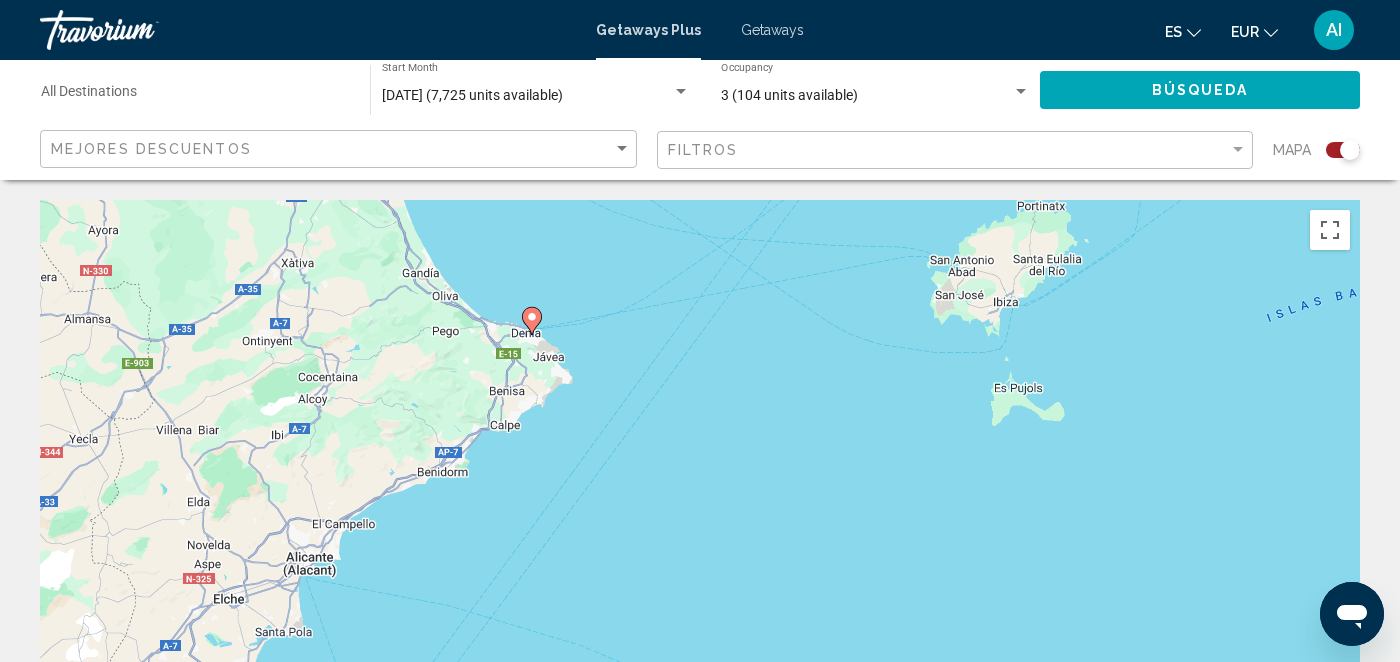 click 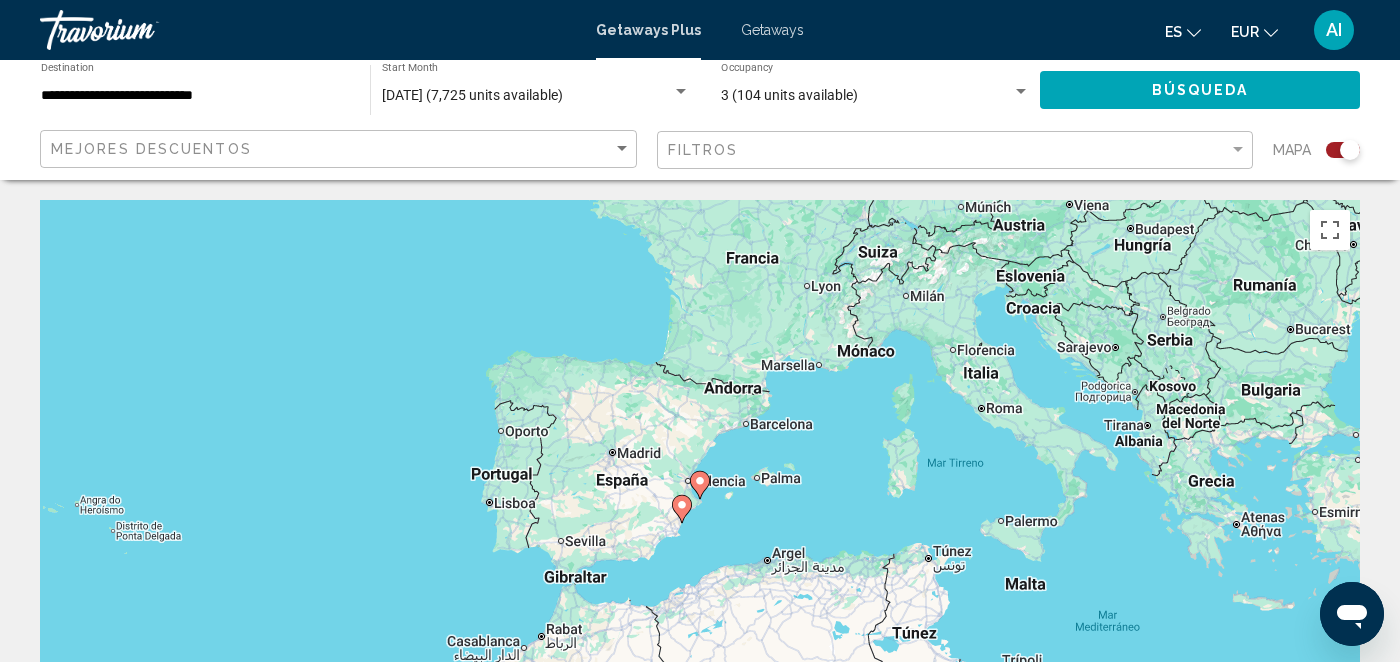 click 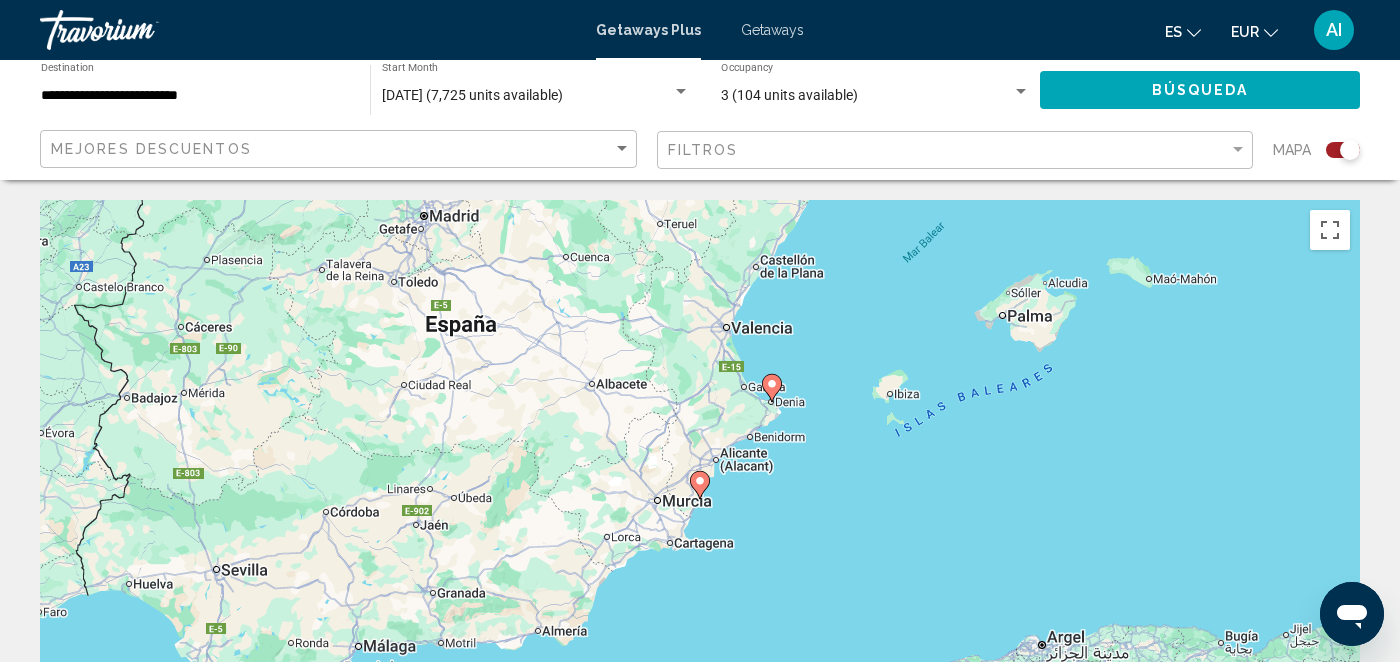 click 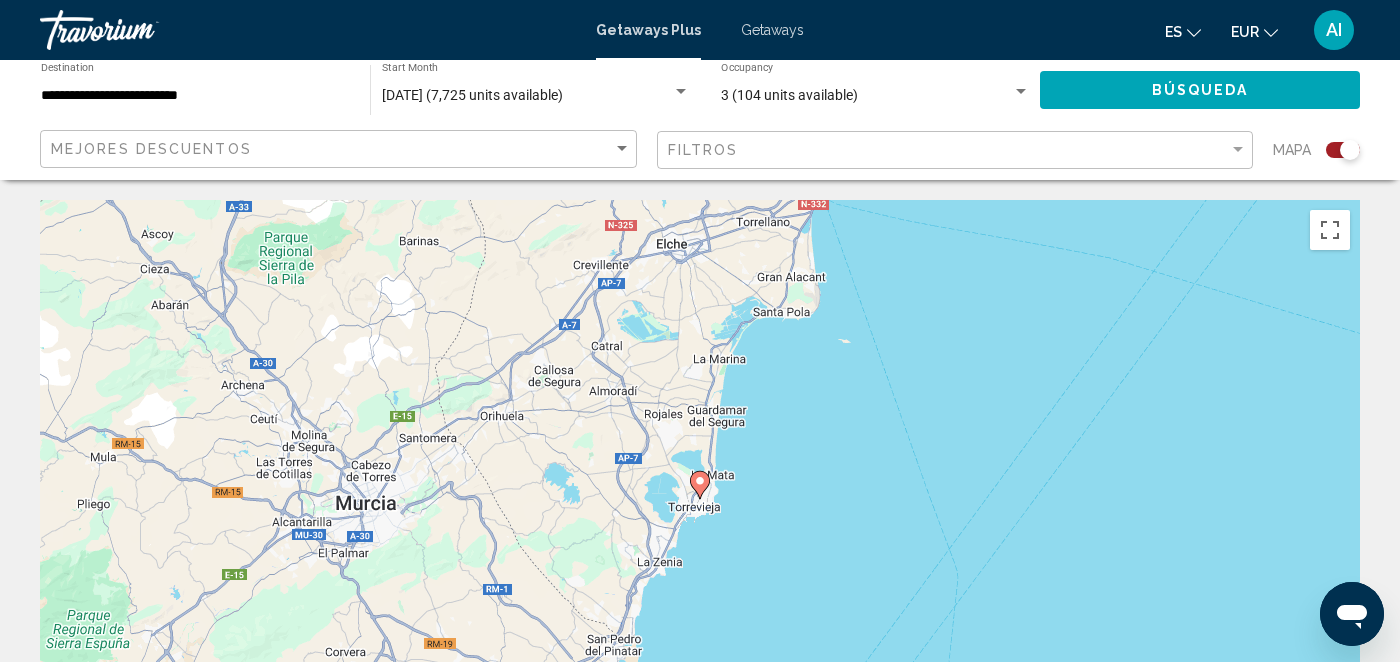 click 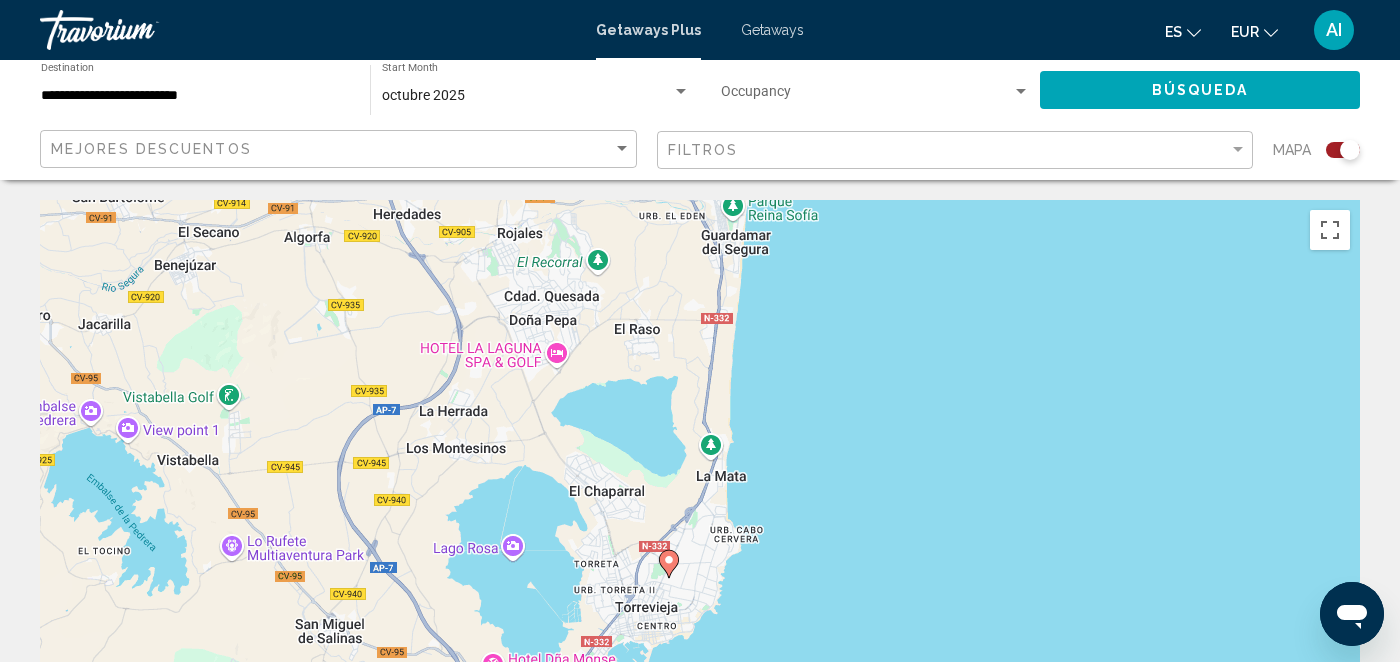 drag, startPoint x: 939, startPoint y: 525, endPoint x: 905, endPoint y: 327, distance: 200.89798 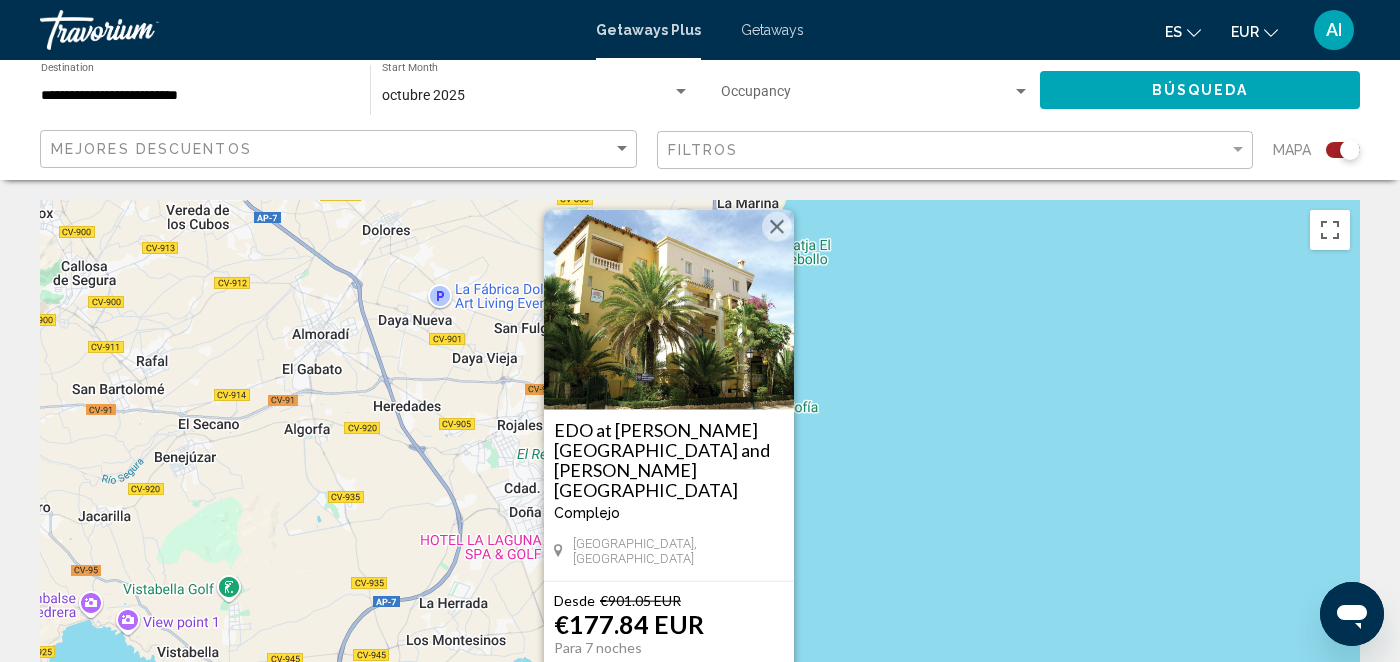 click at bounding box center [777, 227] 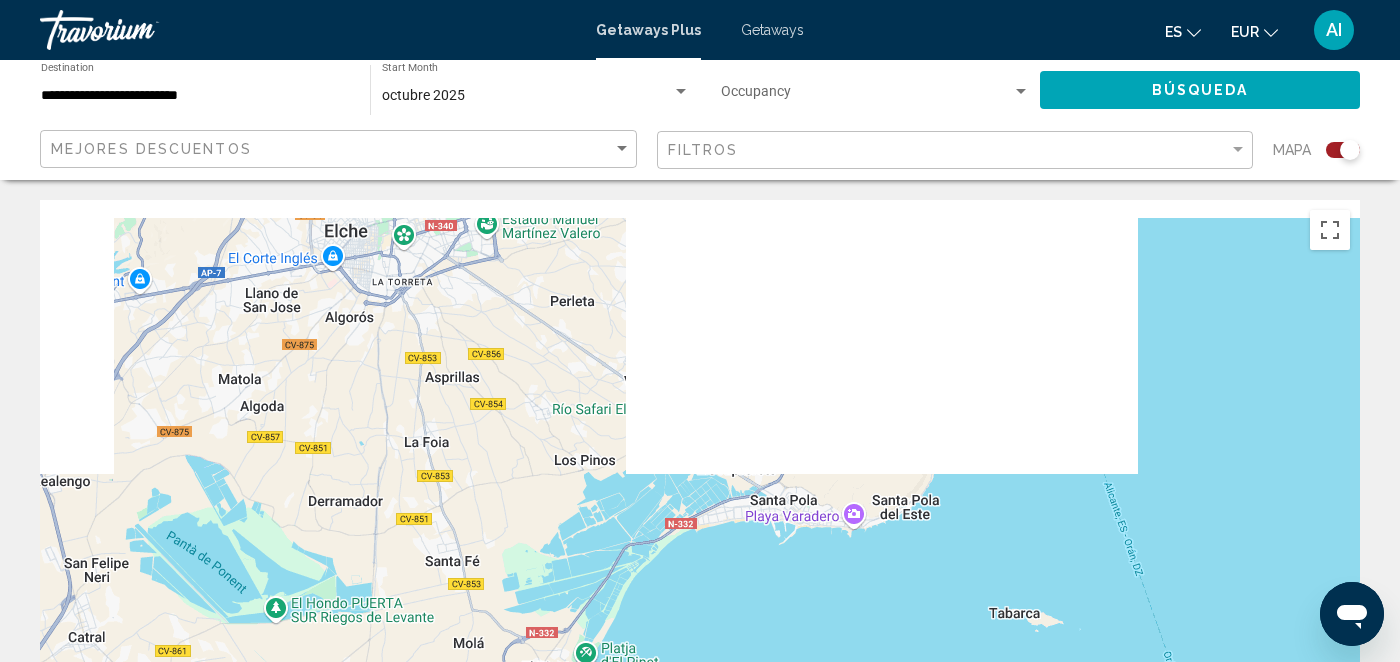 drag, startPoint x: 906, startPoint y: 257, endPoint x: 693, endPoint y: 745, distance: 532.4594 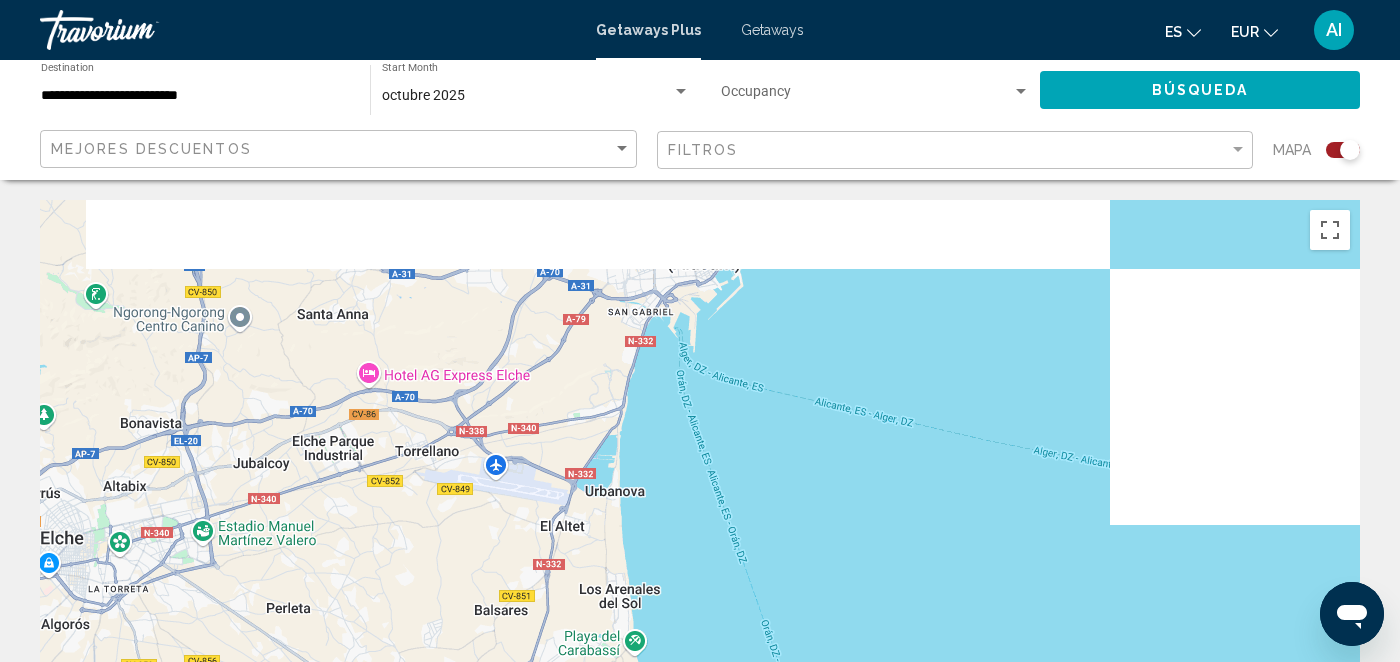 drag, startPoint x: 980, startPoint y: 431, endPoint x: 687, endPoint y: 745, distance: 429.4706 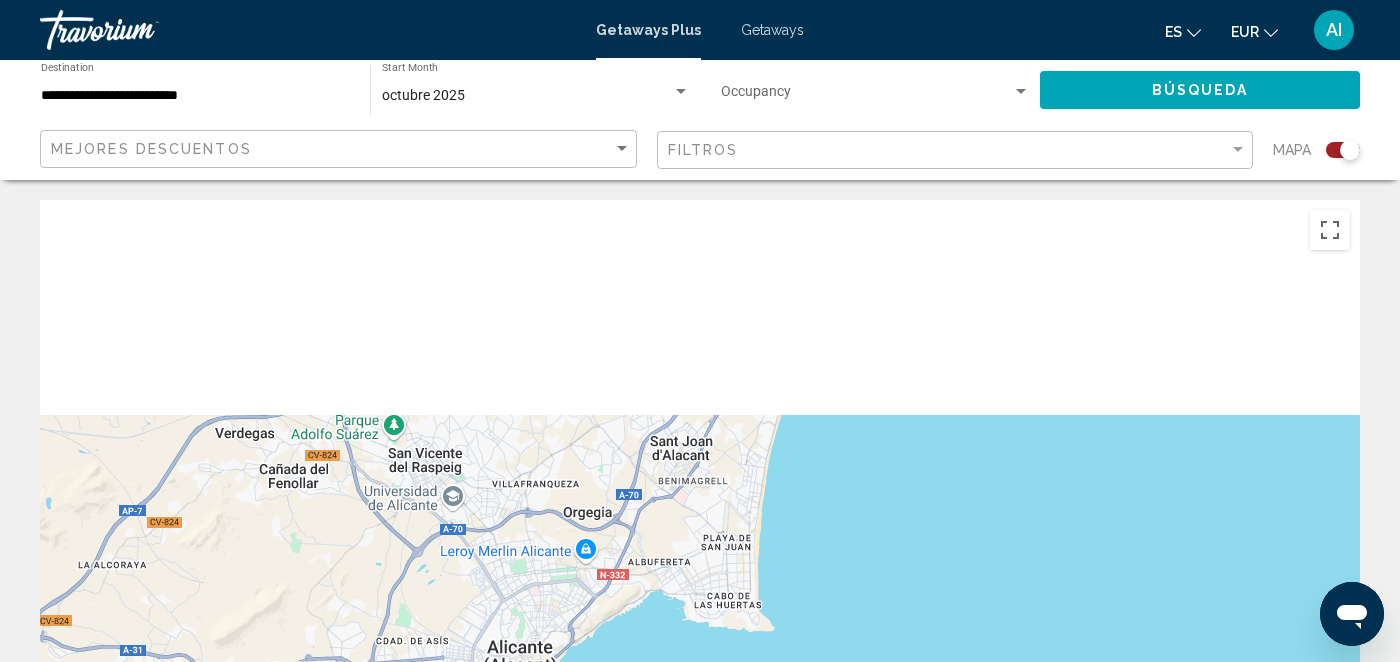 drag, startPoint x: 797, startPoint y: 339, endPoint x: 606, endPoint y: 745, distance: 448.68362 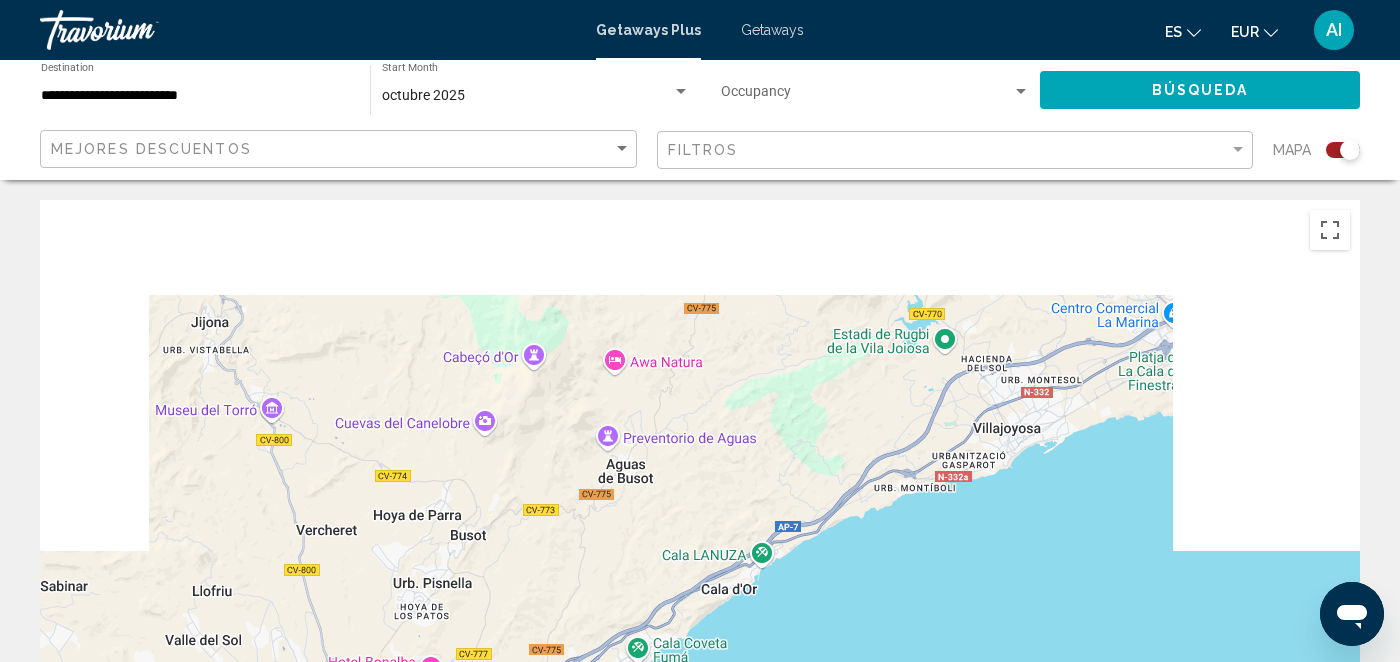 drag, startPoint x: 903, startPoint y: 352, endPoint x: 635, endPoint y: 745, distance: 475.6816 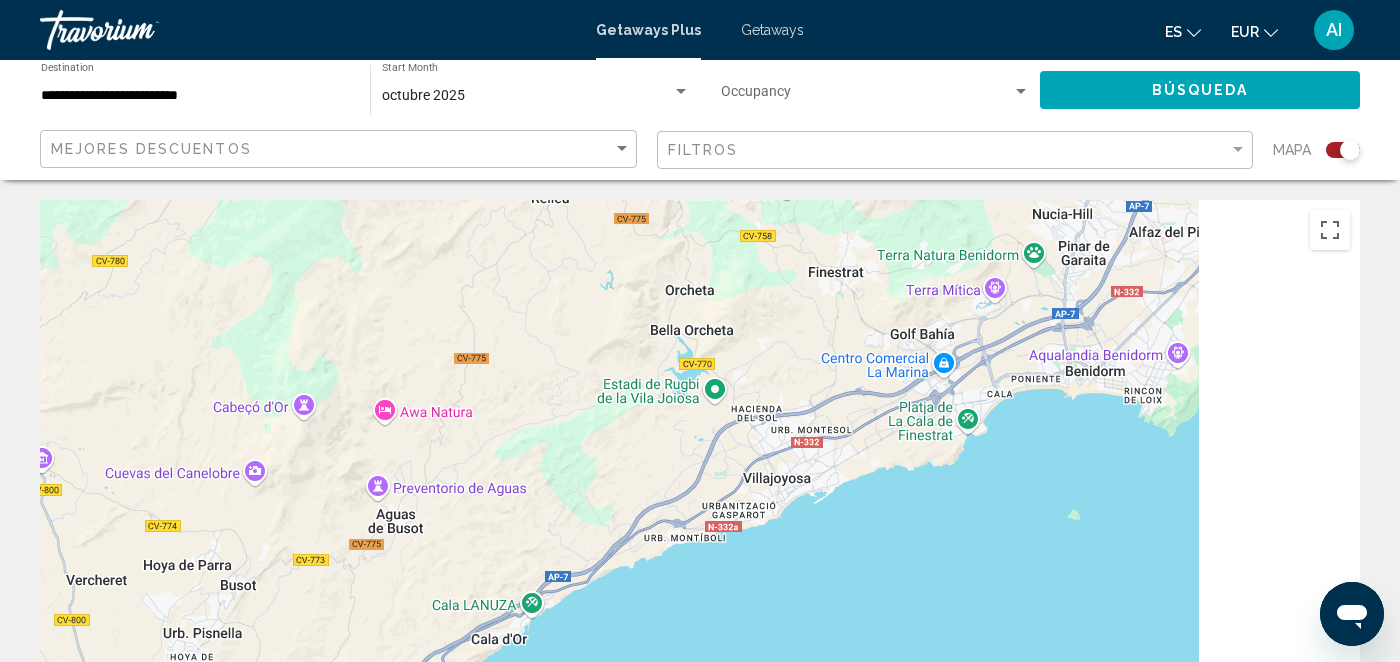 drag, startPoint x: 980, startPoint y: 466, endPoint x: 423, endPoint y: 656, distance: 588.5142 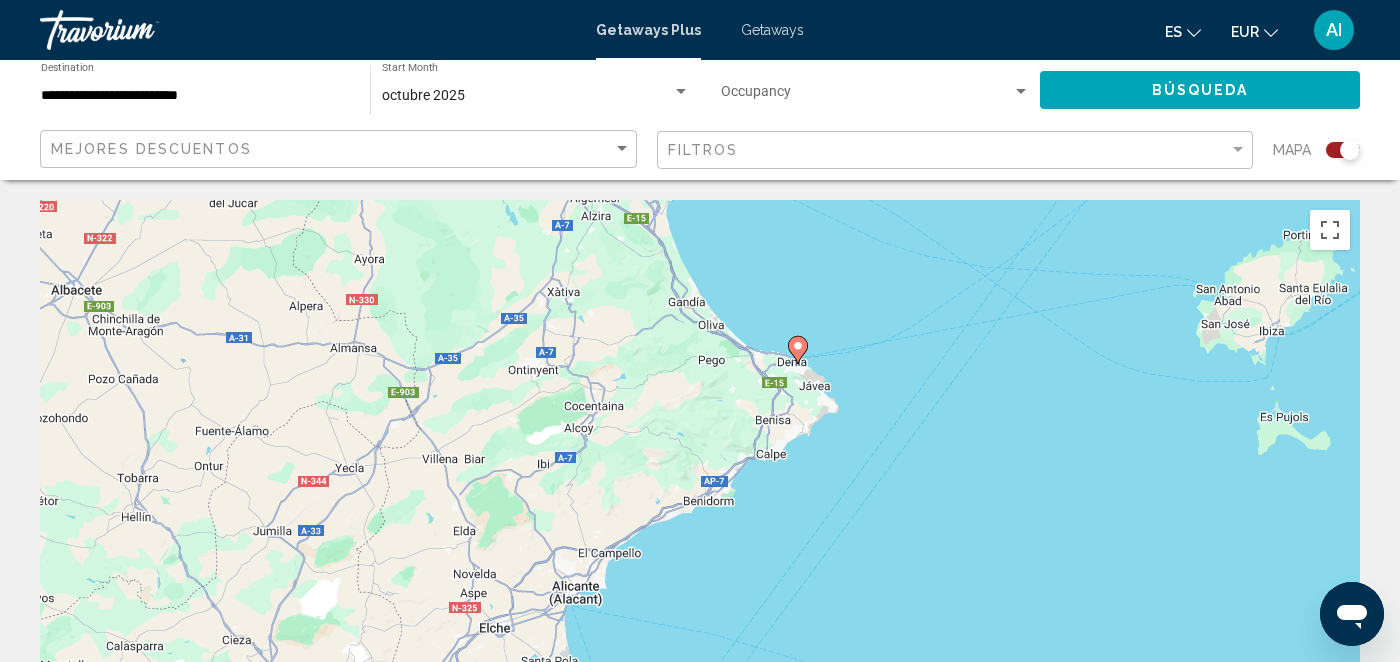 click 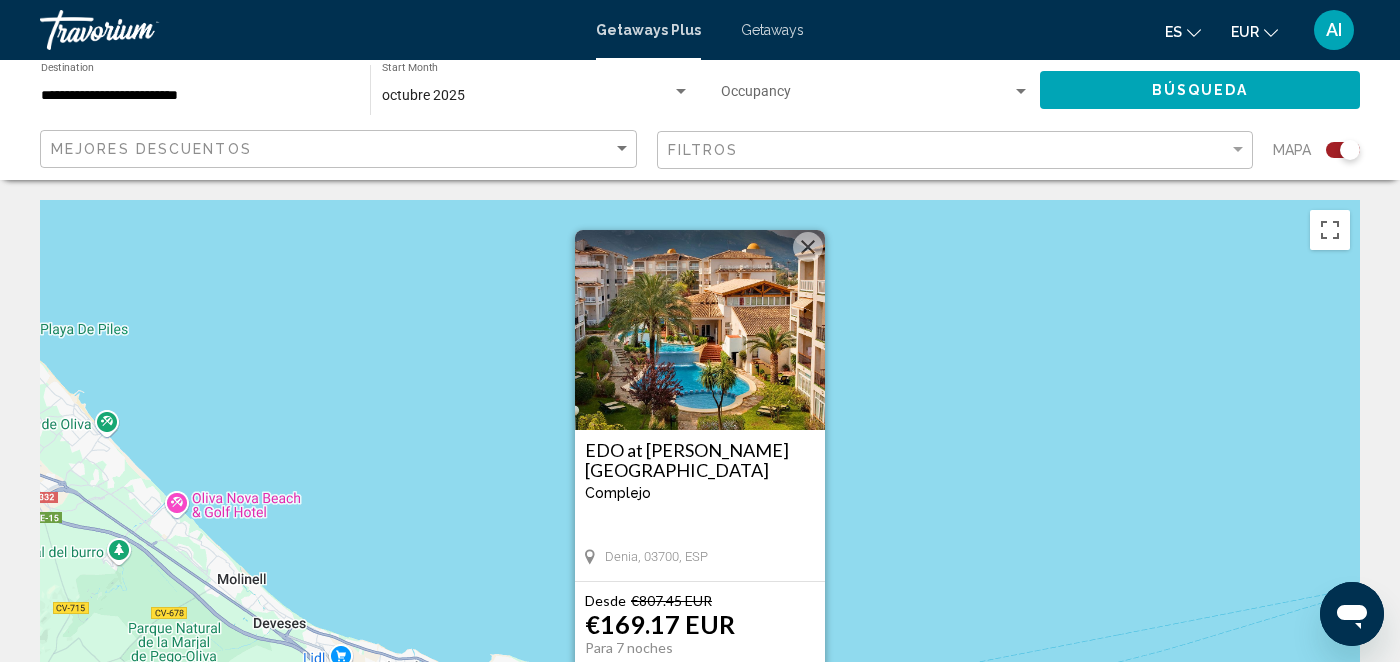 click on "EDO at [PERSON_NAME][GEOGRAPHIC_DATA]" at bounding box center [700, 460] 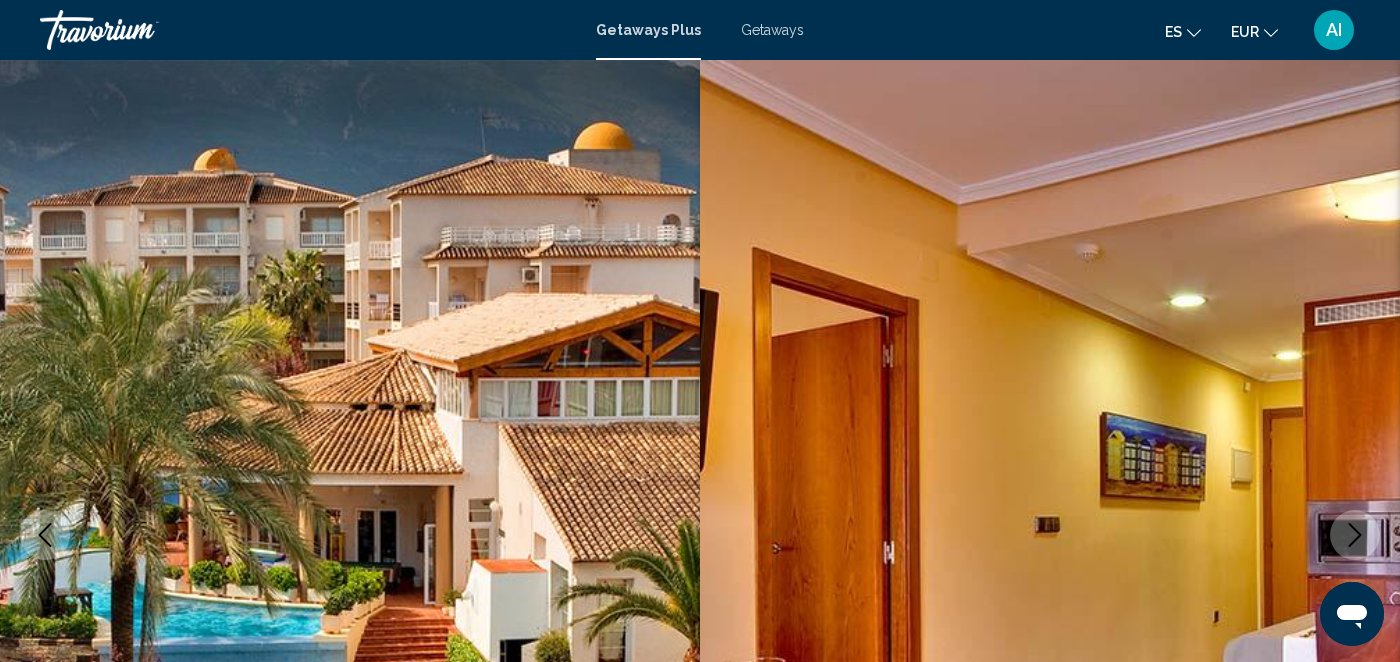 scroll, scrollTop: 204, scrollLeft: 0, axis: vertical 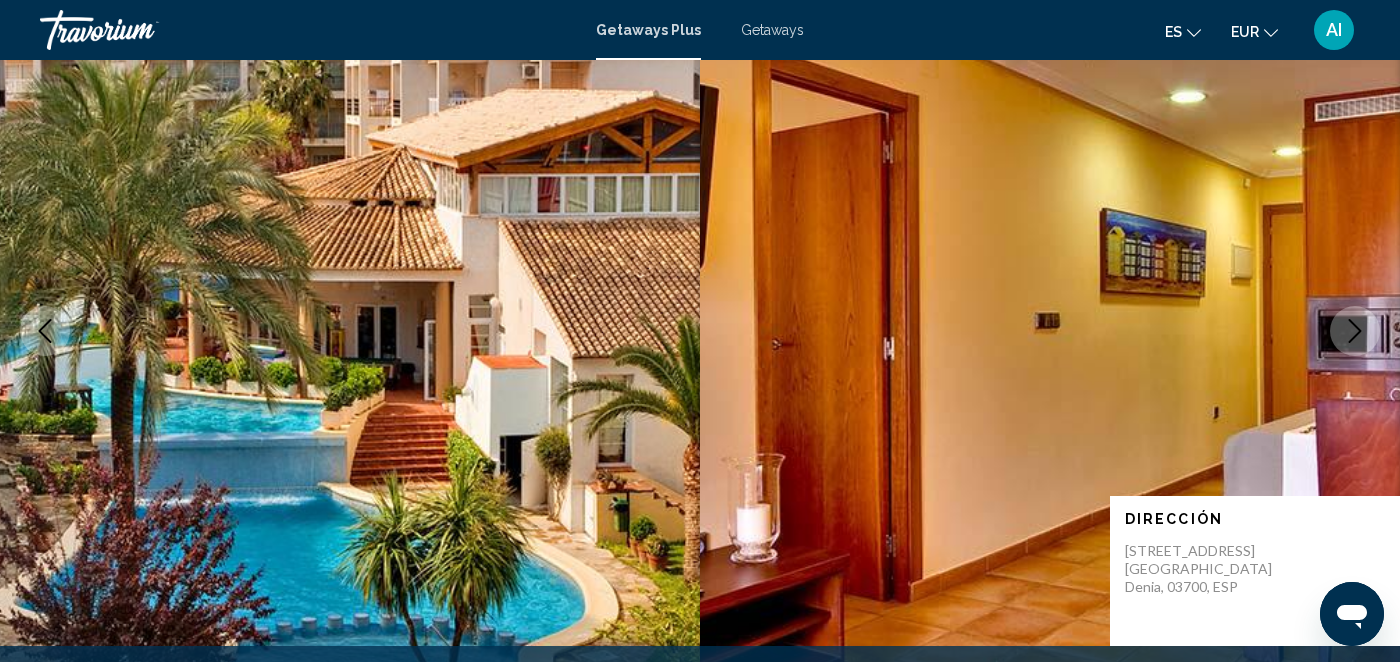 click 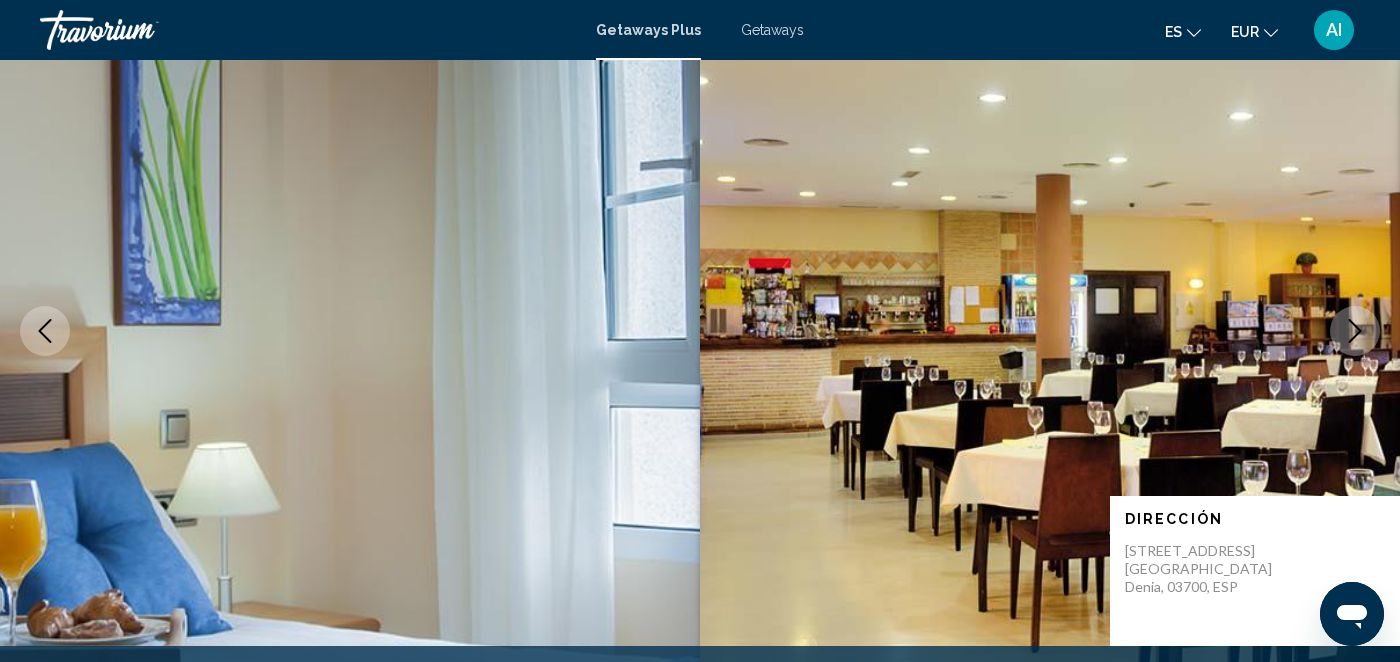 click 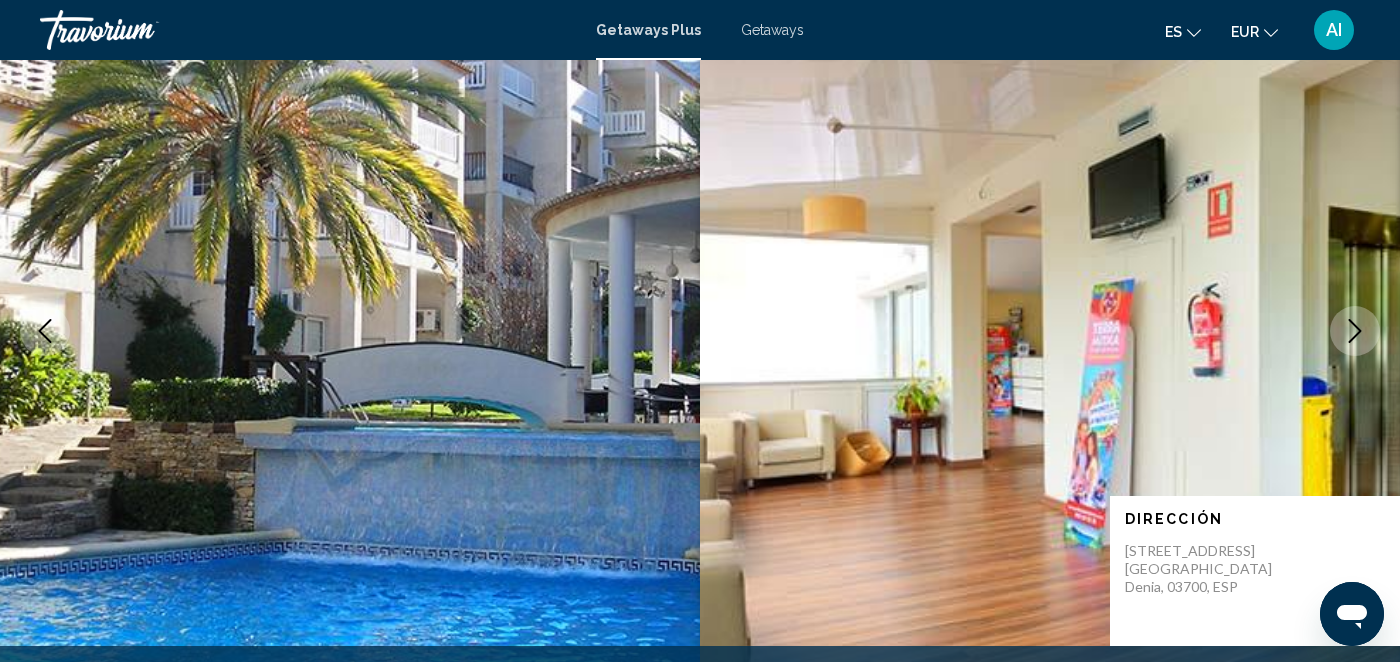 click 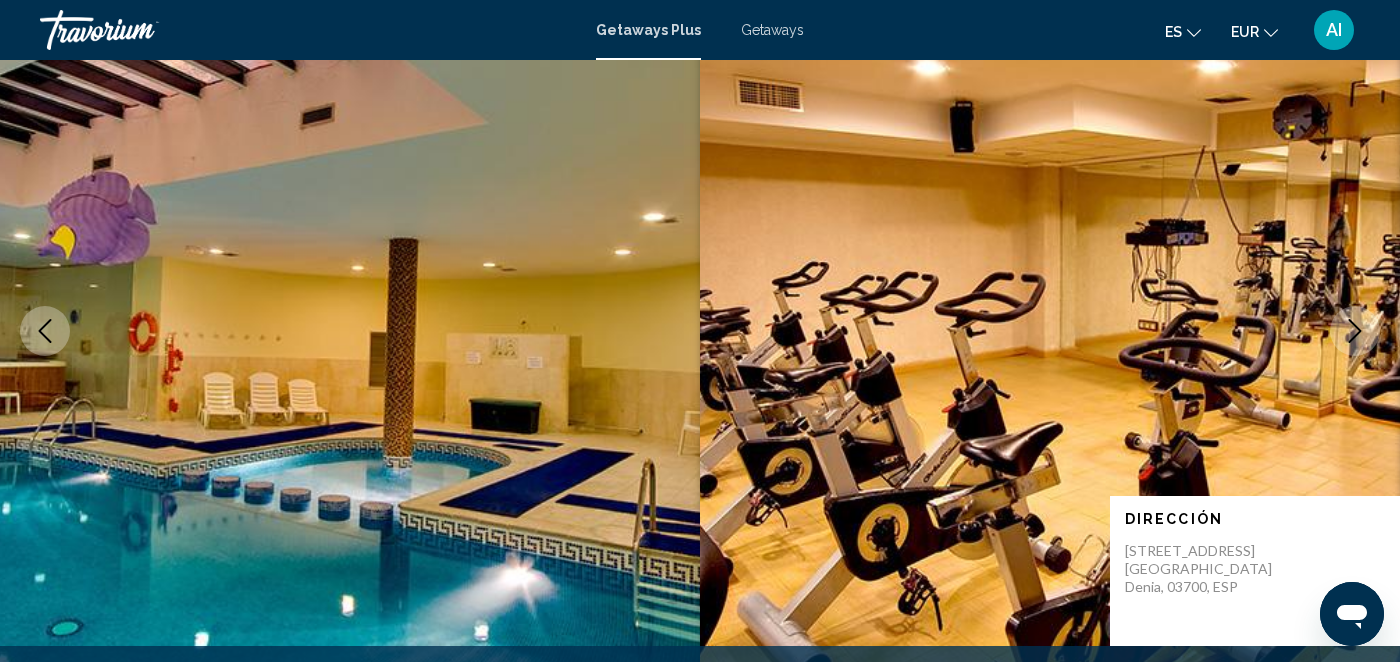 click 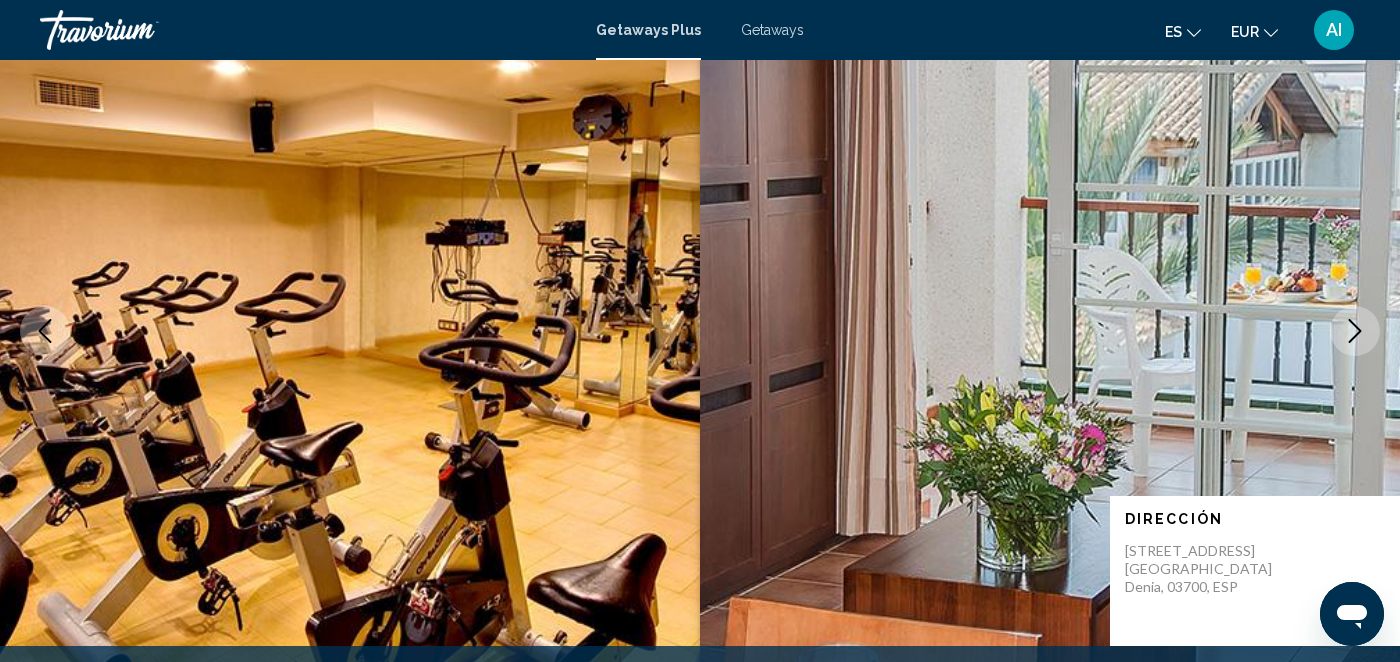 click 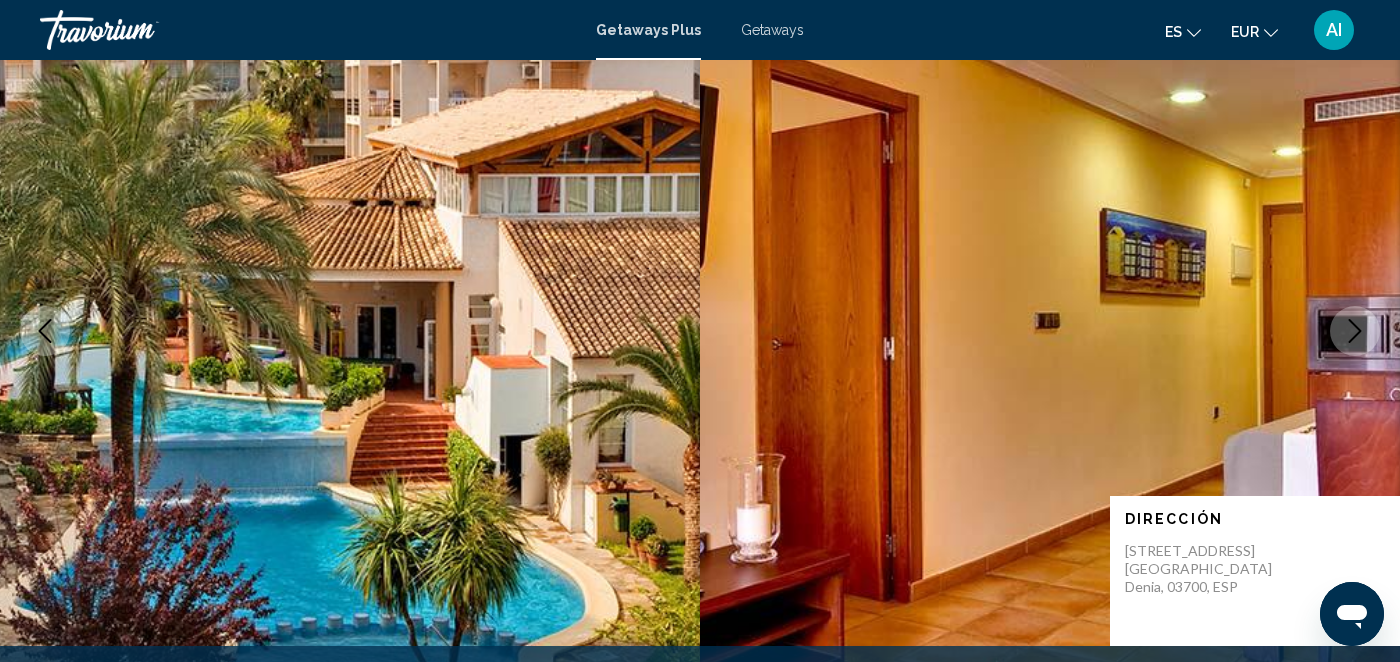click 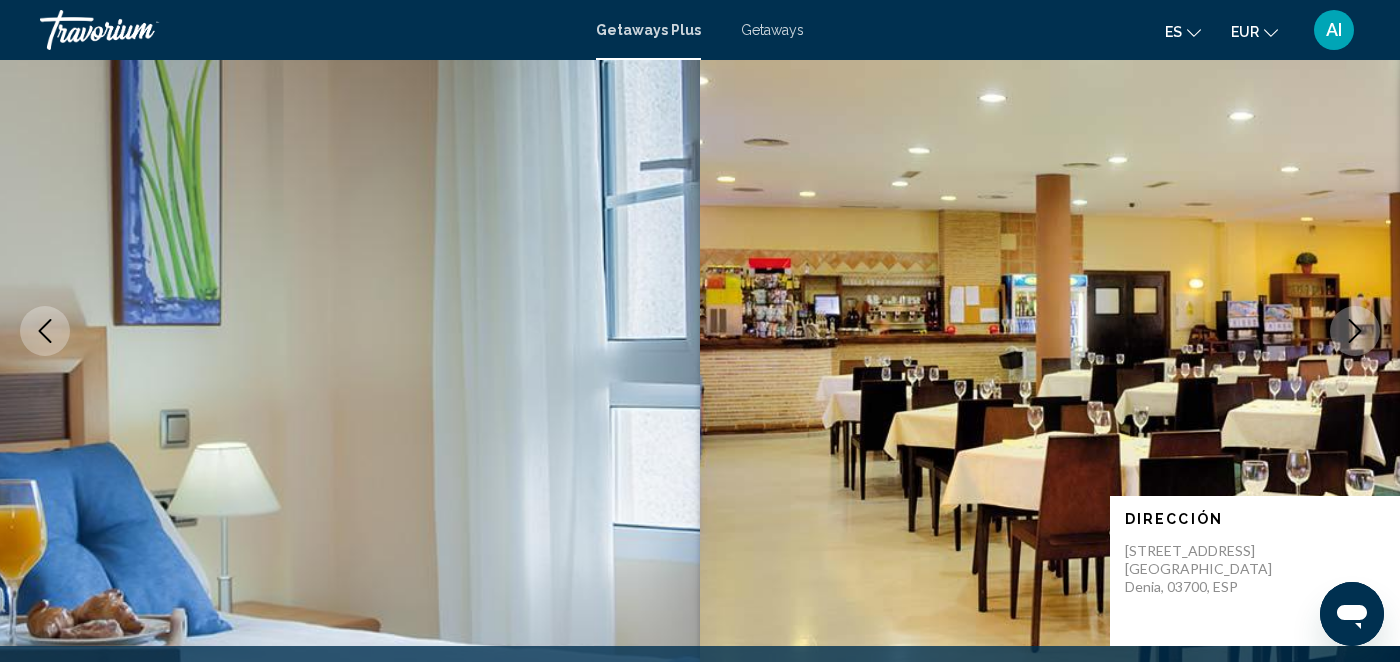 click 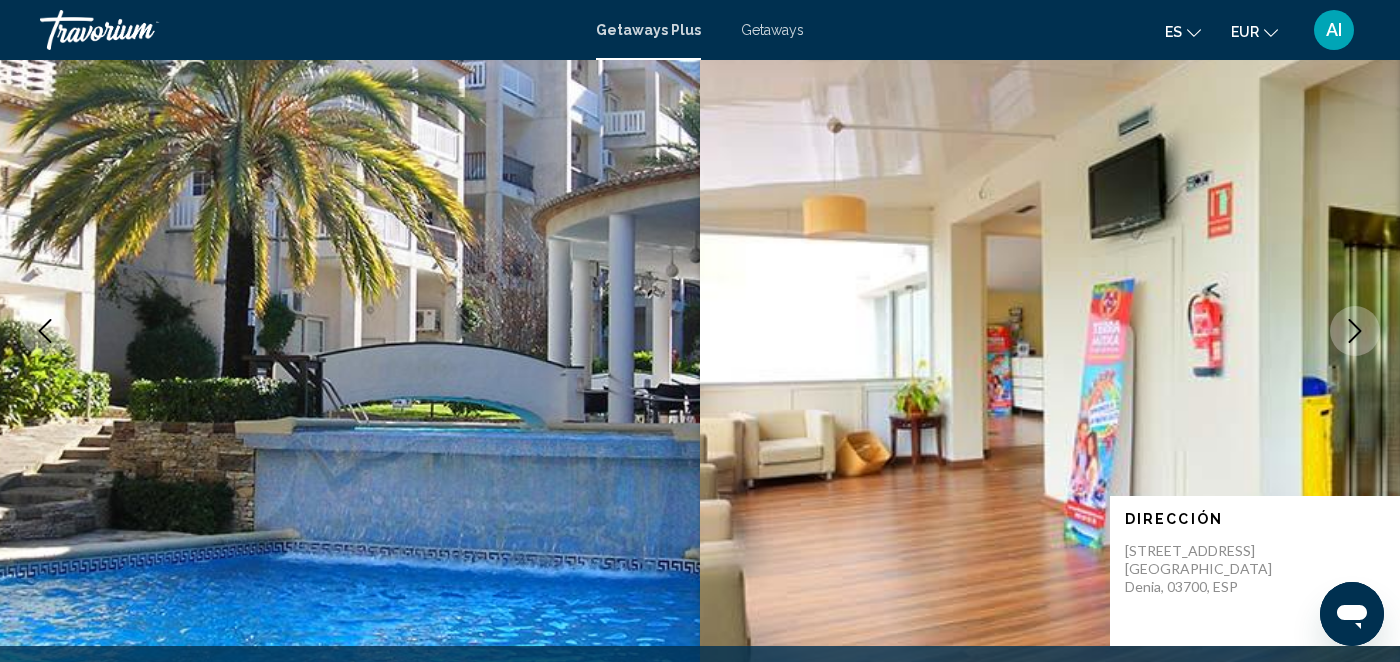 click 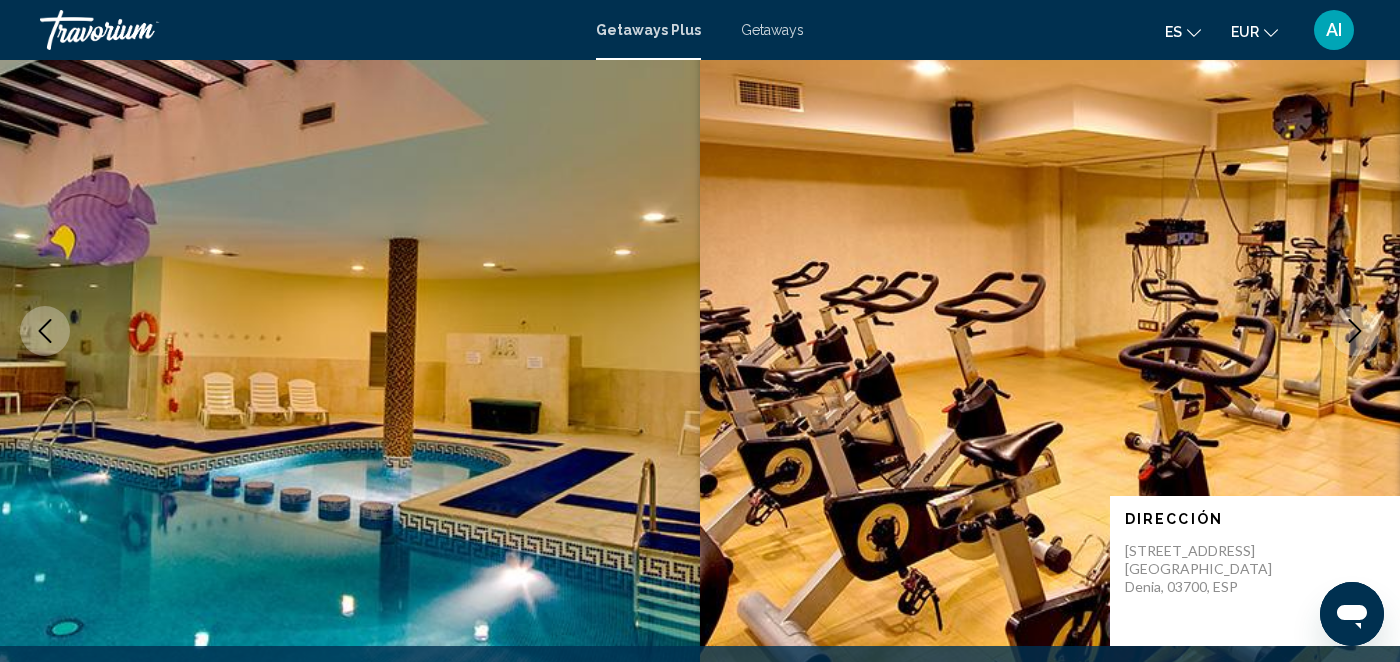 click 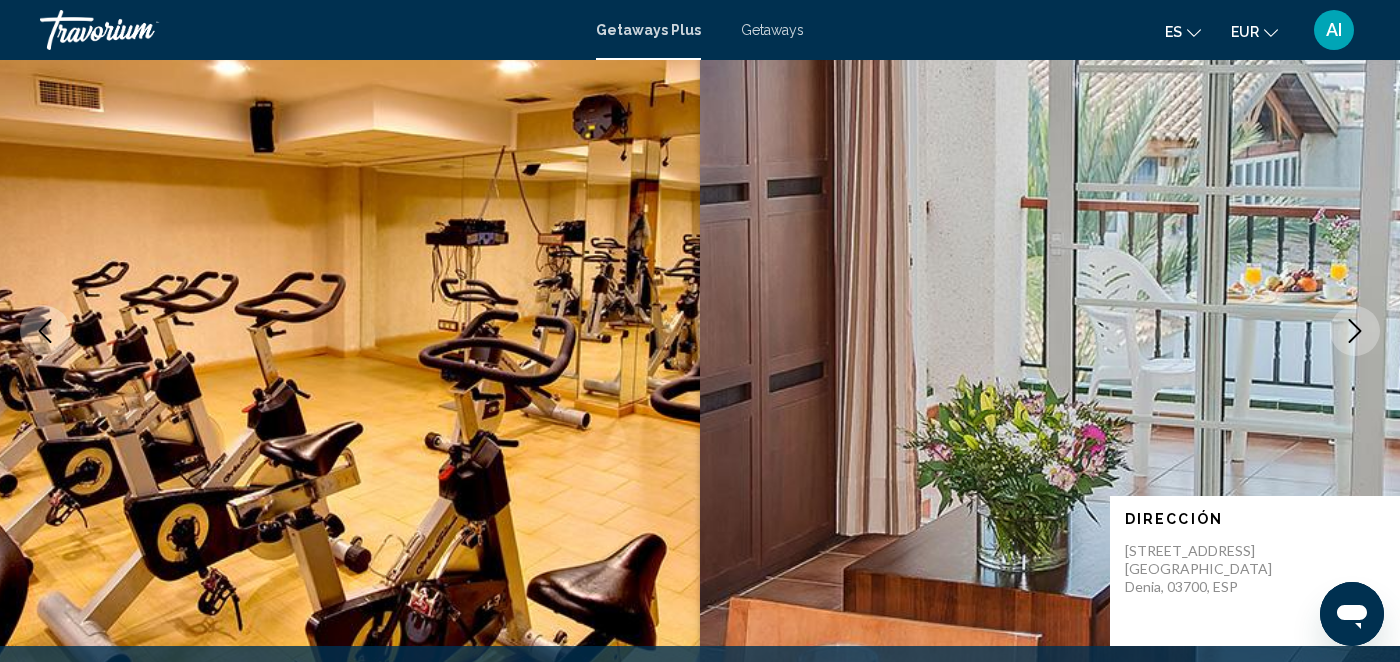 click 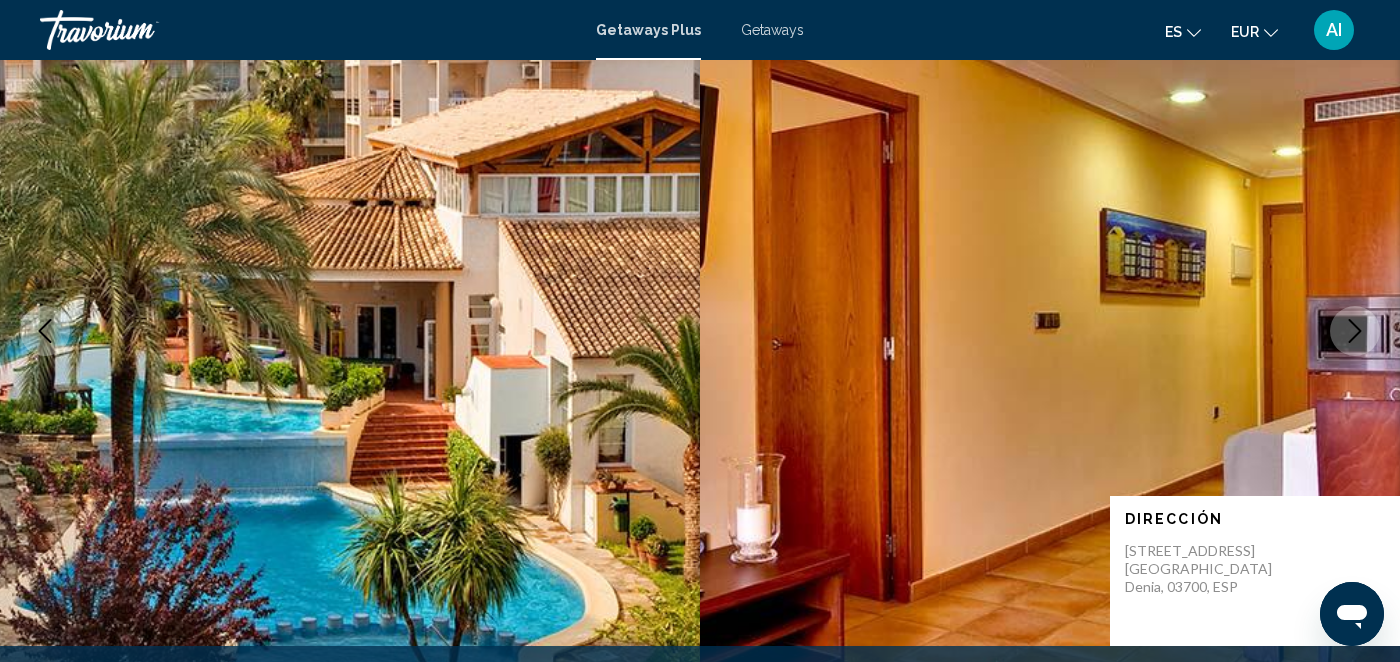 click at bounding box center [1050, 331] 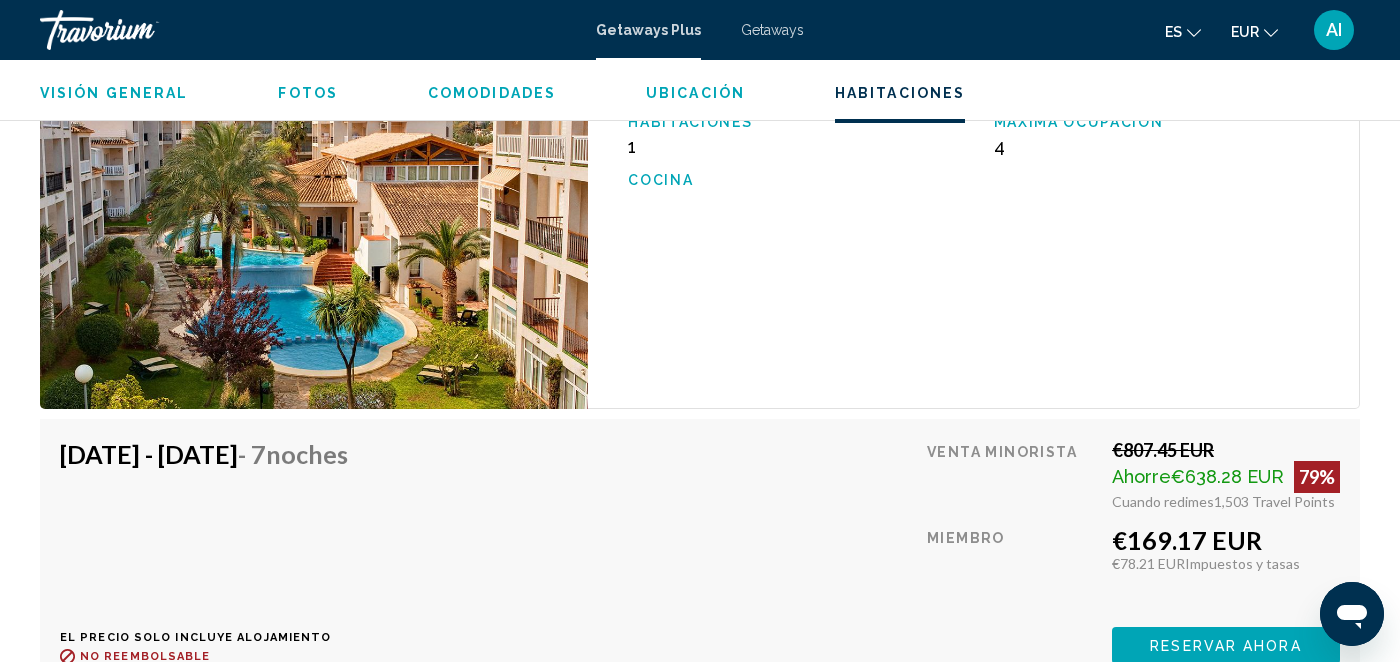 scroll, scrollTop: 3444, scrollLeft: 0, axis: vertical 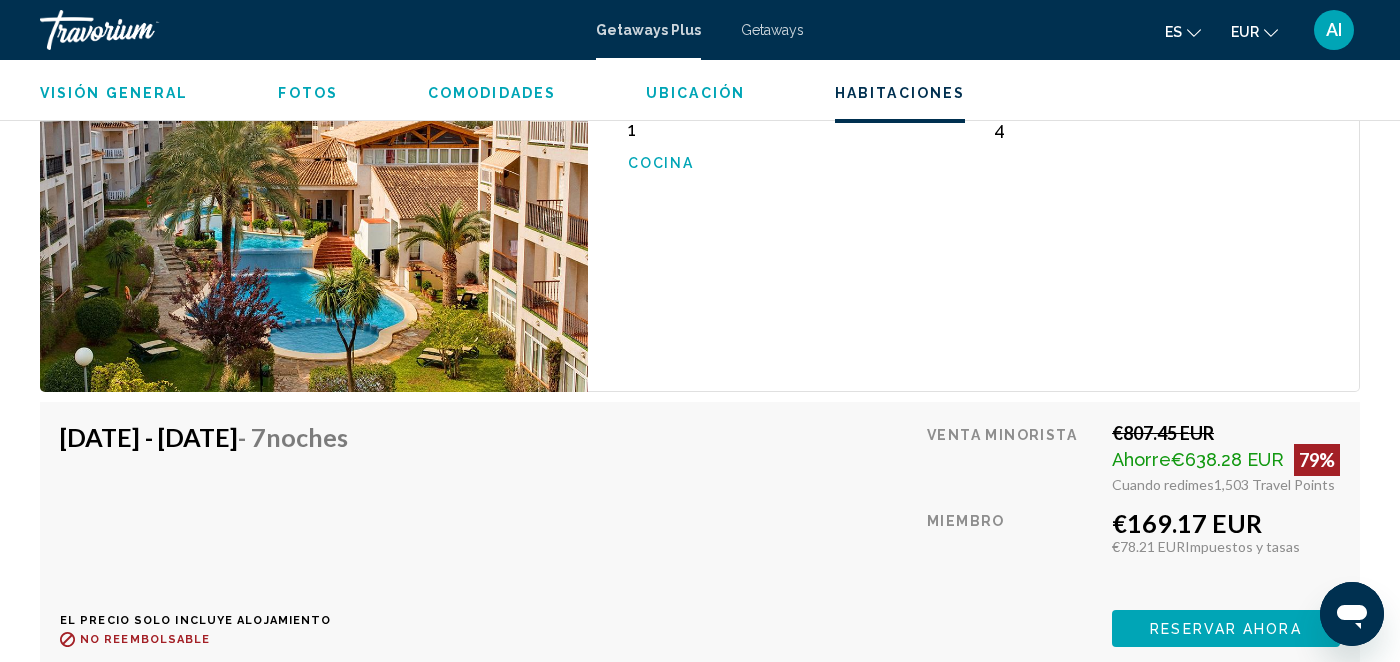 click on "Unidad de 1 dormitorio (LIMITED KITCHEN) Habitaciones 1 Máxima ocupacion 4 Cocina" at bounding box center [974, 209] 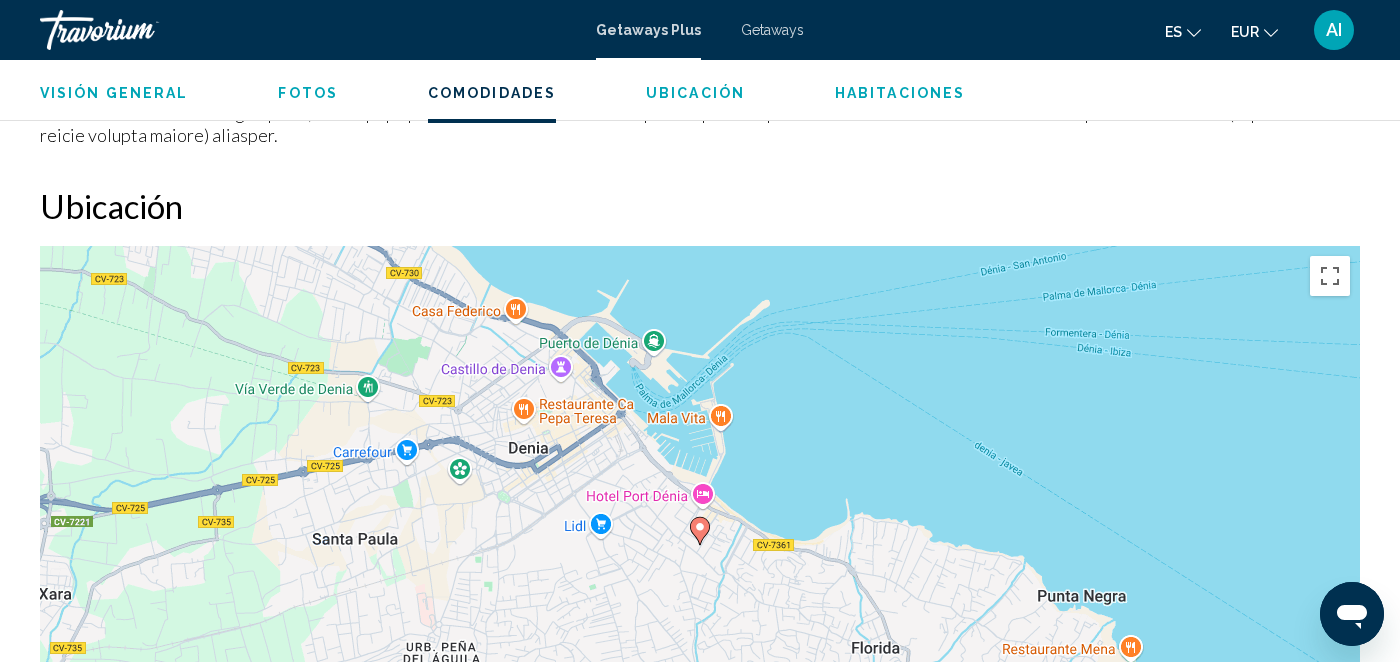 scroll, scrollTop: 2484, scrollLeft: 0, axis: vertical 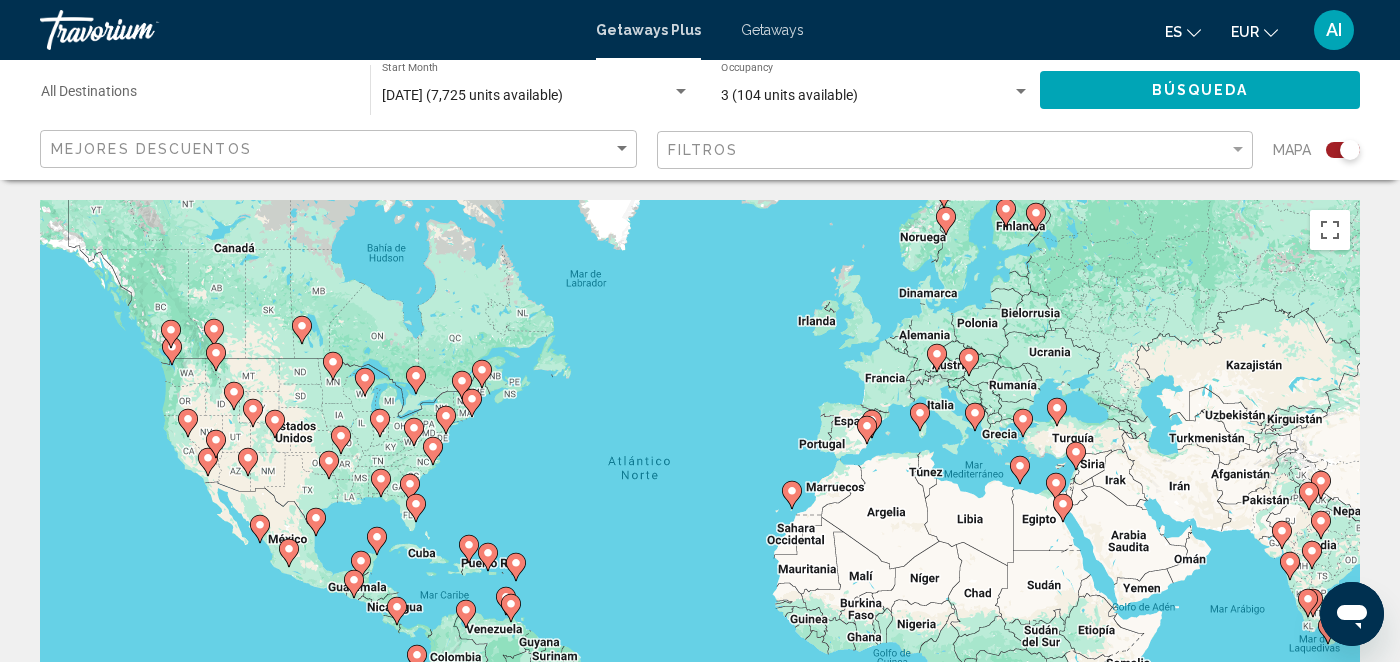 click on "Para desplazarte, pulsa las teclas [PERSON_NAME]. Para activar la función de arrastre con el teclado, pulsa Alt + Intro. Cuando hayas habilitado esa función, usa las teclas [PERSON_NAME] para mover el marcador. Para completar el arrastre, pulsa Intro. Para cancelar, pulsa Escape." at bounding box center (700, 500) 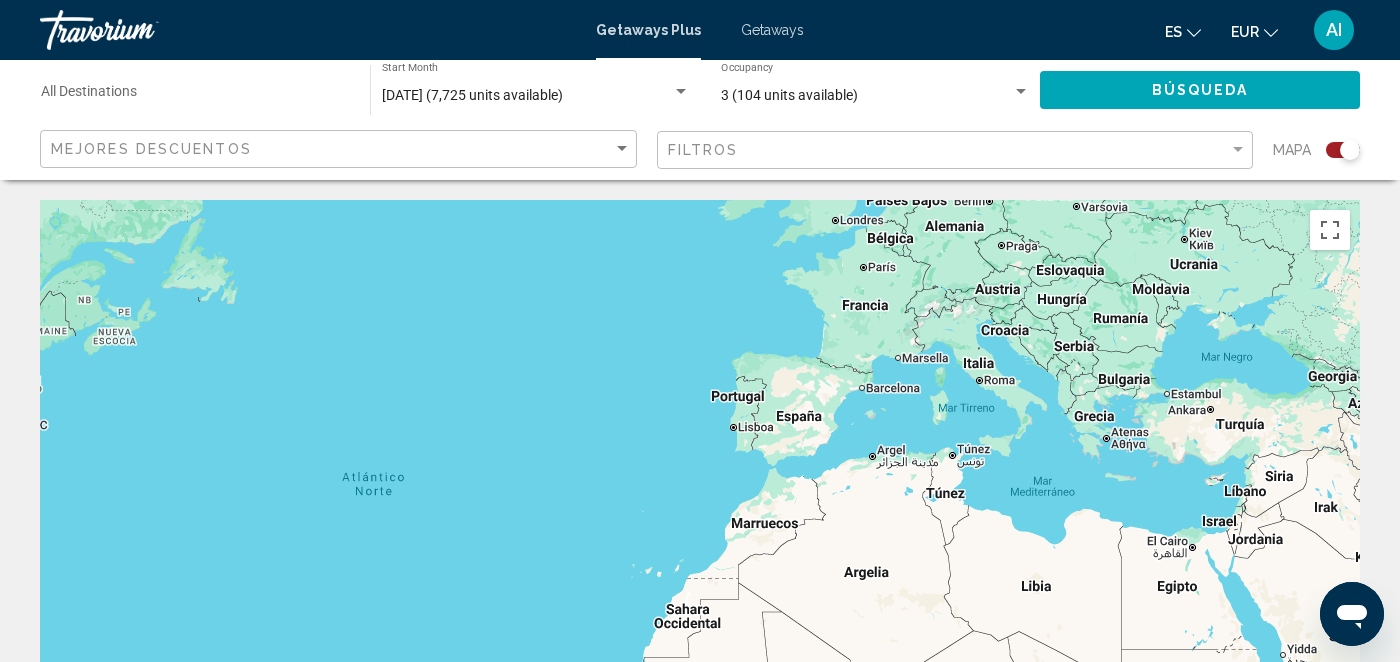 click on "Para desplazarte, pulsa las teclas [PERSON_NAME]. Para activar la función de arrastre con el teclado, pulsa Alt + Intro. Cuando hayas habilitado esa función, usa las teclas [PERSON_NAME] para mover el marcador. Para completar el arrastre, pulsa Intro. Para cancelar, pulsa Escape." at bounding box center [700, 500] 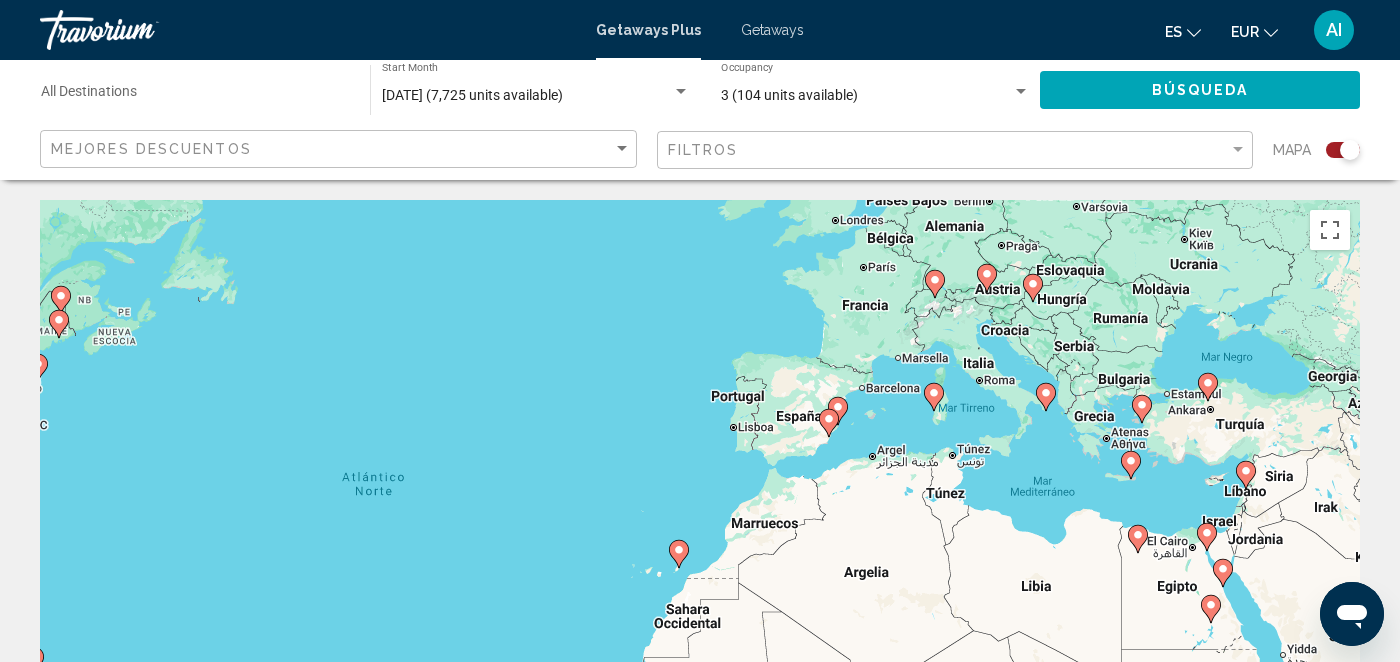 click on "Para desplazarte, pulsa las teclas [PERSON_NAME]. Para activar la función de arrastre con el teclado, pulsa Alt + Intro. Cuando hayas habilitado esa función, usa las teclas [PERSON_NAME] para mover el marcador. Para completar el arrastre, pulsa Intro. Para cancelar, pulsa Escape." at bounding box center [700, 500] 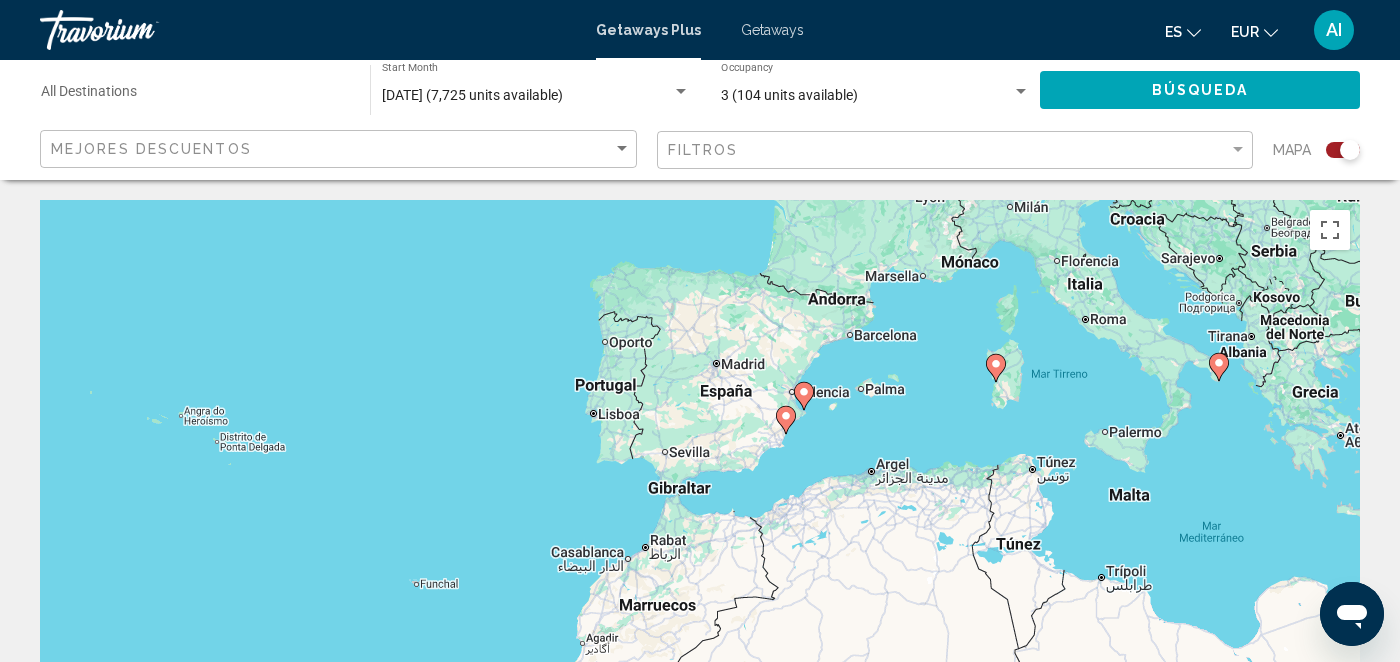 click on "Para desplazarte, pulsa las teclas [PERSON_NAME]. Para activar la función de arrastre con el teclado, pulsa Alt + Intro. Cuando hayas habilitado esa función, usa las teclas [PERSON_NAME] para mover el marcador. Para completar el arrastre, pulsa Intro. Para cancelar, pulsa Escape." at bounding box center (700, 500) 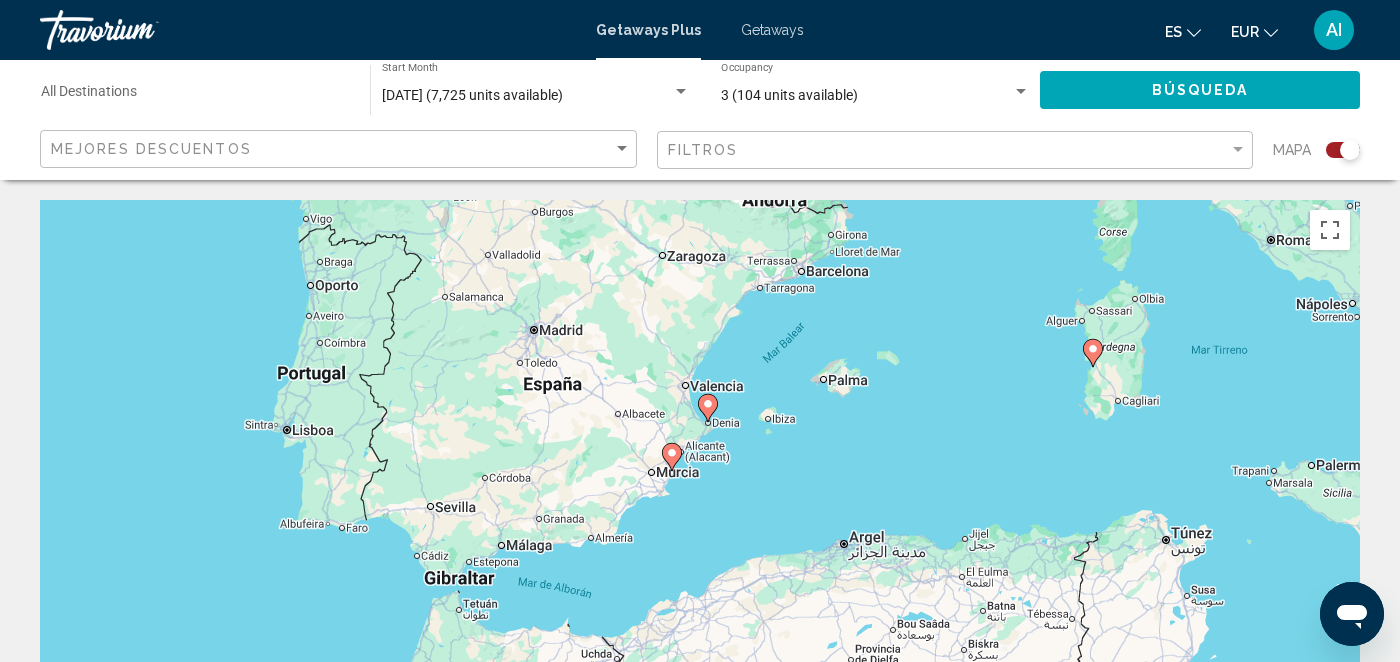 click on "Para desplazarte, pulsa las teclas [PERSON_NAME]. Para activar la función de arrastre con el teclado, pulsa Alt + Intro. Cuando hayas habilitado esa función, usa las teclas [PERSON_NAME] para mover el marcador. Para completar el arrastre, pulsa Intro. Para cancelar, pulsa Escape." at bounding box center (700, 500) 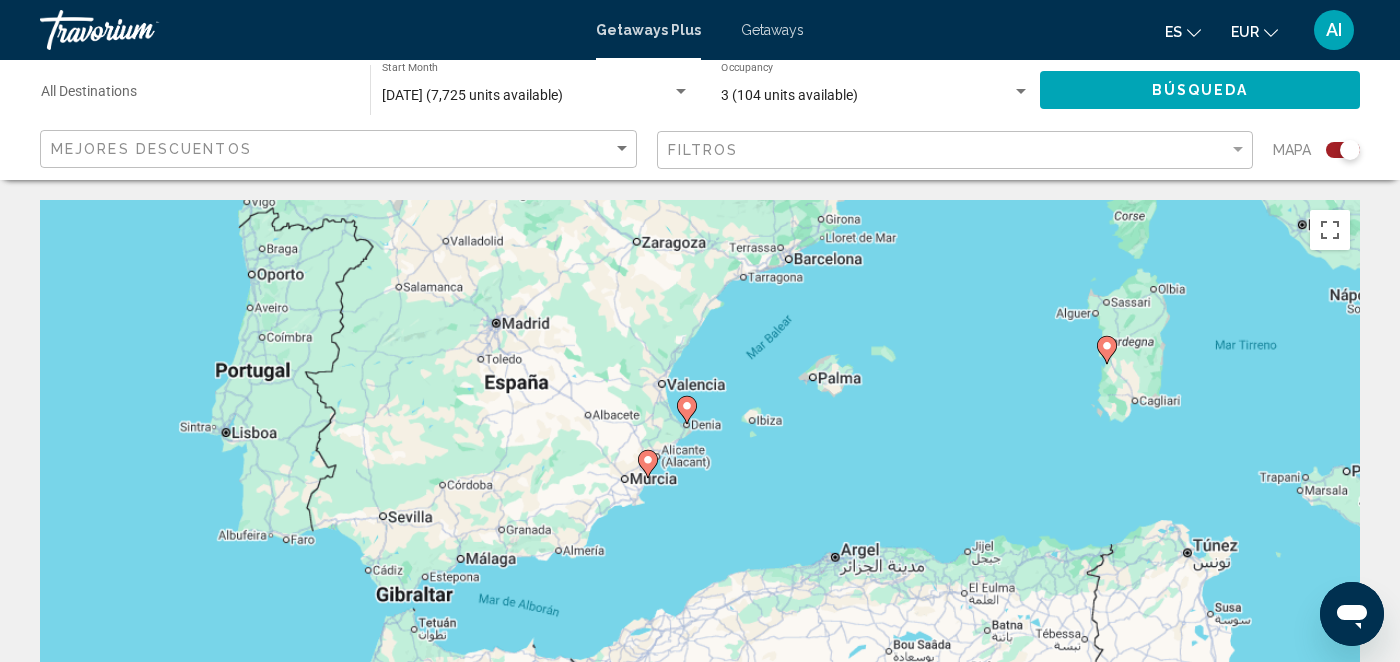 click on "Para desplazarte, pulsa las teclas [PERSON_NAME]. Para activar la función de arrastre con el teclado, pulsa Alt + Intro. Cuando hayas habilitado esa función, usa las teclas [PERSON_NAME] para mover el marcador. Para completar el arrastre, pulsa Intro. Para cancelar, pulsa Escape." at bounding box center (700, 500) 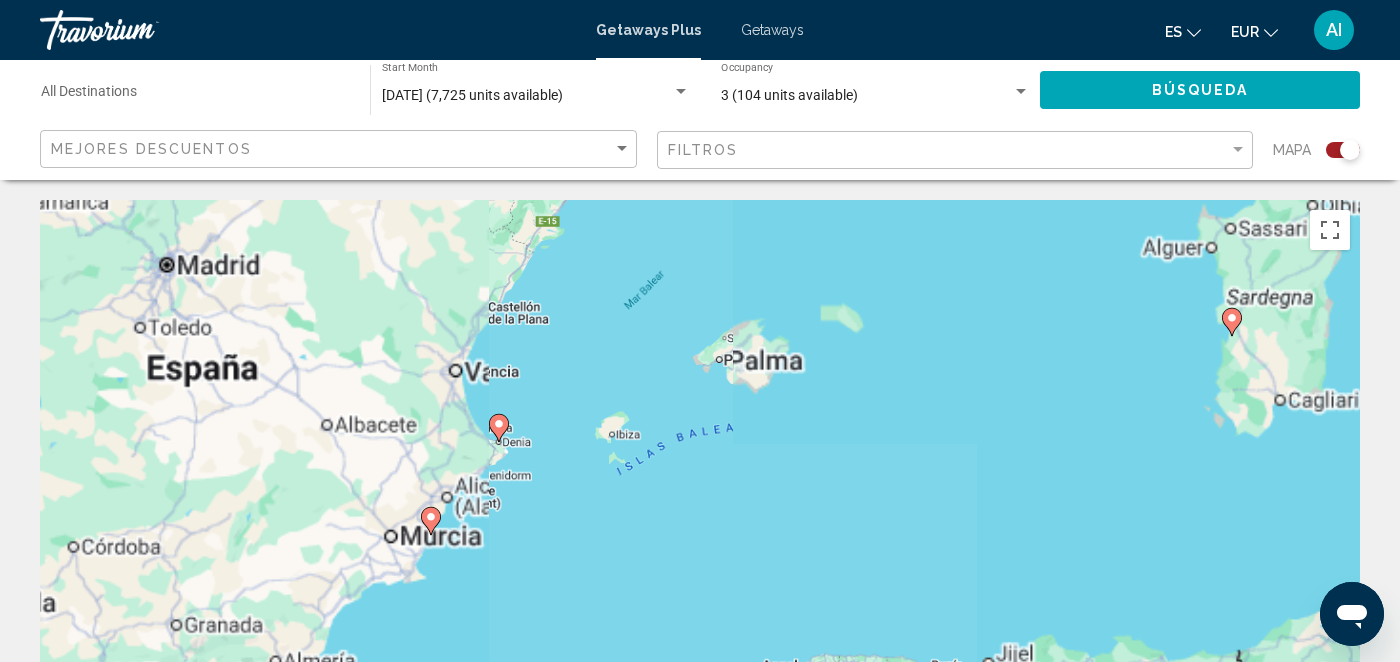 click on "Para desplazarte, pulsa las teclas [PERSON_NAME]. Para activar la función de arrastre con el teclado, pulsa Alt + Intro. Cuando hayas habilitado esa función, usa las teclas [PERSON_NAME] para mover el marcador. Para completar el arrastre, pulsa Intro. Para cancelar, pulsa Escape." at bounding box center (700, 500) 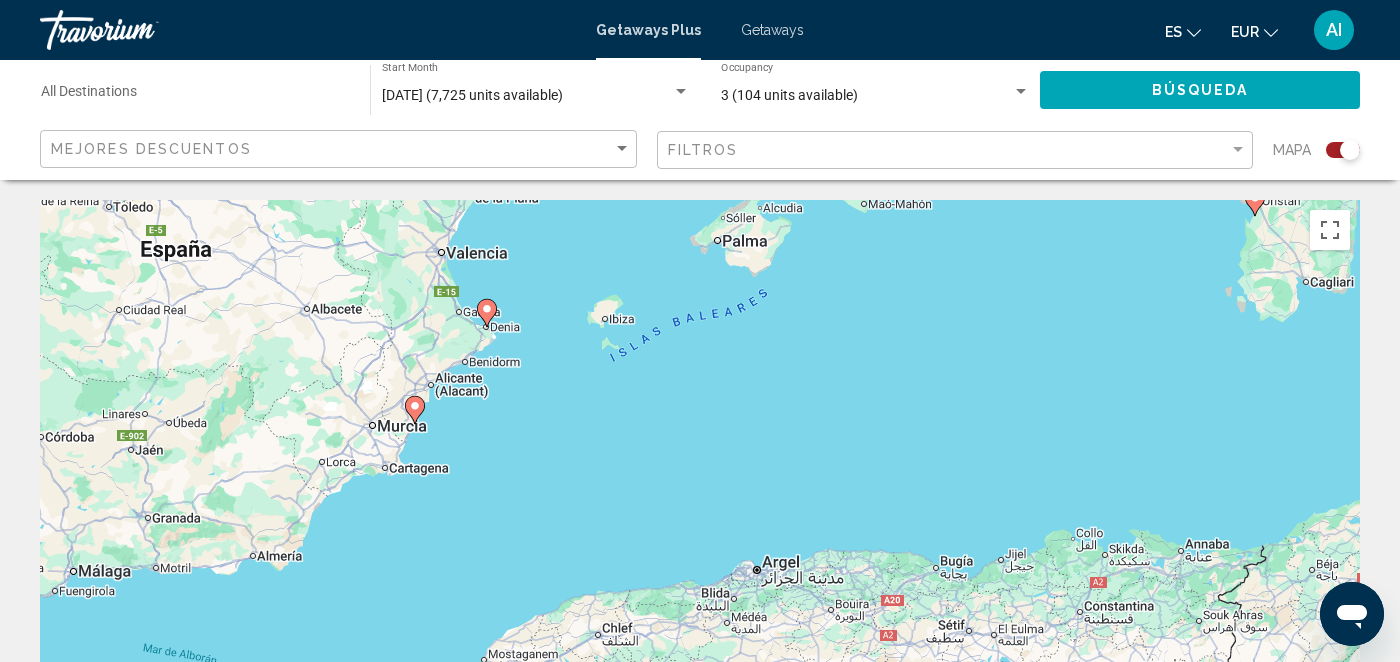 drag, startPoint x: 523, startPoint y: 512, endPoint x: 532, endPoint y: 392, distance: 120.33703 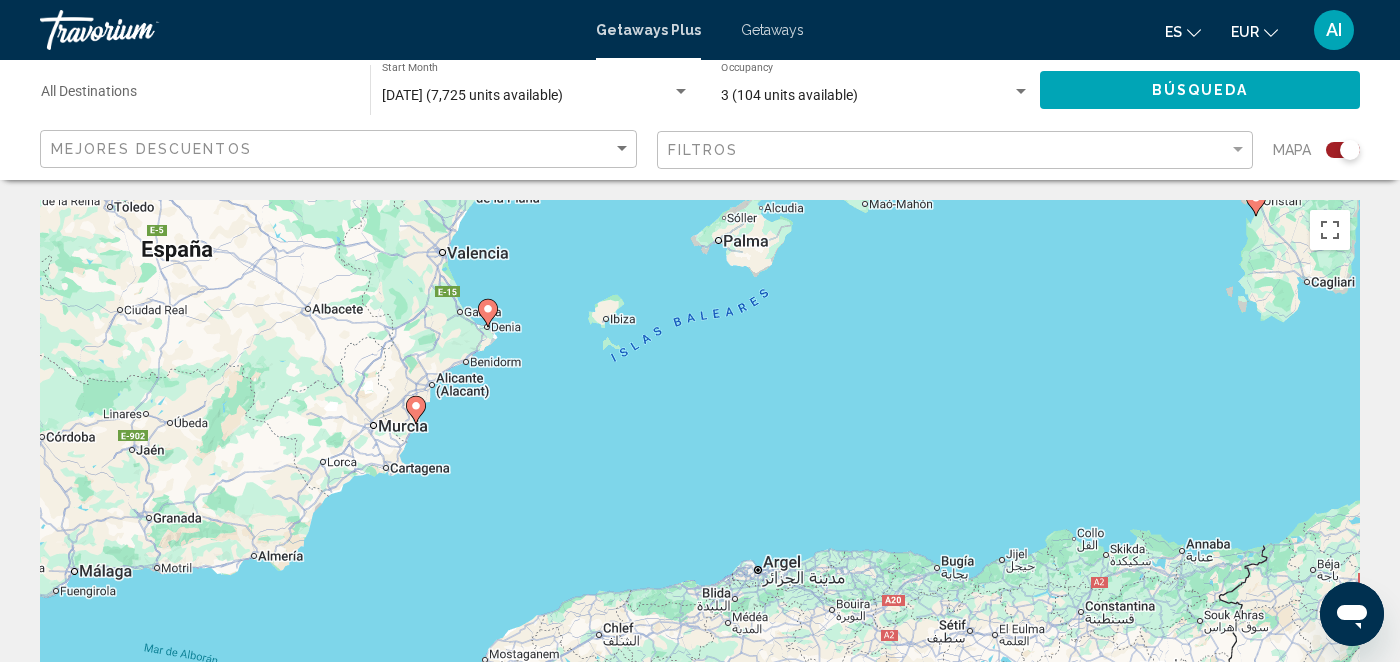 click on "Para desplazarte, pulsa las teclas [PERSON_NAME]. Para activar la función de arrastre con el teclado, pulsa Alt + Intro. Cuando hayas habilitado esa función, usa las teclas [PERSON_NAME] para mover el marcador. Para completar el arrastre, pulsa Intro. Para cancelar, pulsa Escape." at bounding box center [700, 500] 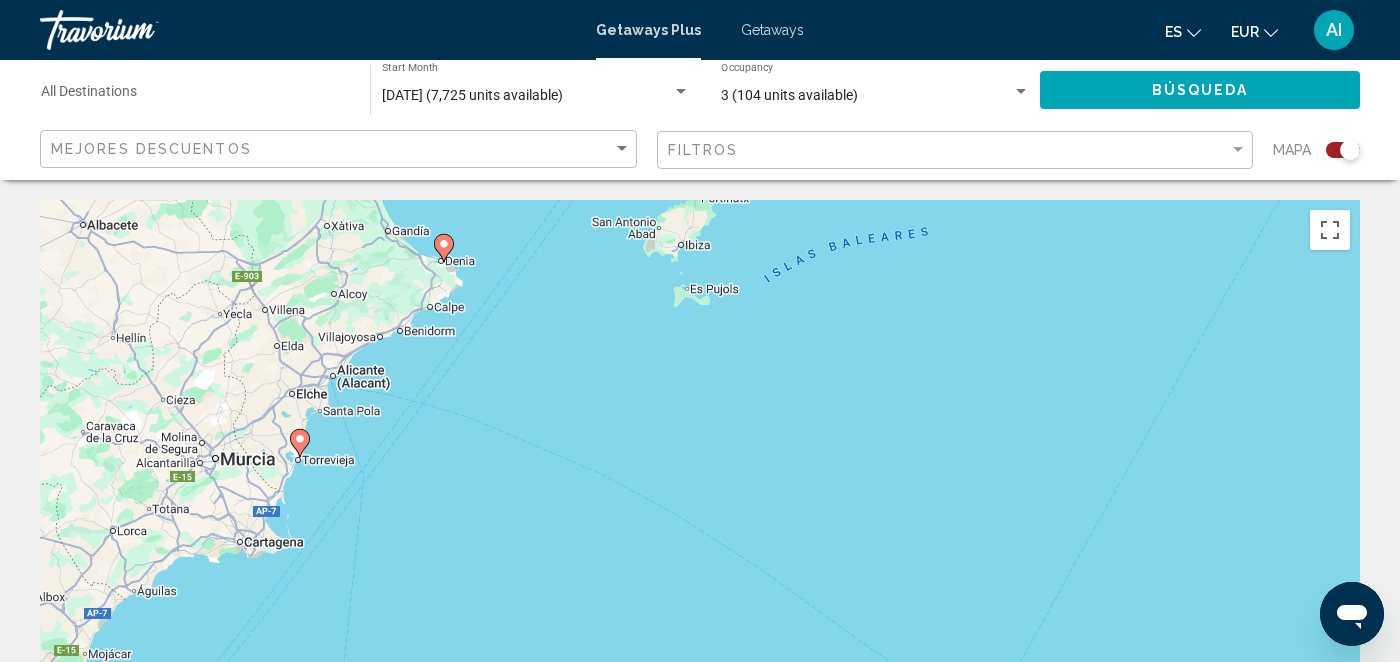 click on "Para desplazarte, pulsa las teclas [PERSON_NAME]. Para activar la función de arrastre con el teclado, pulsa Alt + Intro. Cuando hayas habilitado esa función, usa las teclas [PERSON_NAME] para mover el marcador. Para completar el arrastre, pulsa Intro. Para cancelar, pulsa Escape." at bounding box center [700, 500] 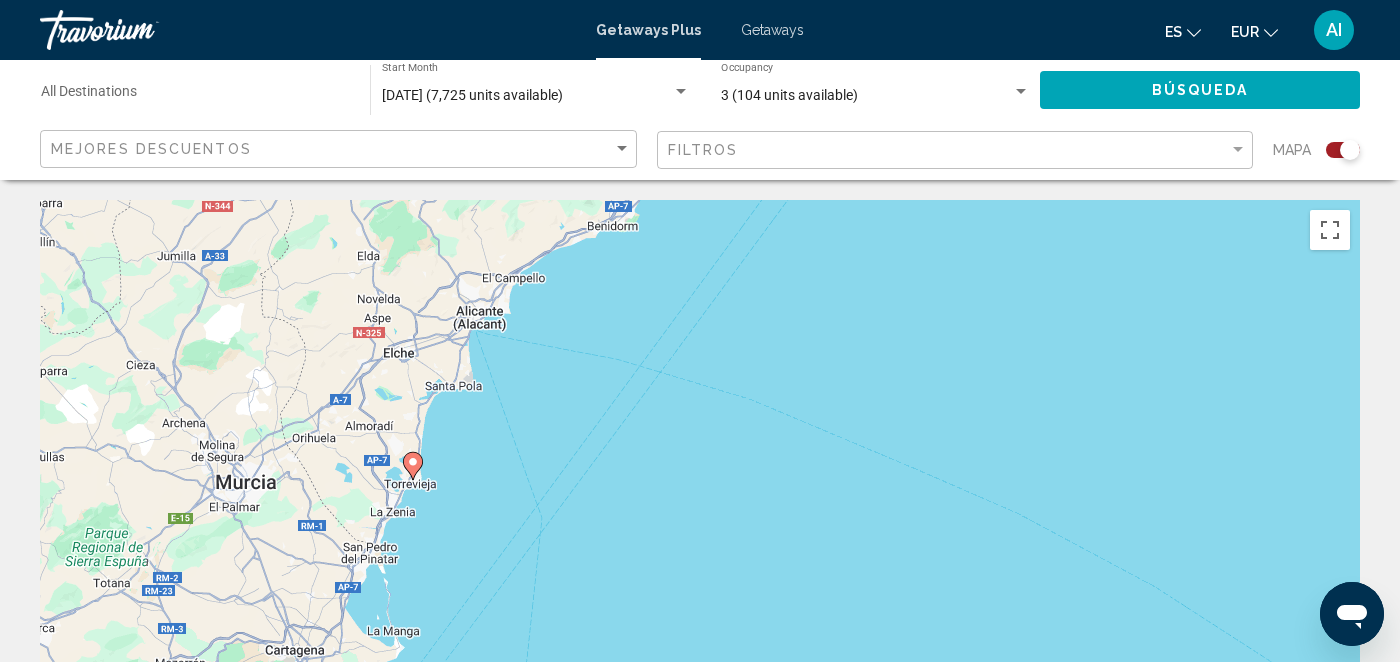 drag, startPoint x: 237, startPoint y: 349, endPoint x: 586, endPoint y: 305, distance: 351.7627 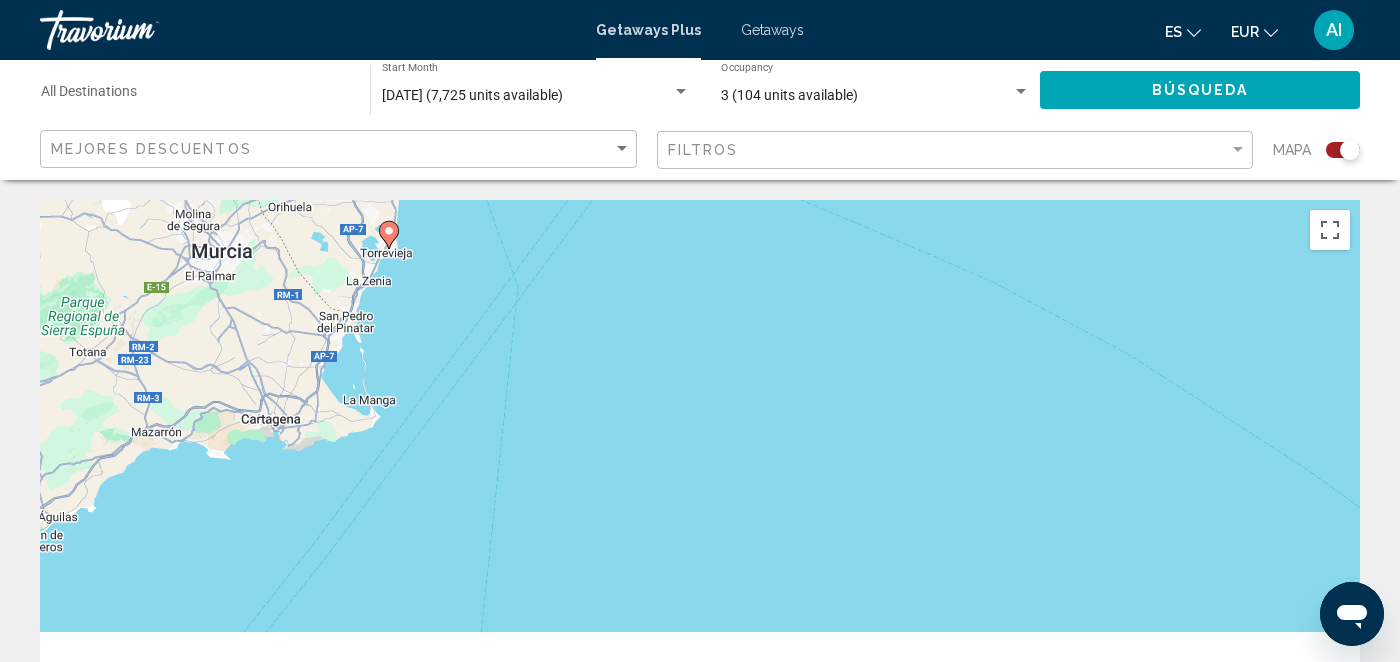 drag, startPoint x: 579, startPoint y: 545, endPoint x: 558, endPoint y: 307, distance: 238.92467 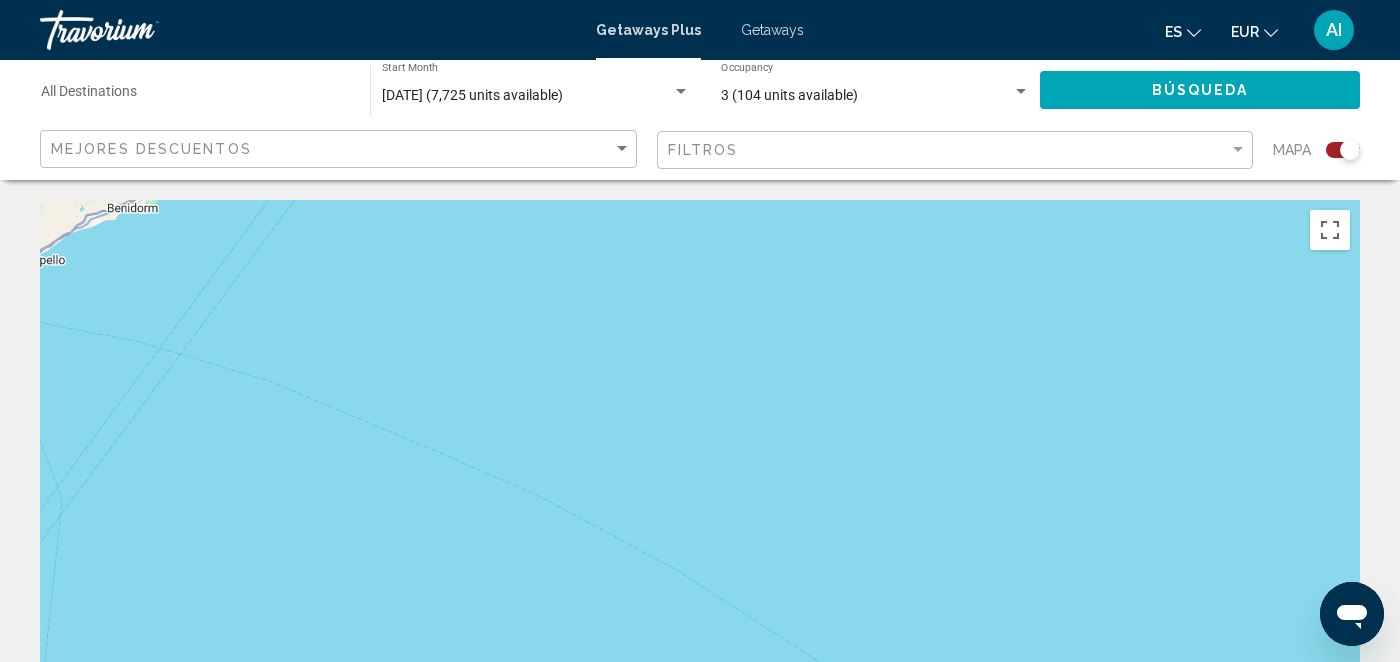 drag, startPoint x: 989, startPoint y: 374, endPoint x: 522, endPoint y: 591, distance: 514.95435 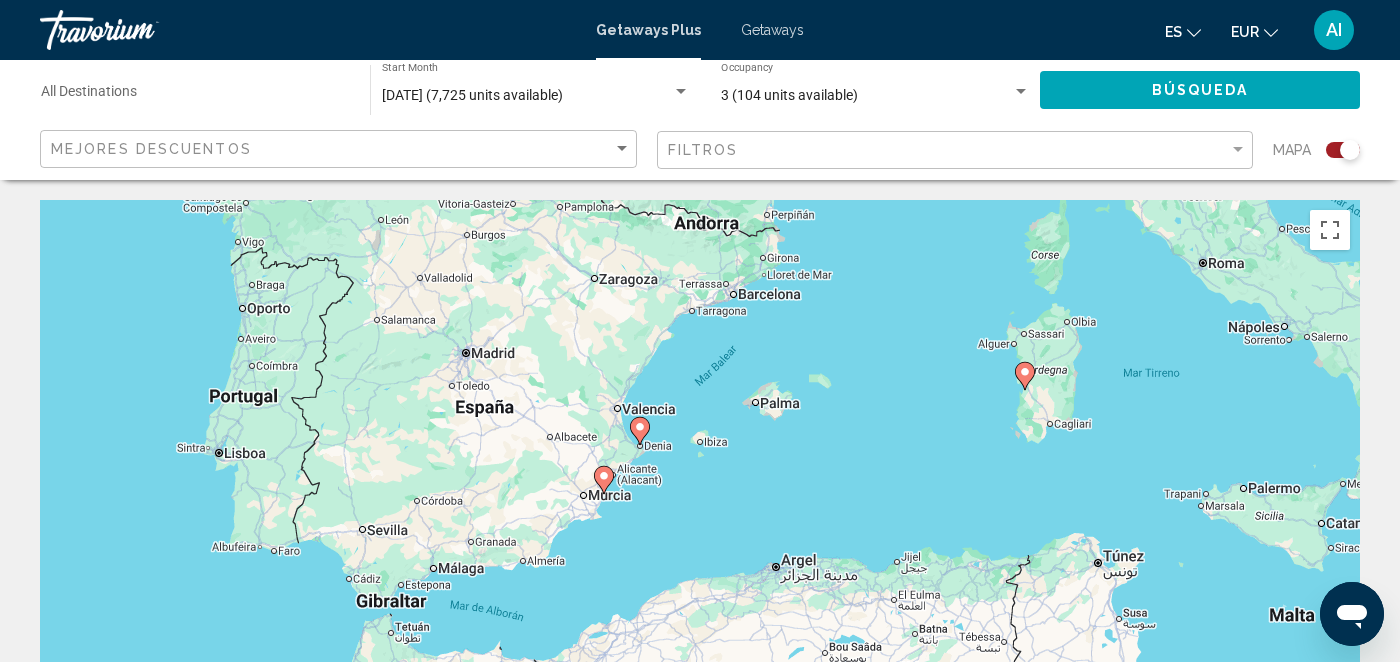 click 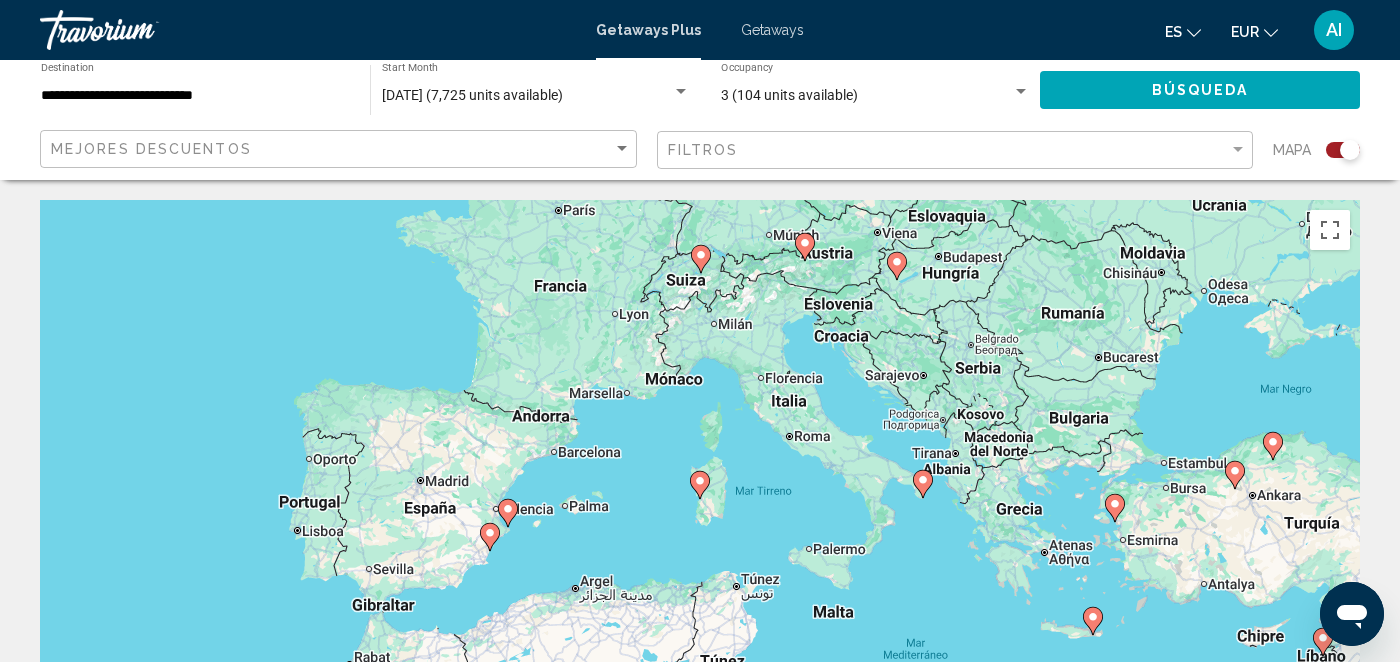 click 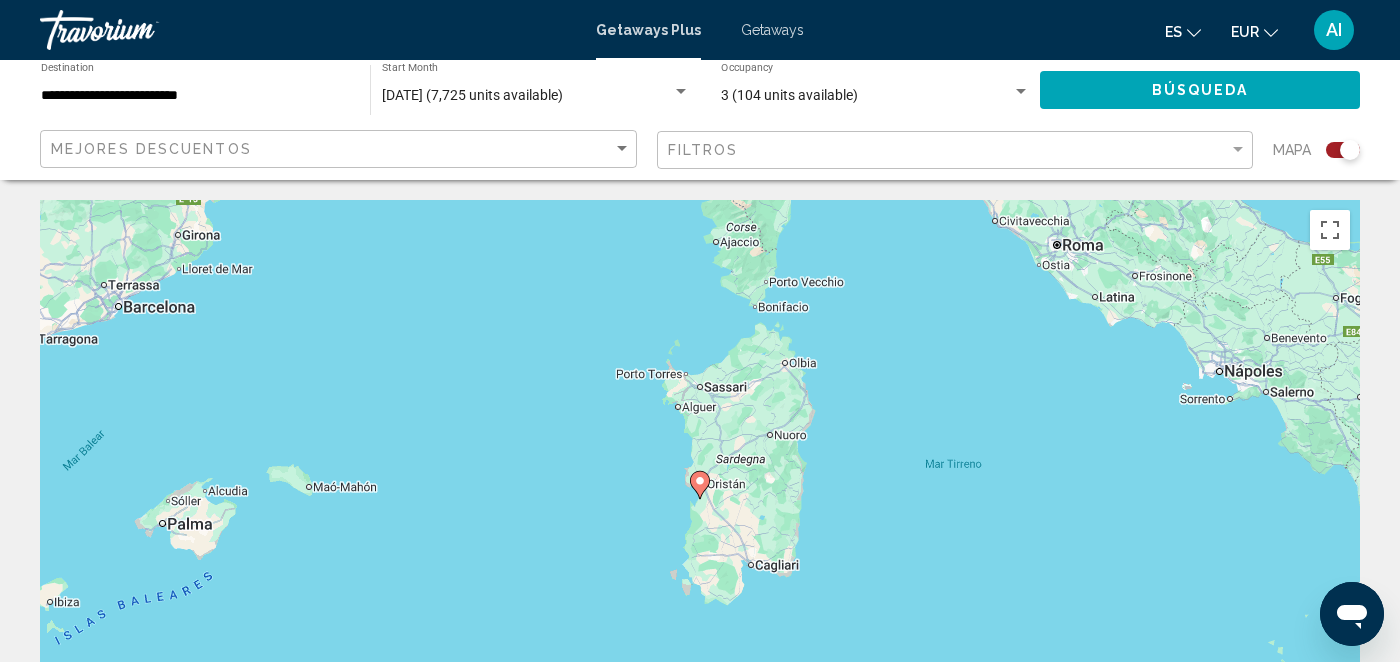 click 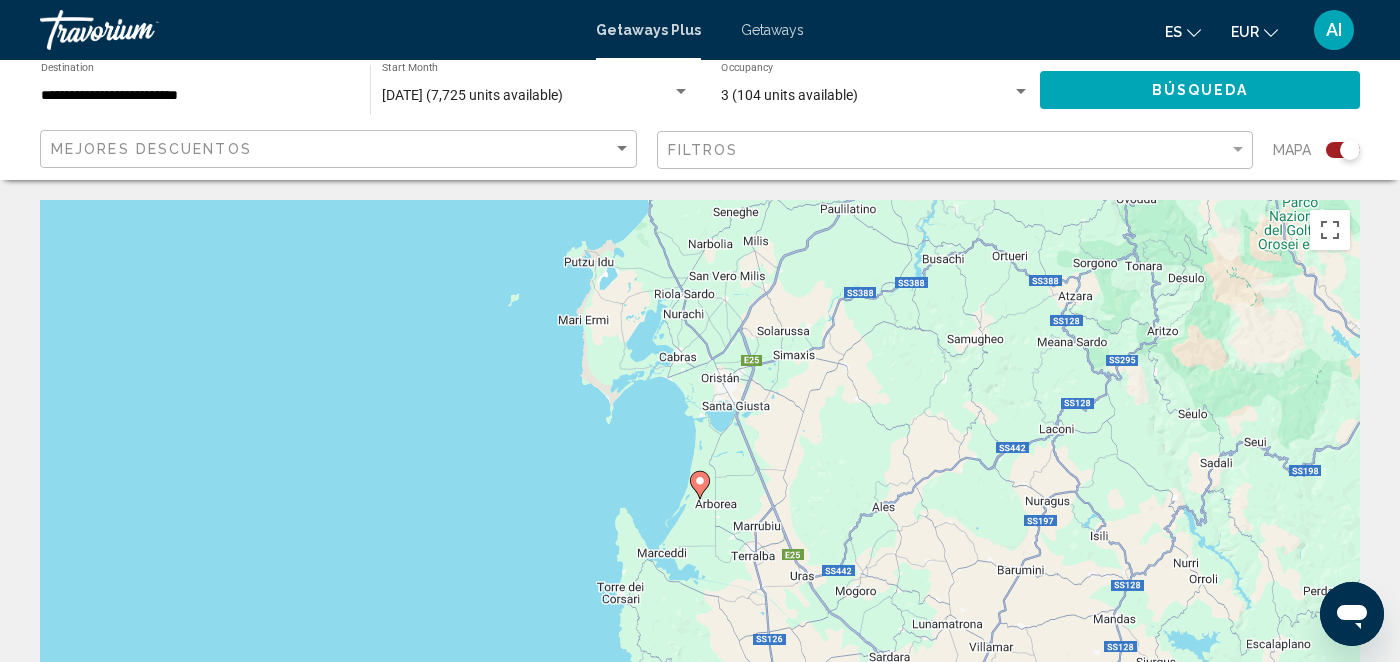 click 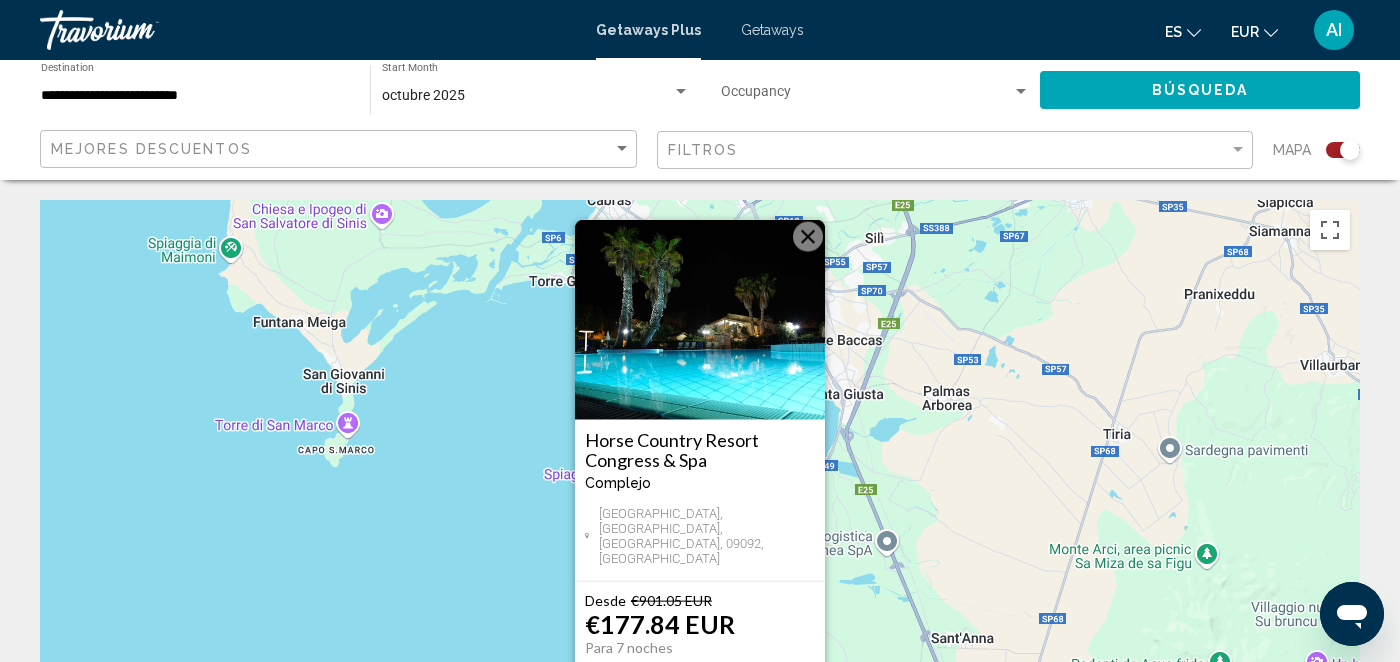 click on "Horse Country Resort Congress & Spa" at bounding box center (700, 450) 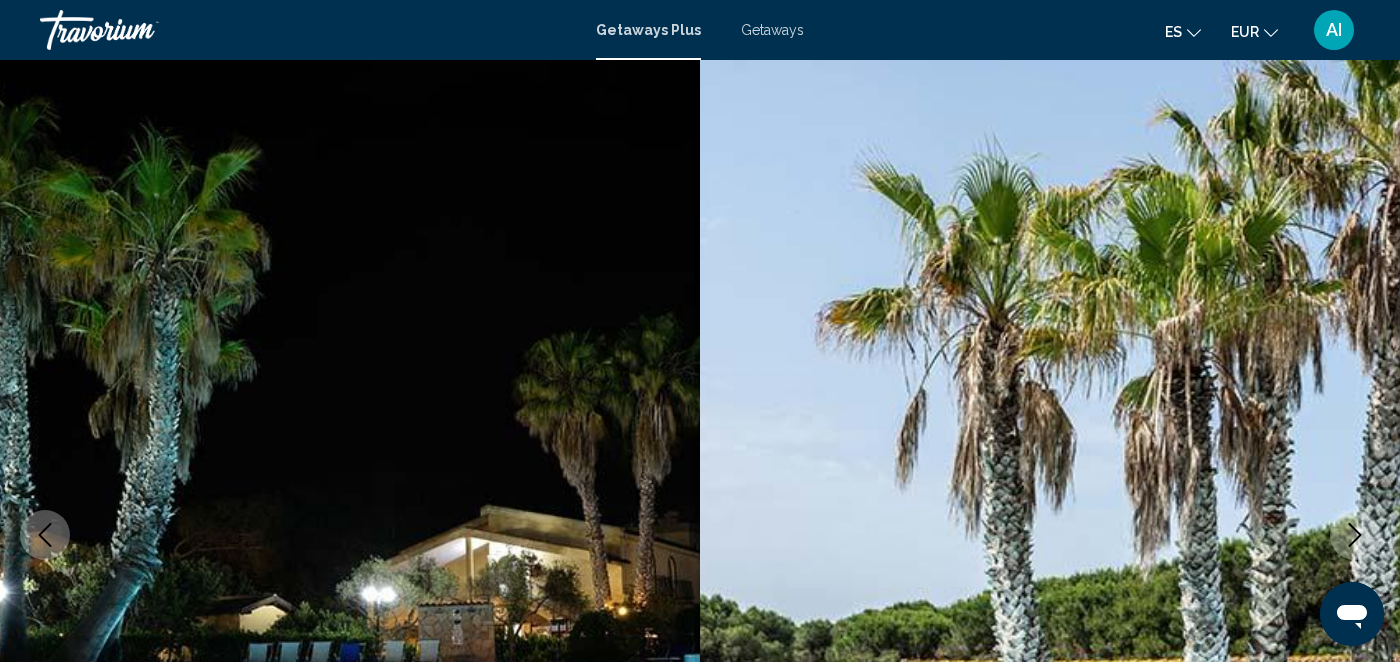 scroll, scrollTop: 204, scrollLeft: 0, axis: vertical 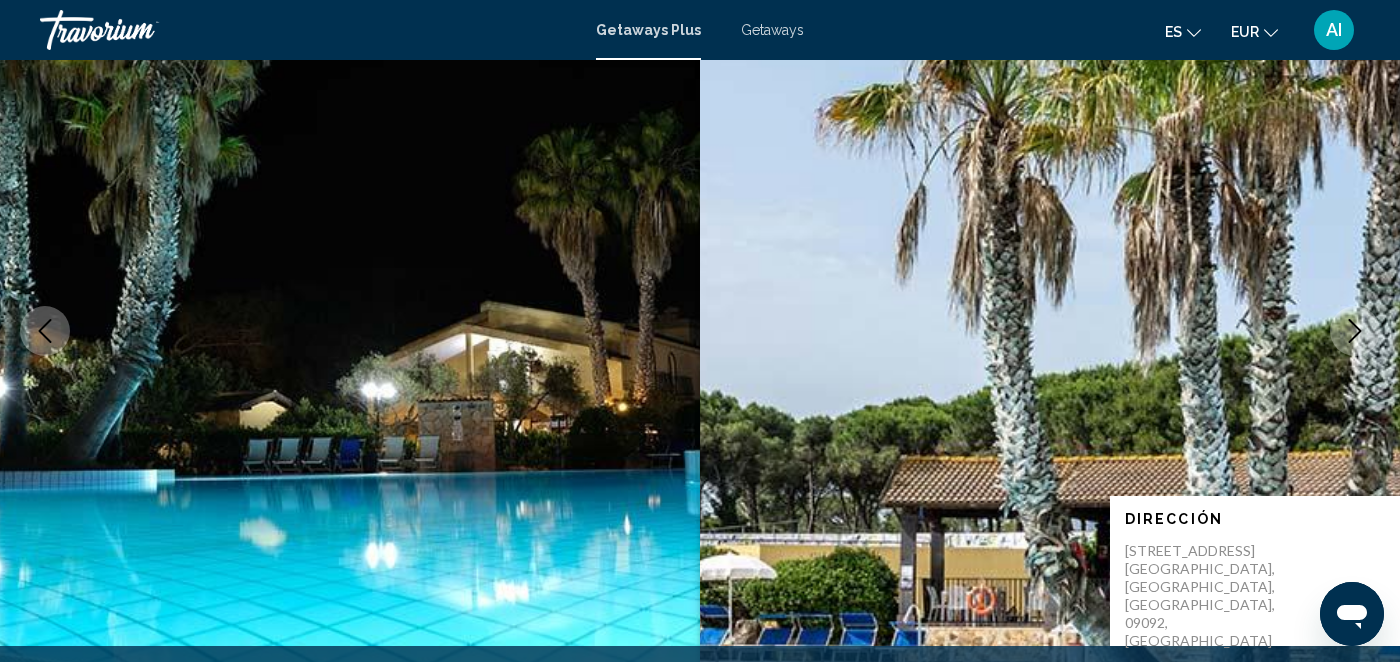 click at bounding box center [1050, 331] 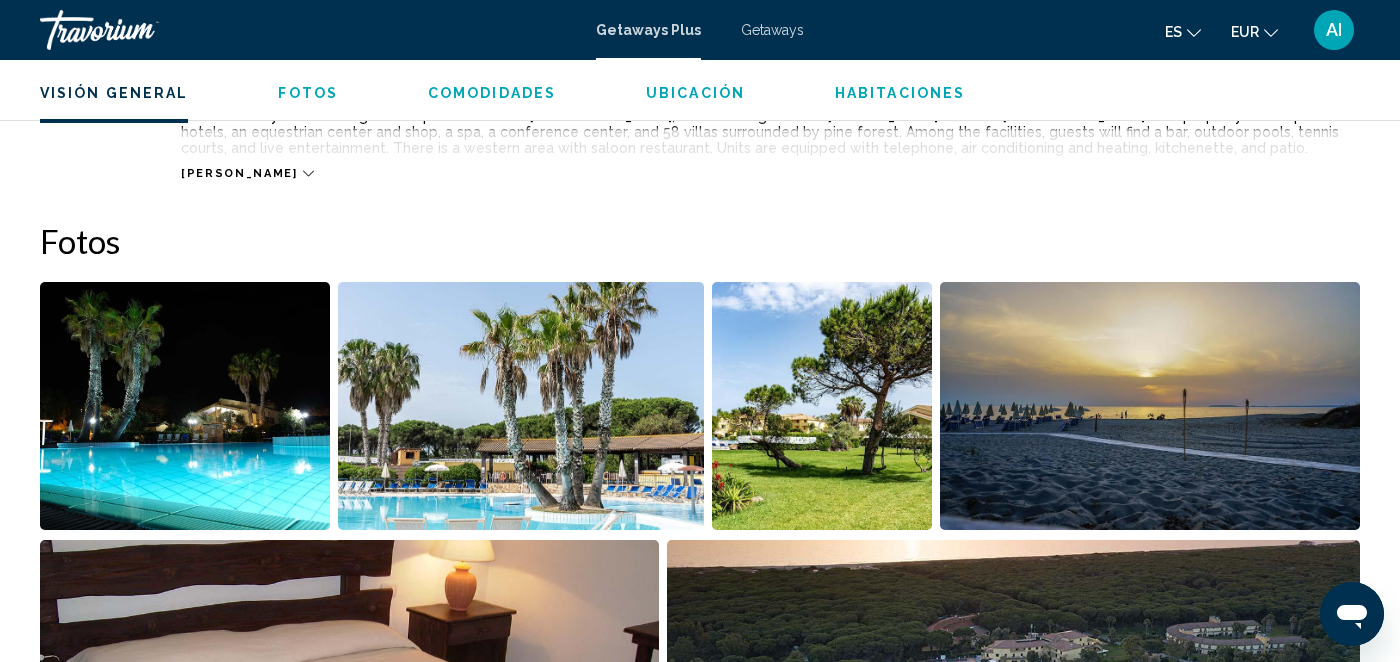 scroll, scrollTop: 1164, scrollLeft: 0, axis: vertical 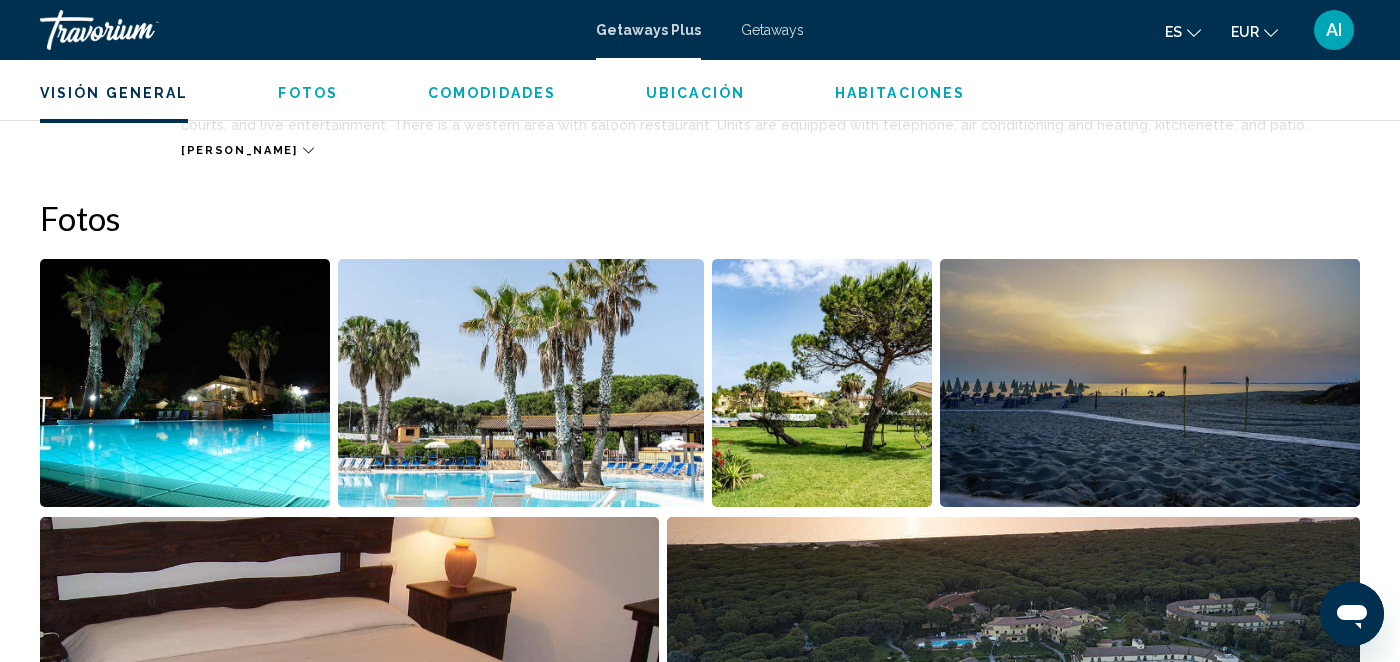 click at bounding box center [185, 383] 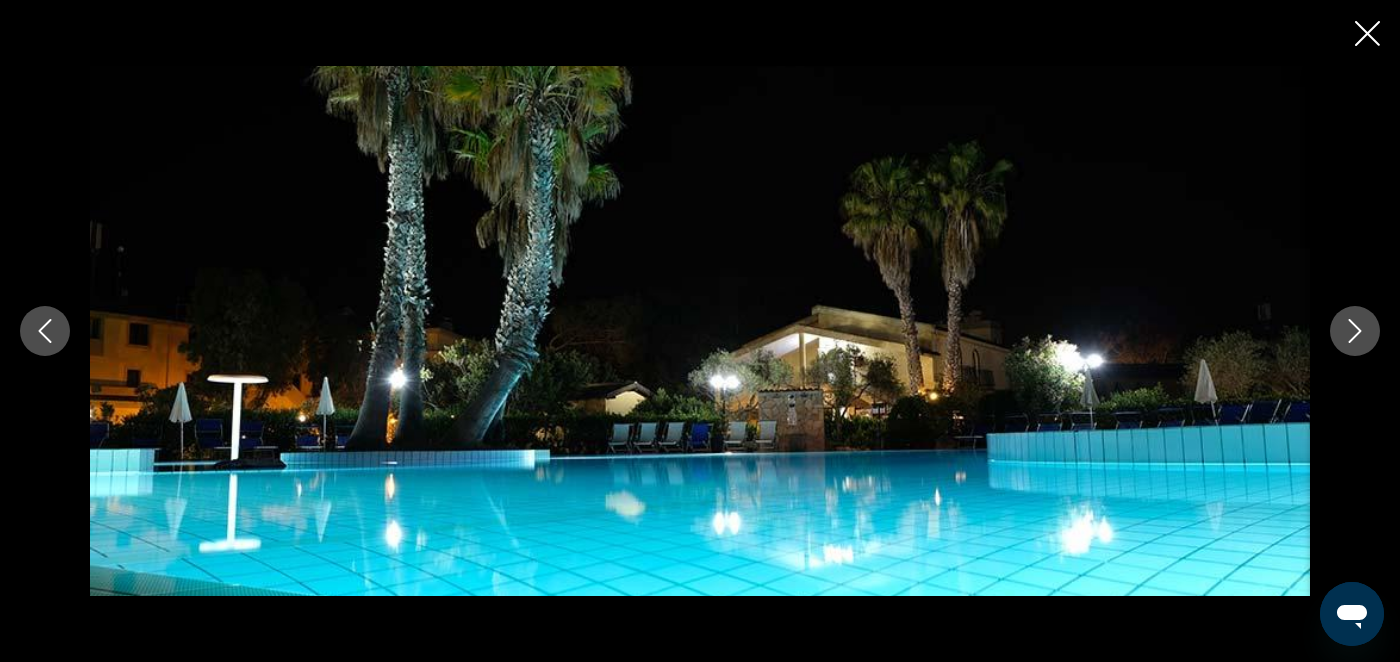click at bounding box center (1355, 331) 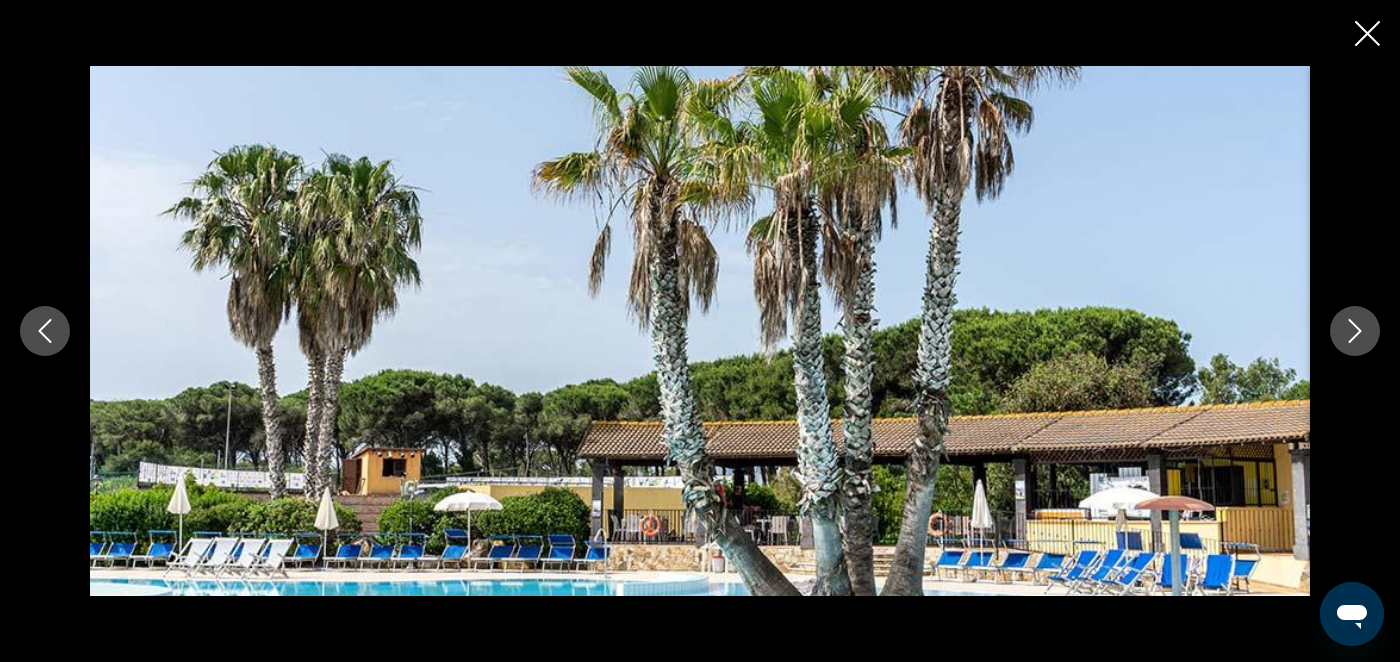 click at bounding box center [1355, 331] 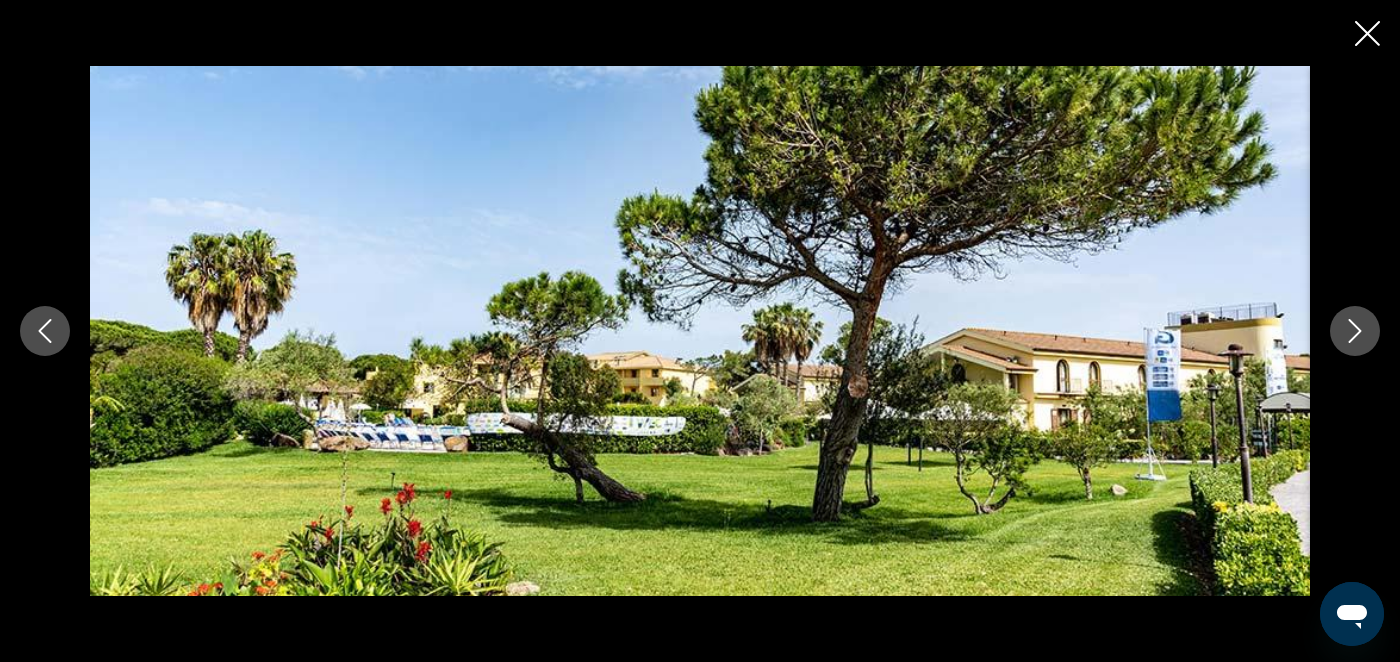 click at bounding box center [1355, 331] 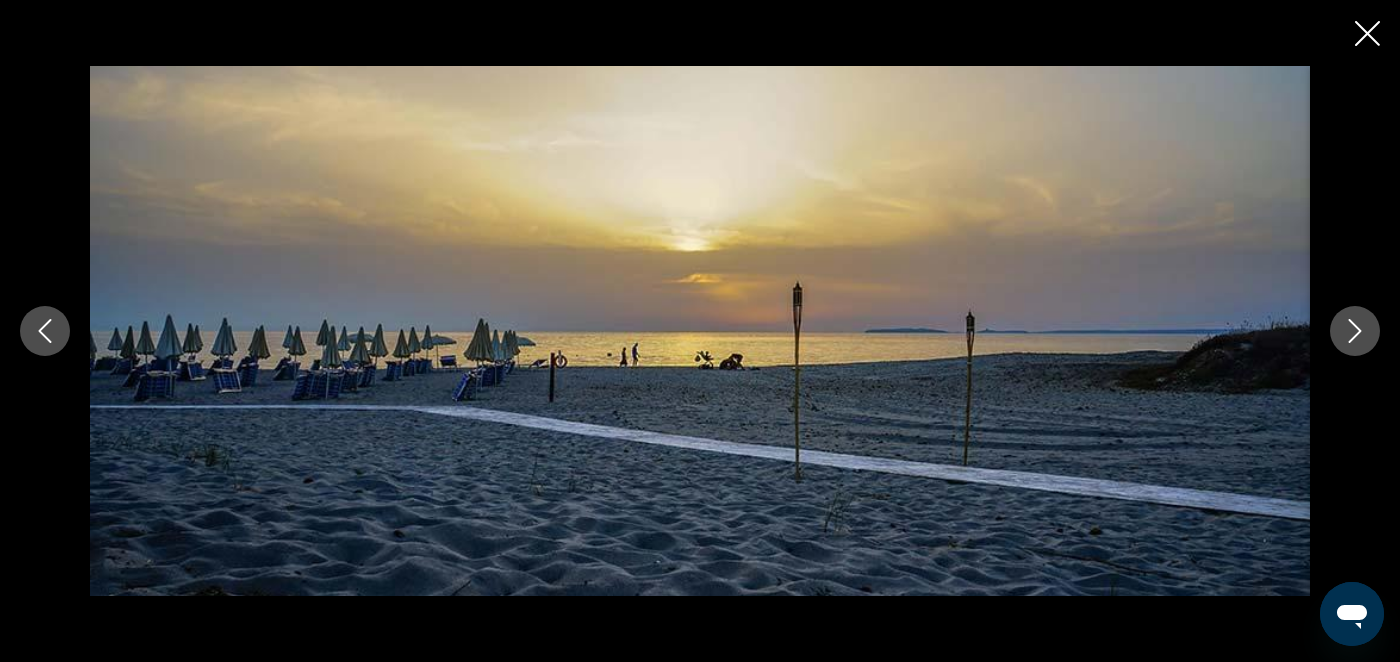 click at bounding box center [1355, 331] 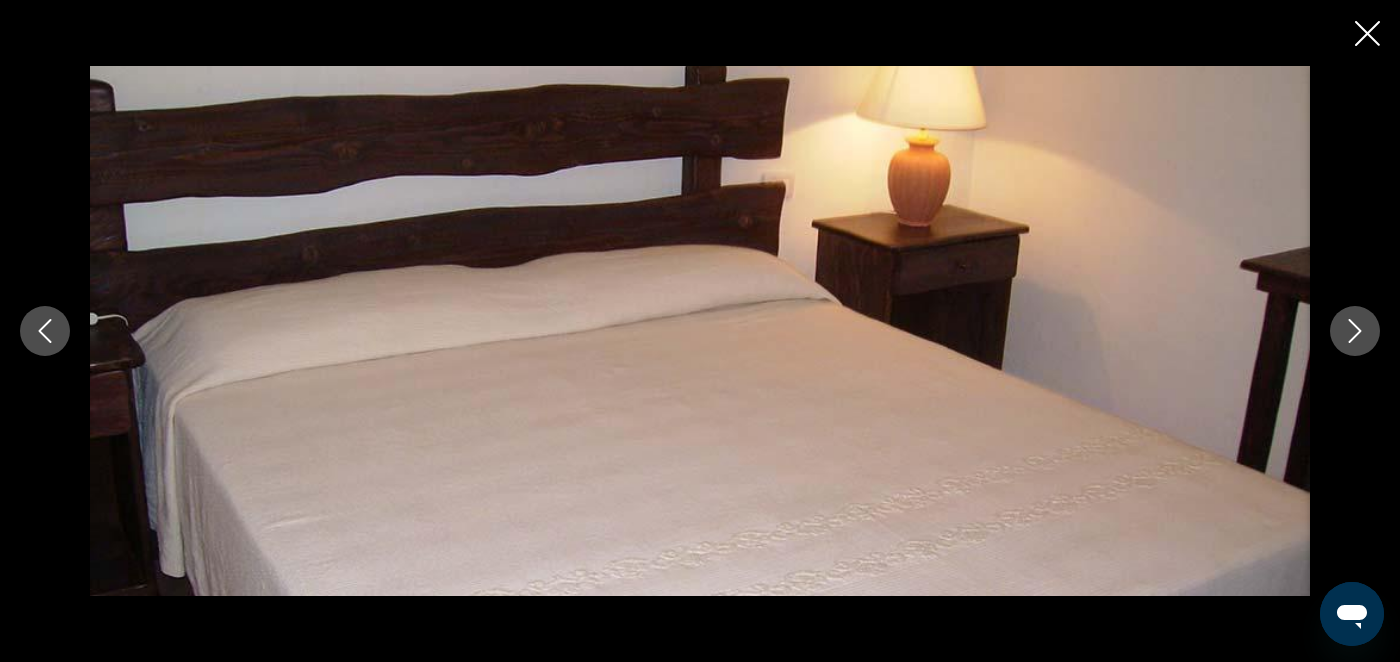 click at bounding box center [1355, 331] 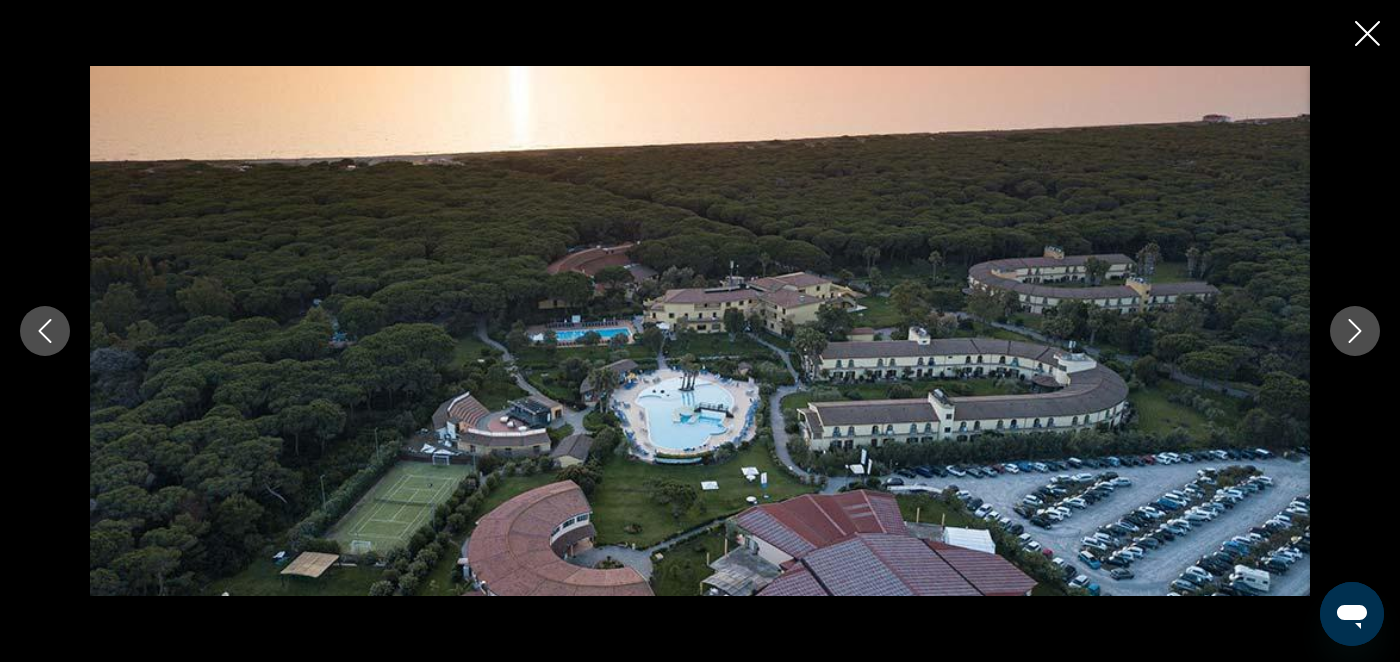 click at bounding box center [1355, 331] 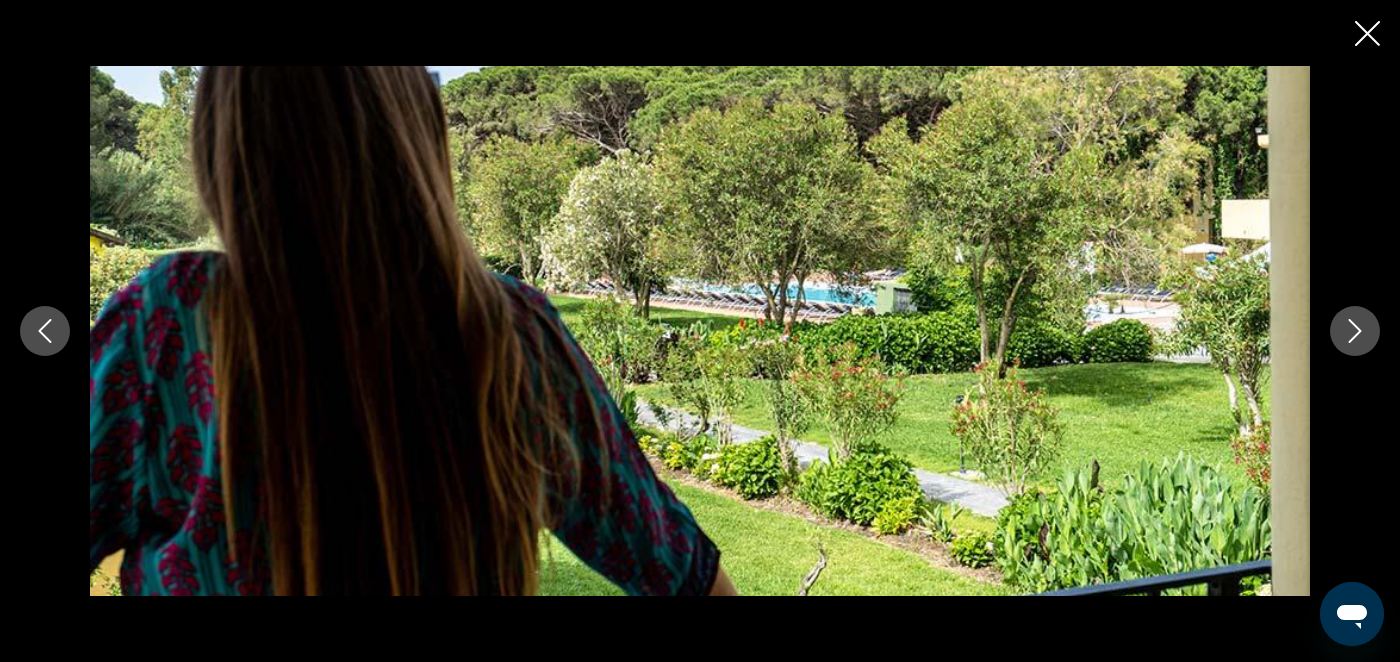 click at bounding box center [1355, 331] 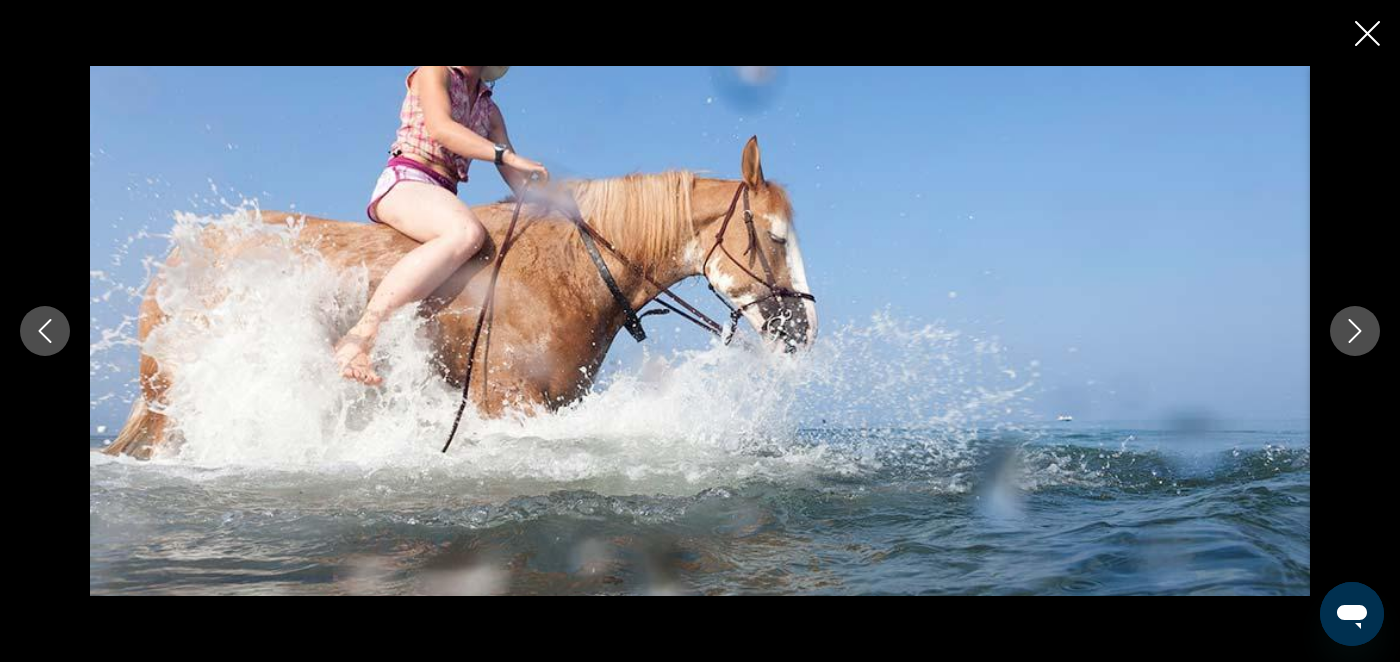 click at bounding box center (1355, 331) 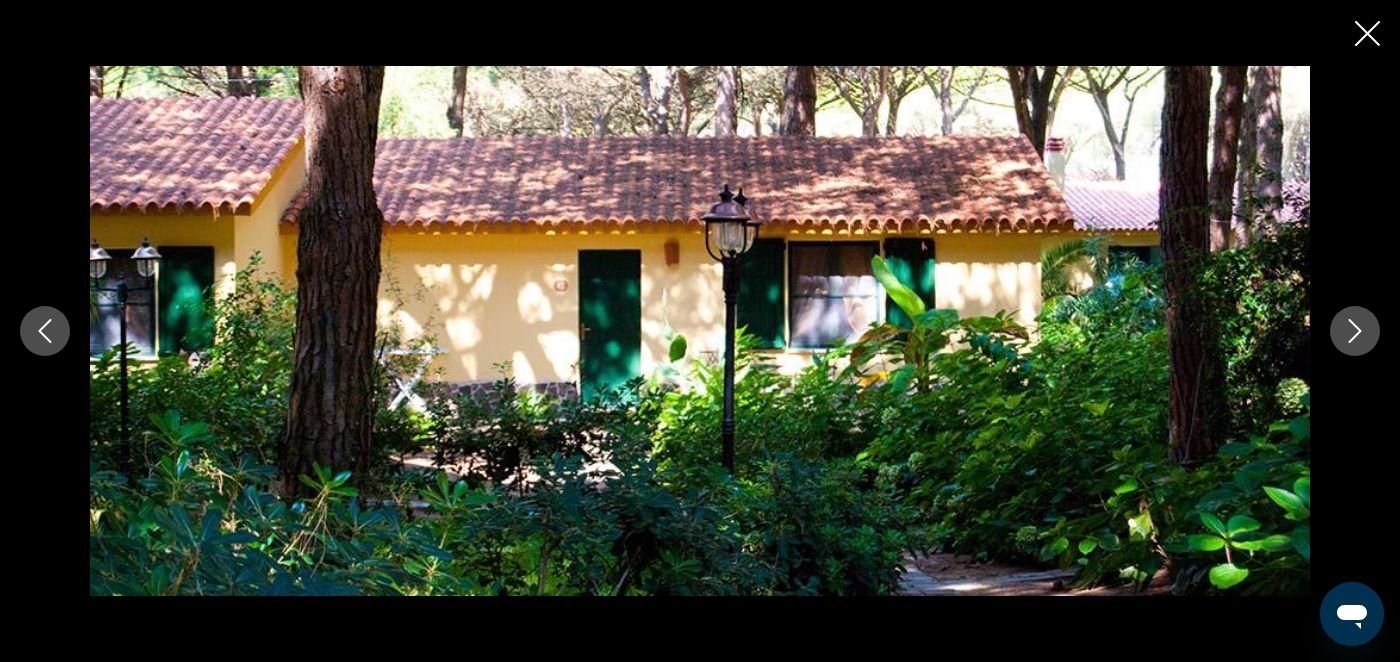 click at bounding box center [1355, 331] 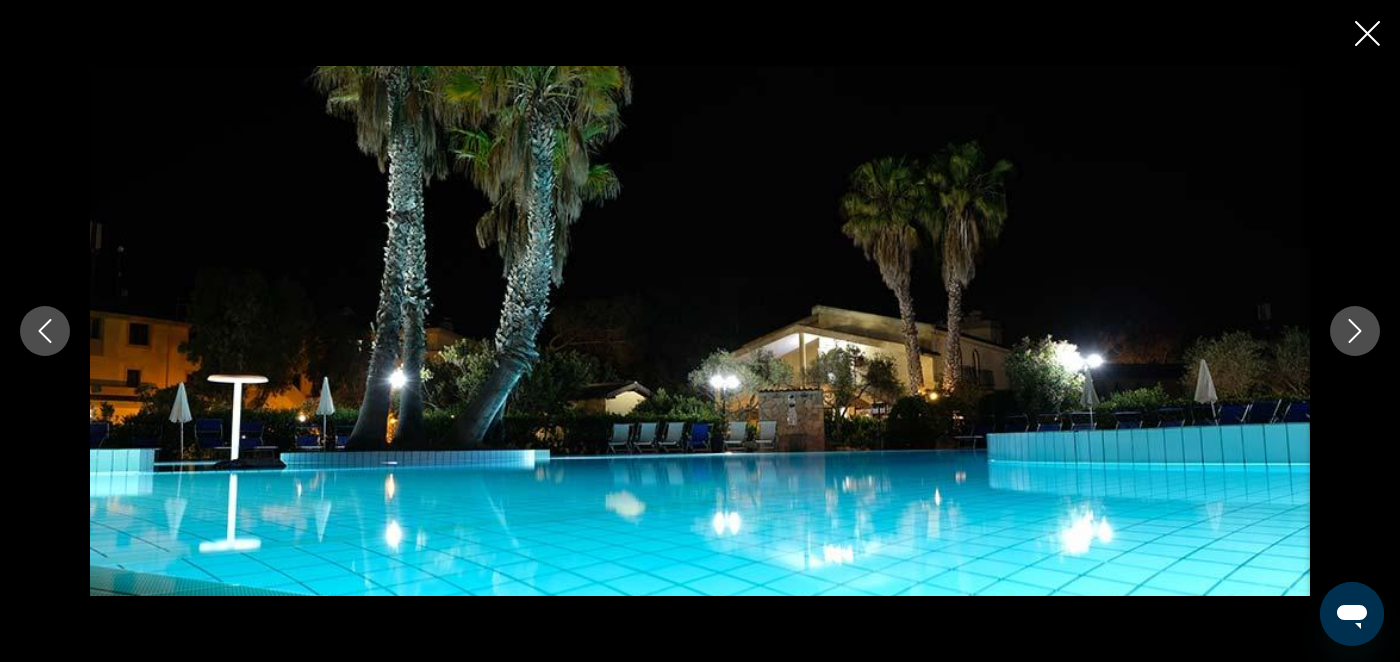 click at bounding box center [1355, 331] 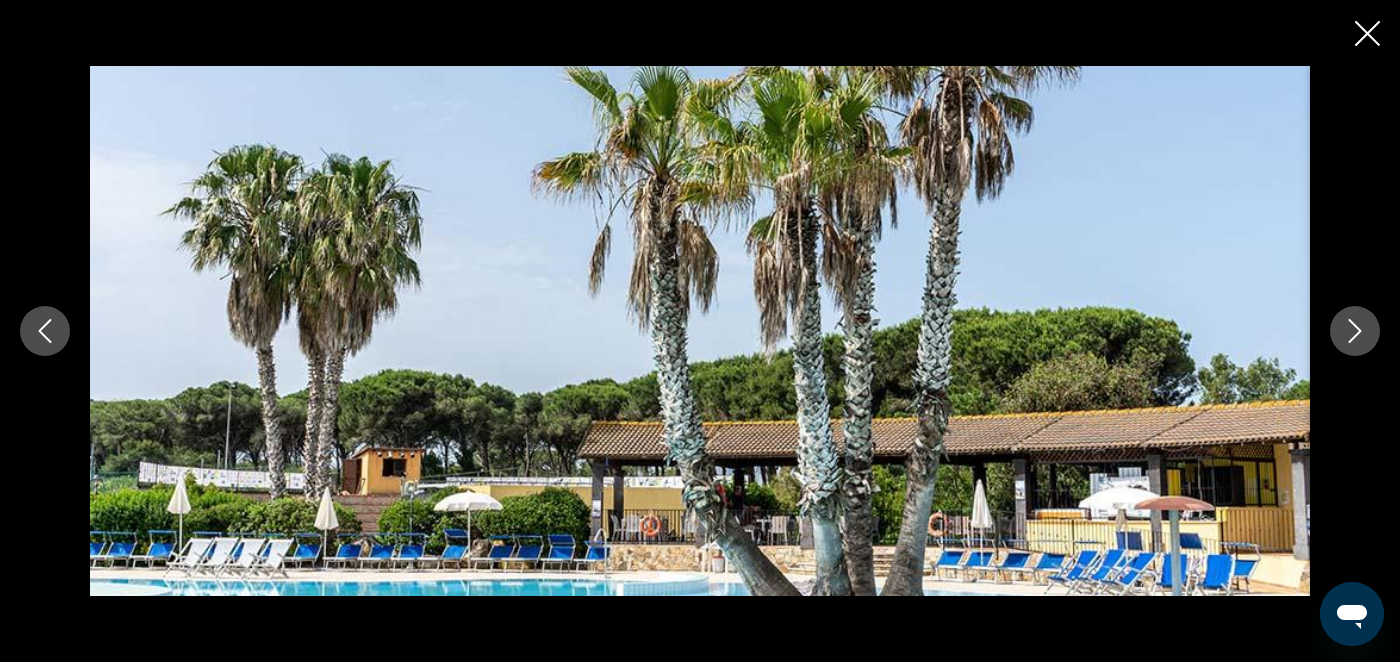 click at bounding box center (1355, 331) 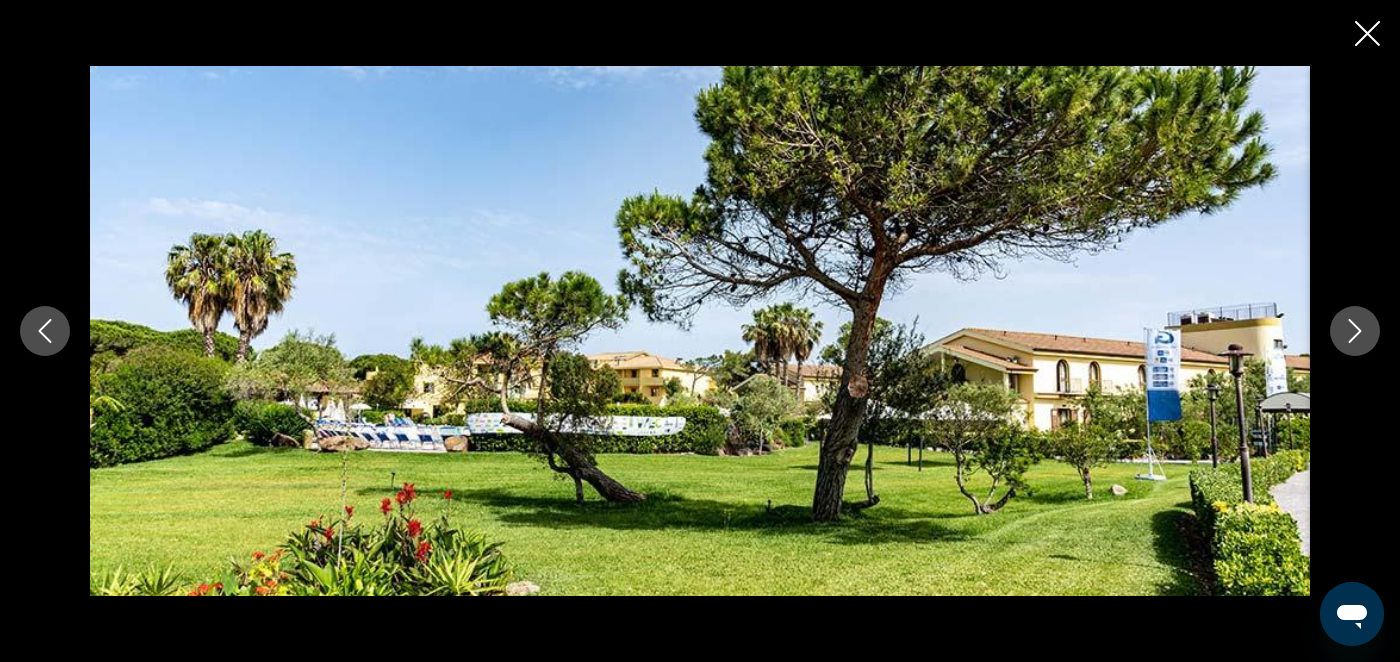 click at bounding box center [1355, 331] 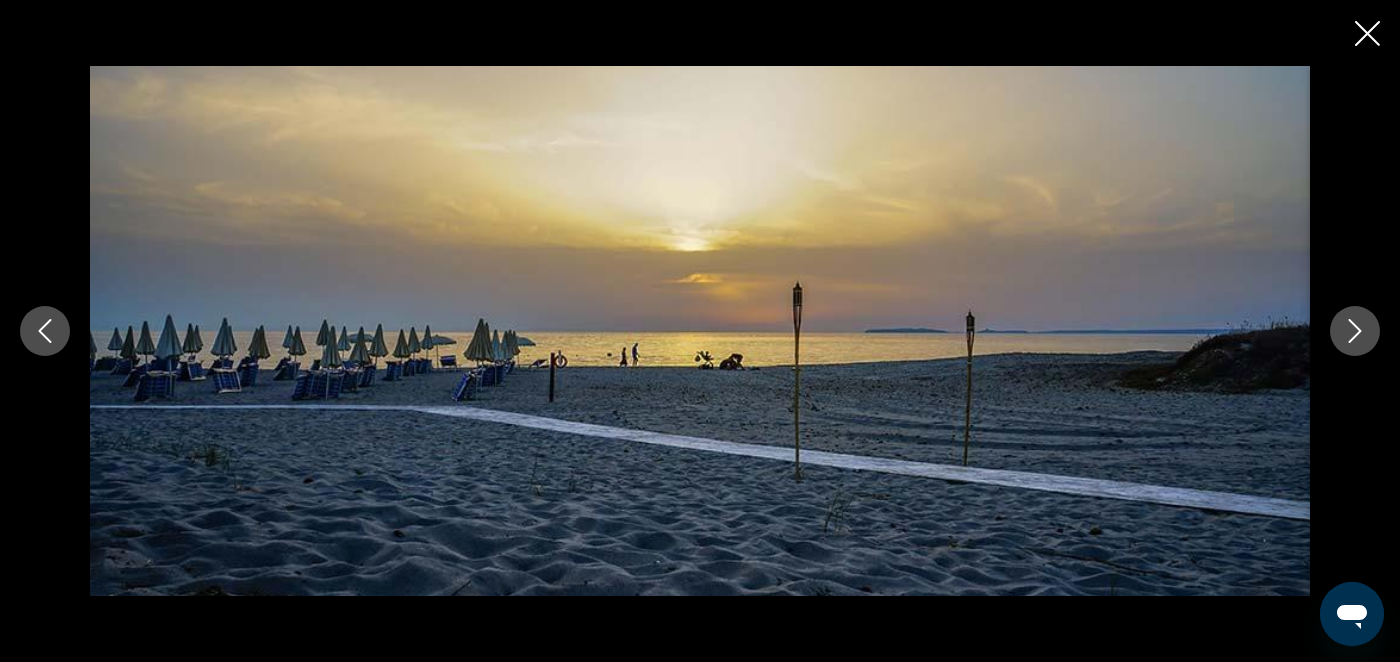 click at bounding box center (1355, 331) 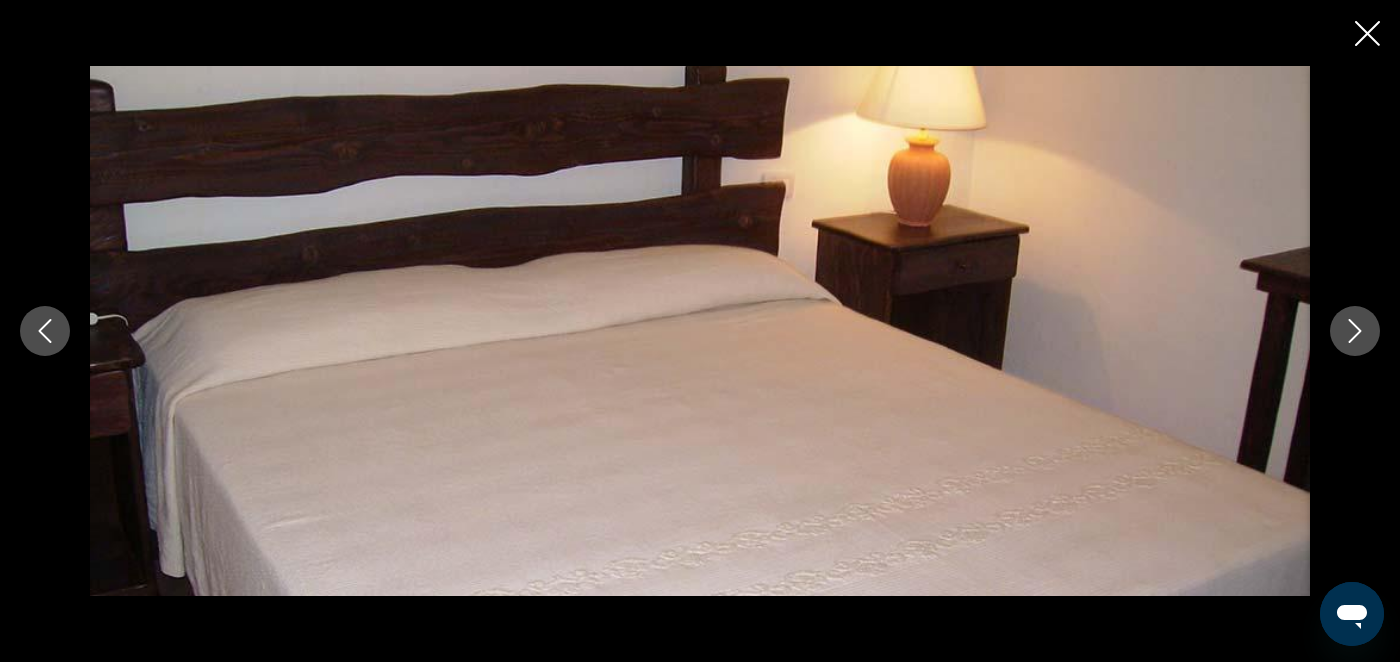 click at bounding box center (1355, 331) 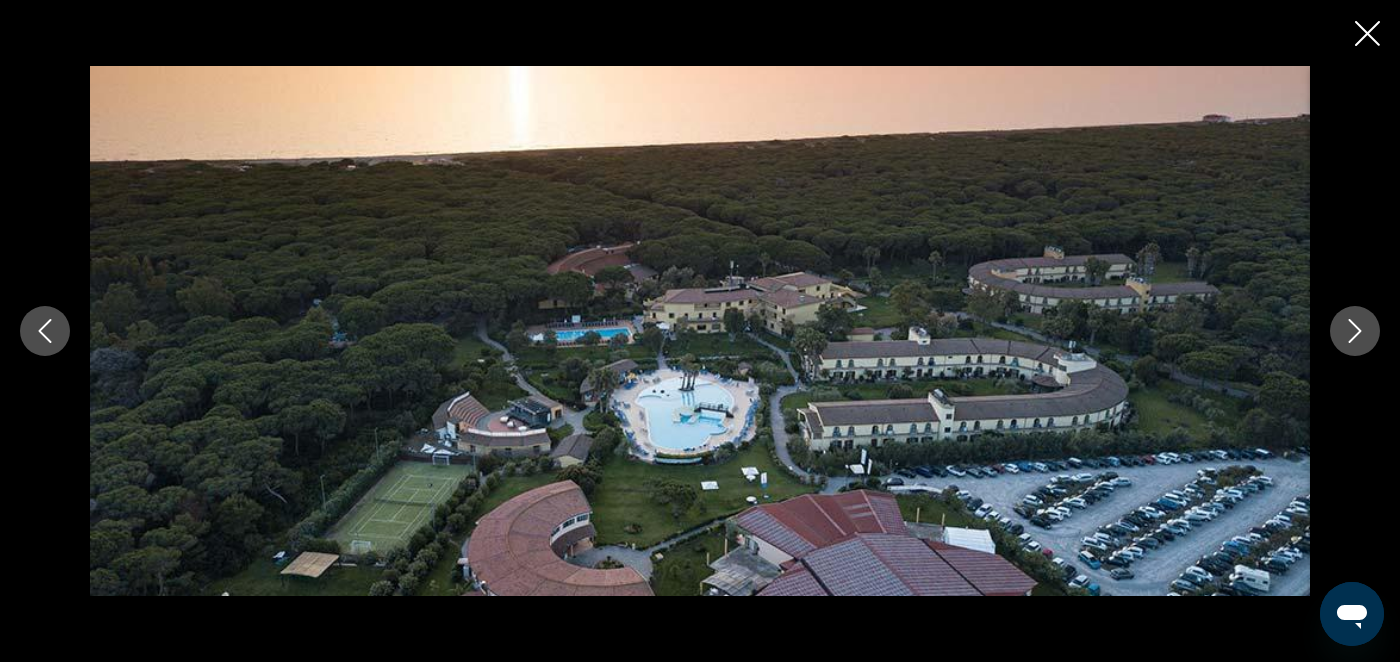 click at bounding box center [1355, 331] 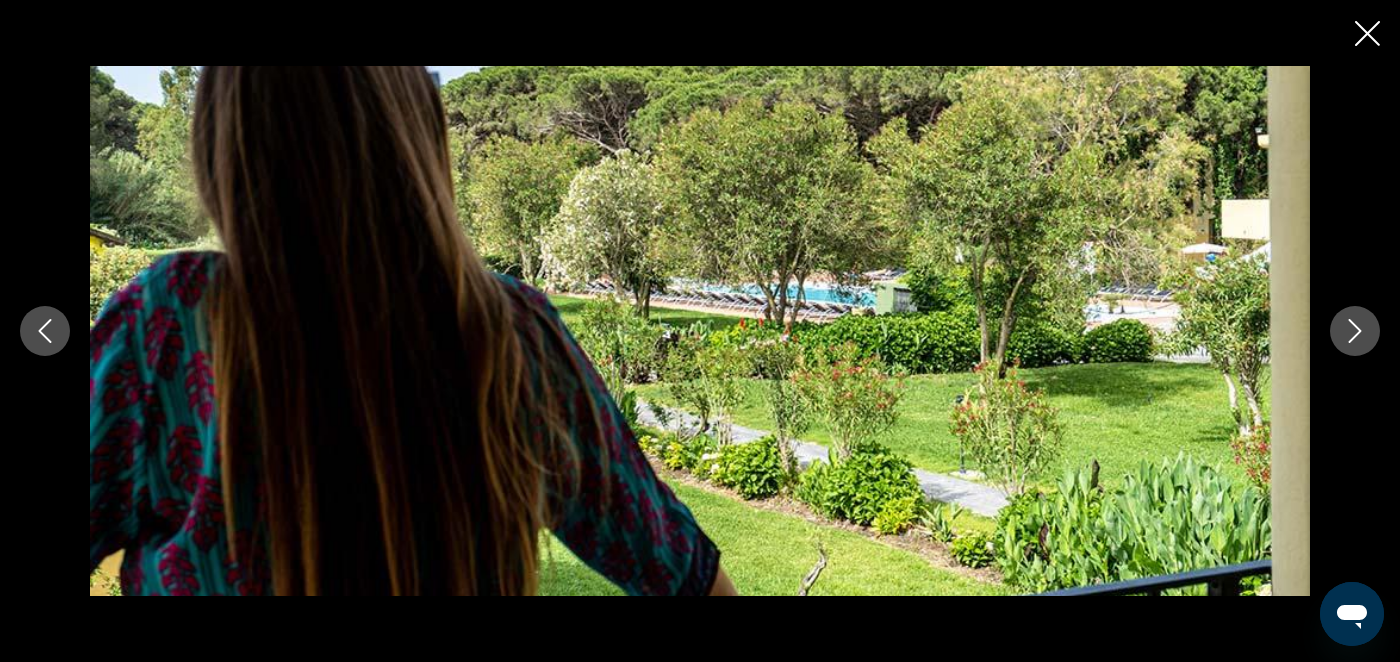 click at bounding box center (1355, 331) 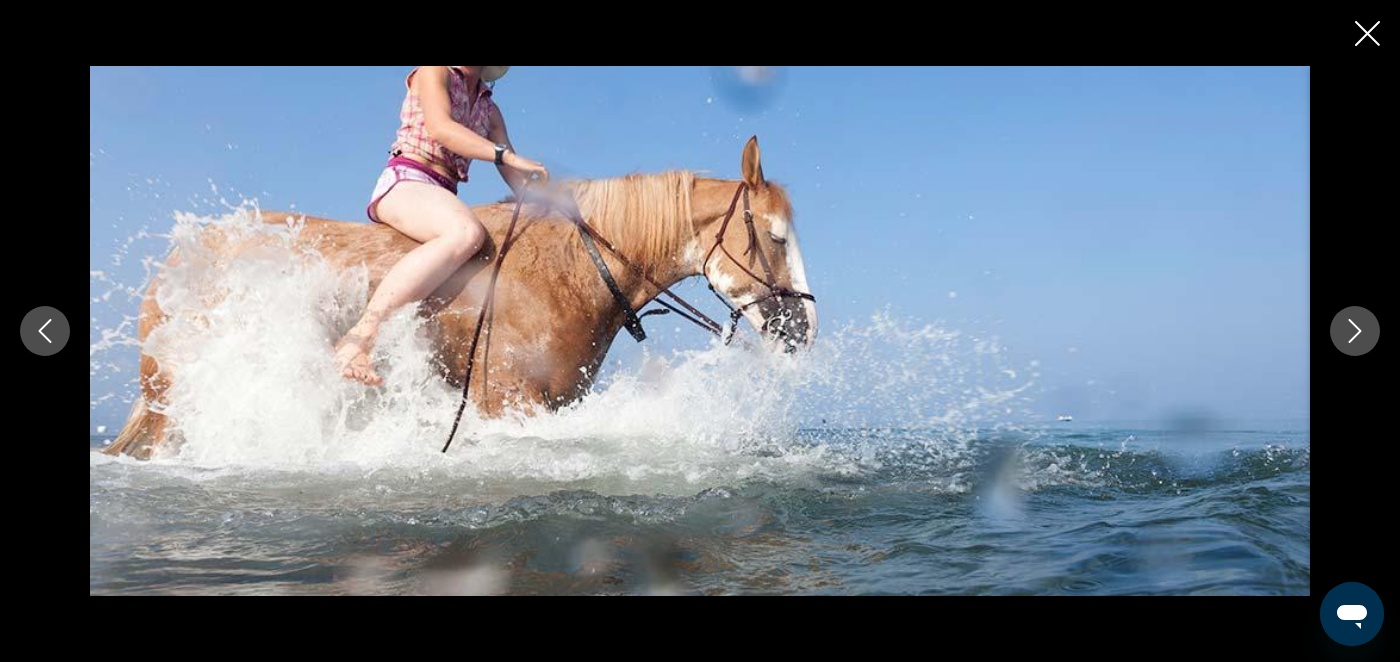 click at bounding box center (1355, 331) 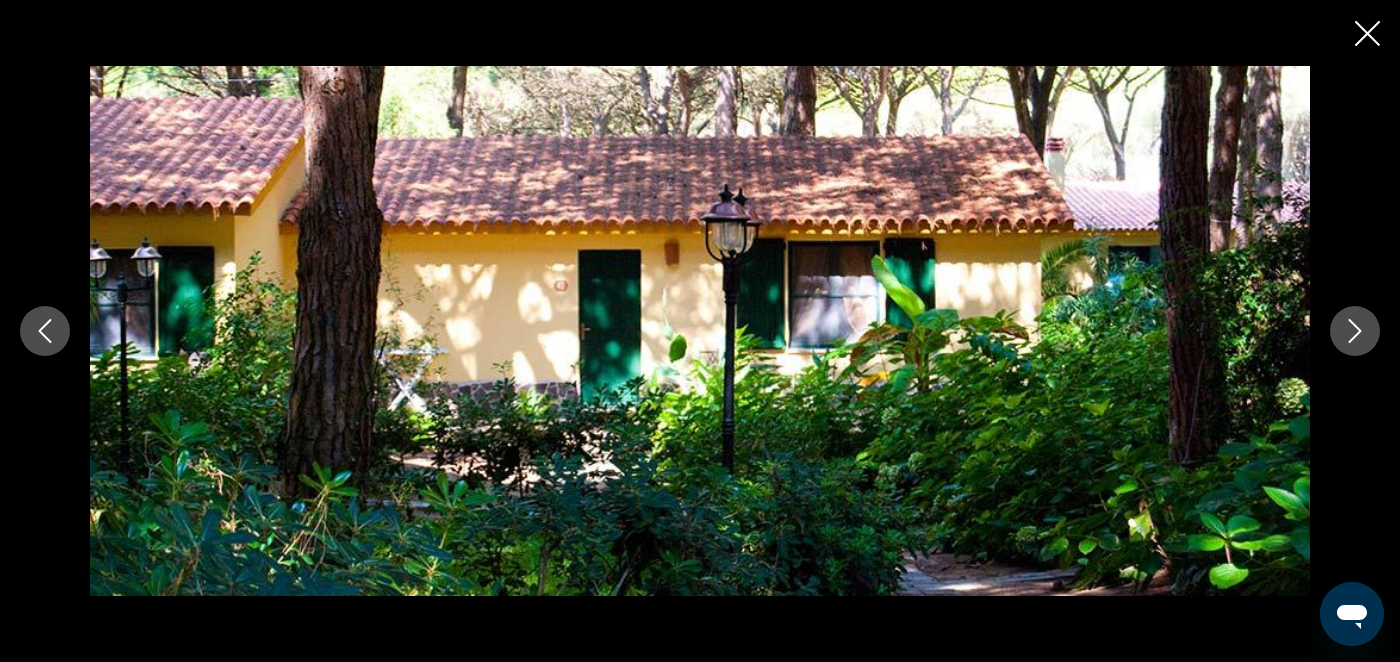 click 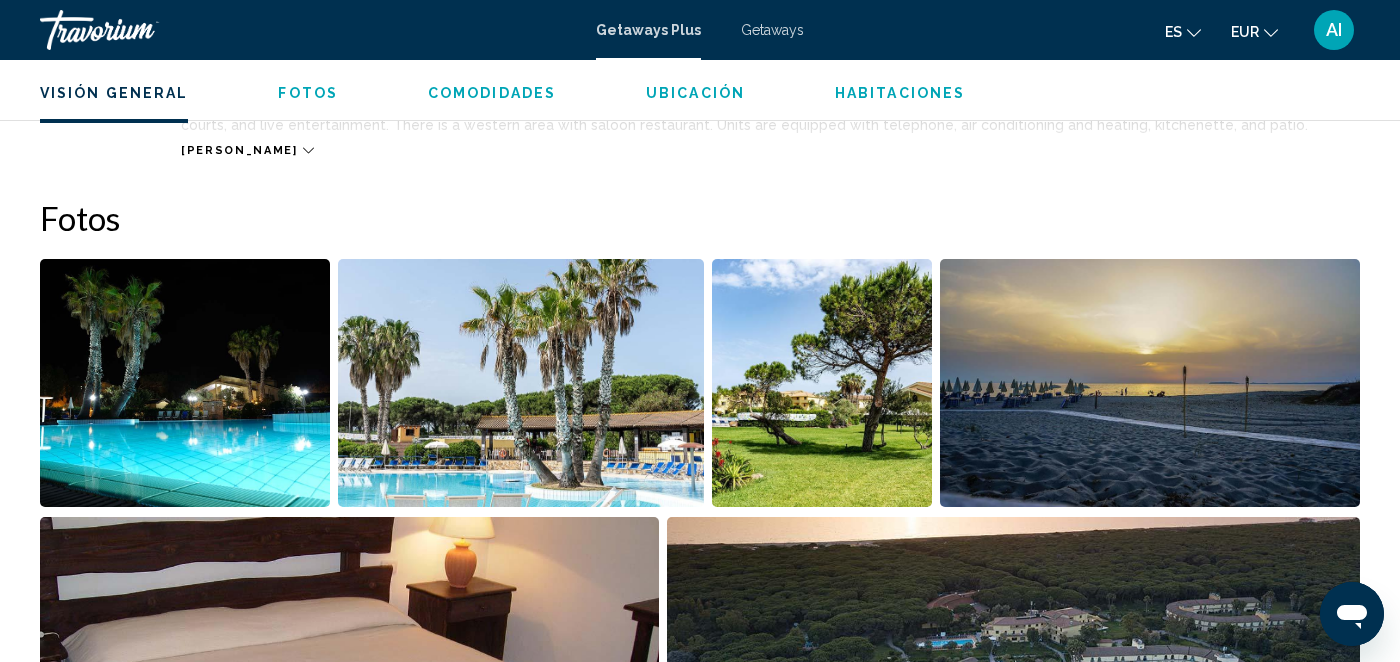 click on "Visión general Escribe Complejo Todo incluido No todo incluido Dirección [STREET_ADDRESS], [GEOGRAPHIC_DATA] is located in [GEOGRAPHIC_DATA], a small village on the [PERSON_NAME] coast of [GEOGRAPHIC_DATA]. The property encompasses hotels, an equestrian center and shop, a spa, a conference center, and 58 villas surrounded by pine forest. Among the facilities, guests will find a bar, outdoor pools, tennis courts, and live entertainment. There is a western area with saloon restaurant. Units are equipped with telephone, air conditioning and heating, kitchenette, and patio. Lee mas
Fotos Comodidades petsOk gym No hay servicios disponibles. Información con todo incluido Ubicación ← Mover a la izquierda → Mover a la derecha ↑ Mover hacia arriba ↓ Mover hacia abajo + Ampliar - Reducir Inicio Saltar hacia la izquierda un 75 % Fin Saltar hacia la derecha un 75 % Re Pág Saltar hacia arriba un 75 % Av Pág Saltar hacia abajo un 75 % 500 m  1 4" at bounding box center (700, 2416) 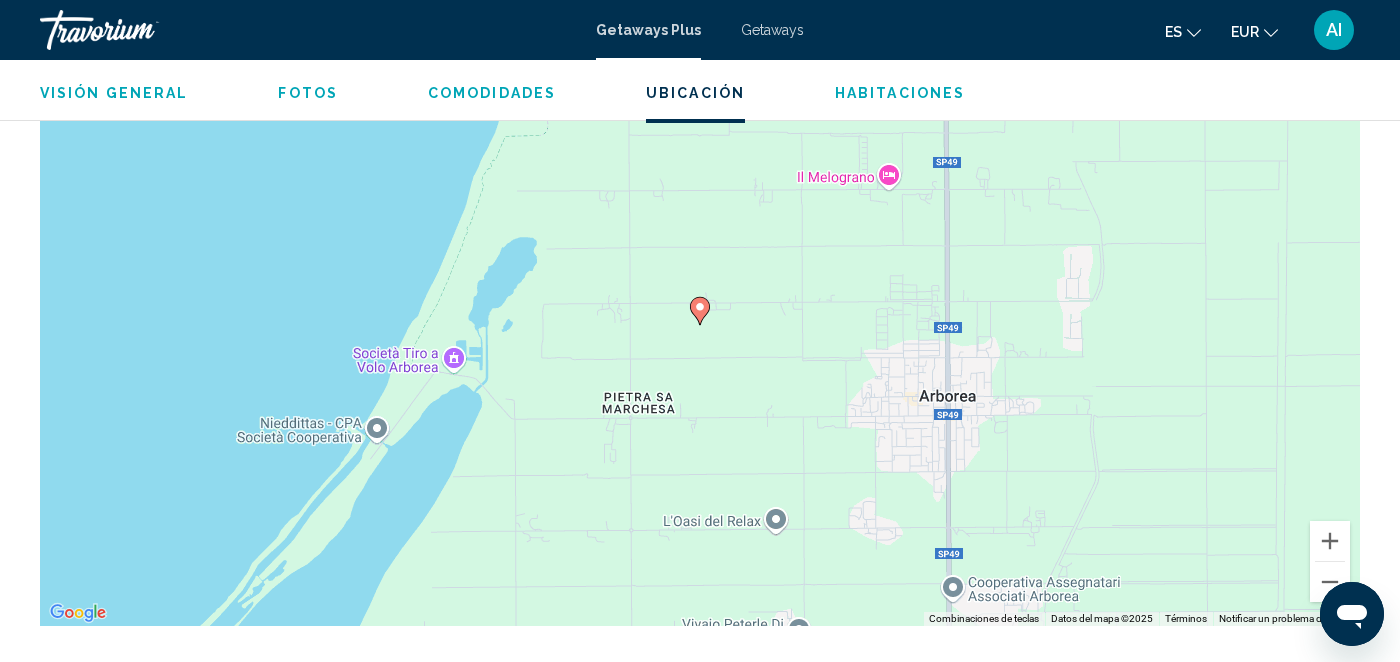 scroll, scrollTop: 2684, scrollLeft: 0, axis: vertical 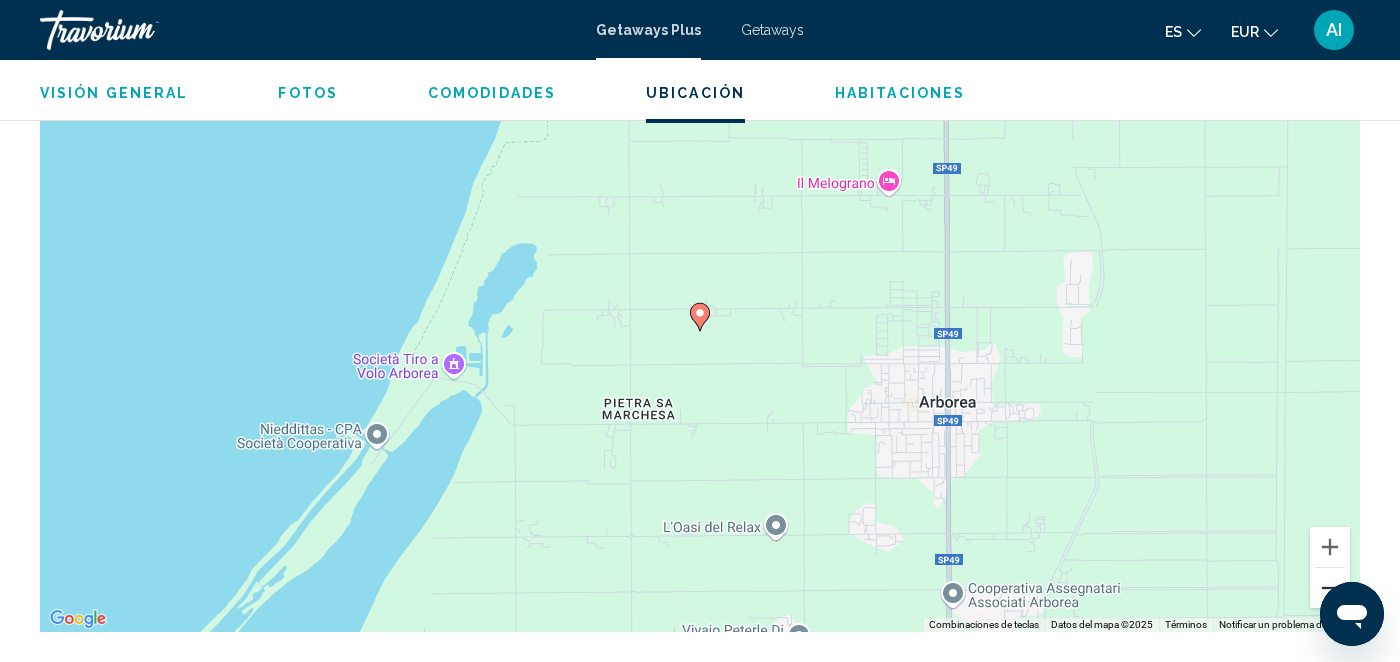 click at bounding box center [1330, 588] 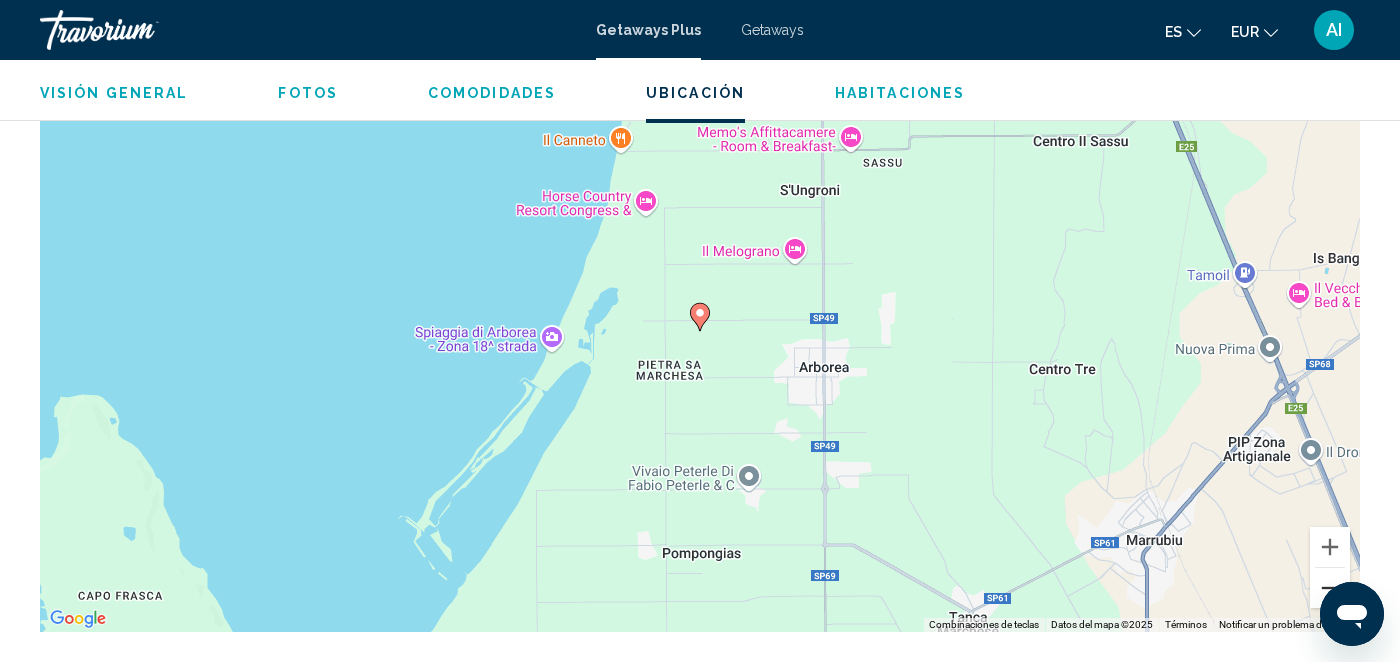 click at bounding box center [1330, 588] 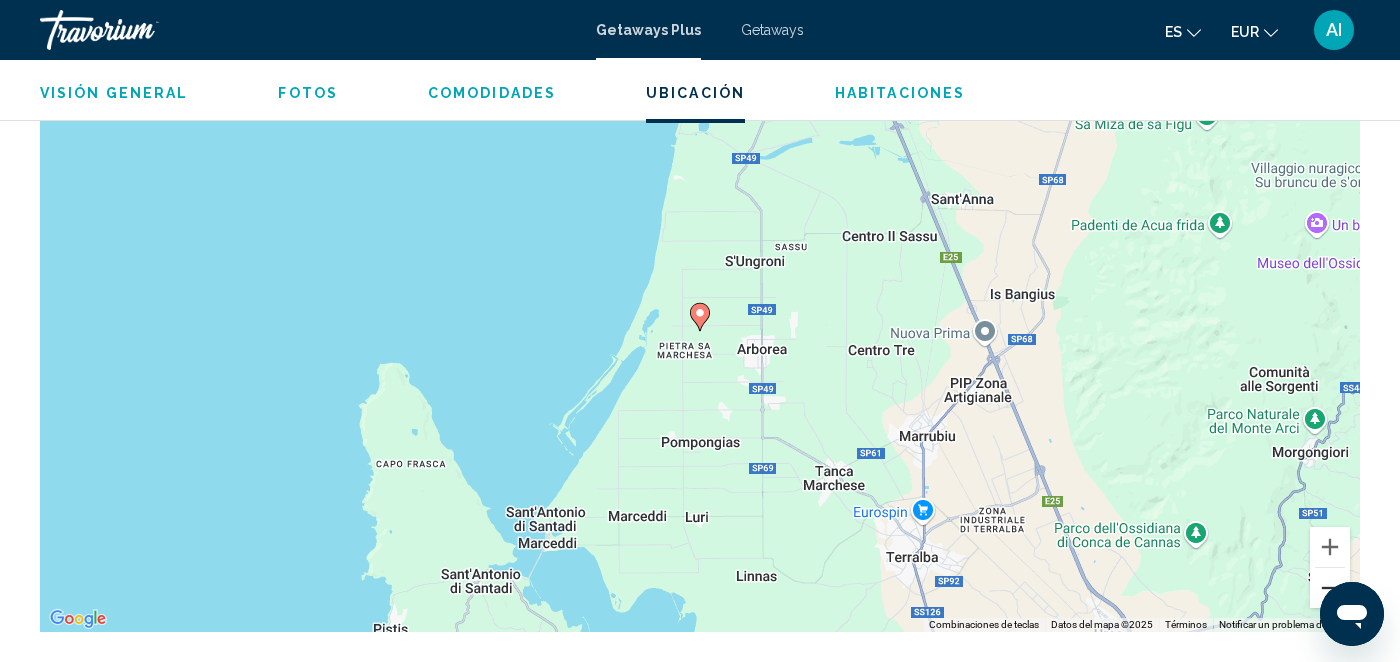 click at bounding box center [1330, 588] 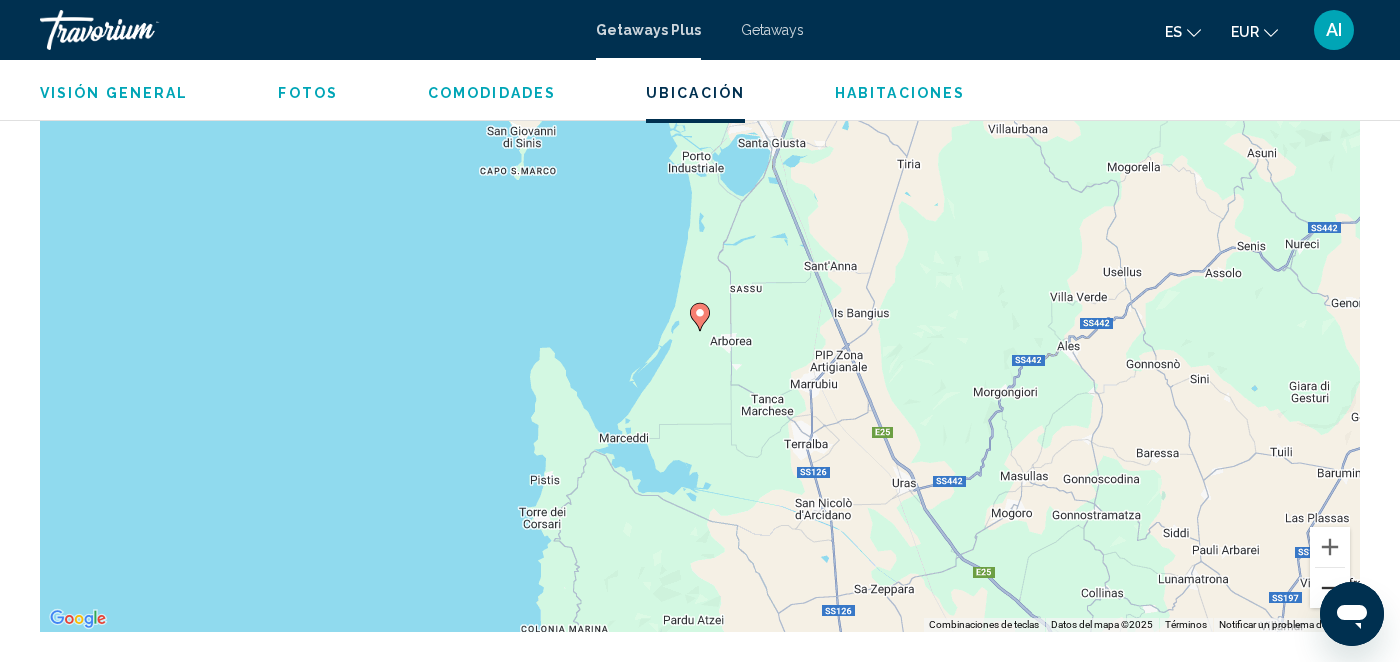 click at bounding box center (1330, 588) 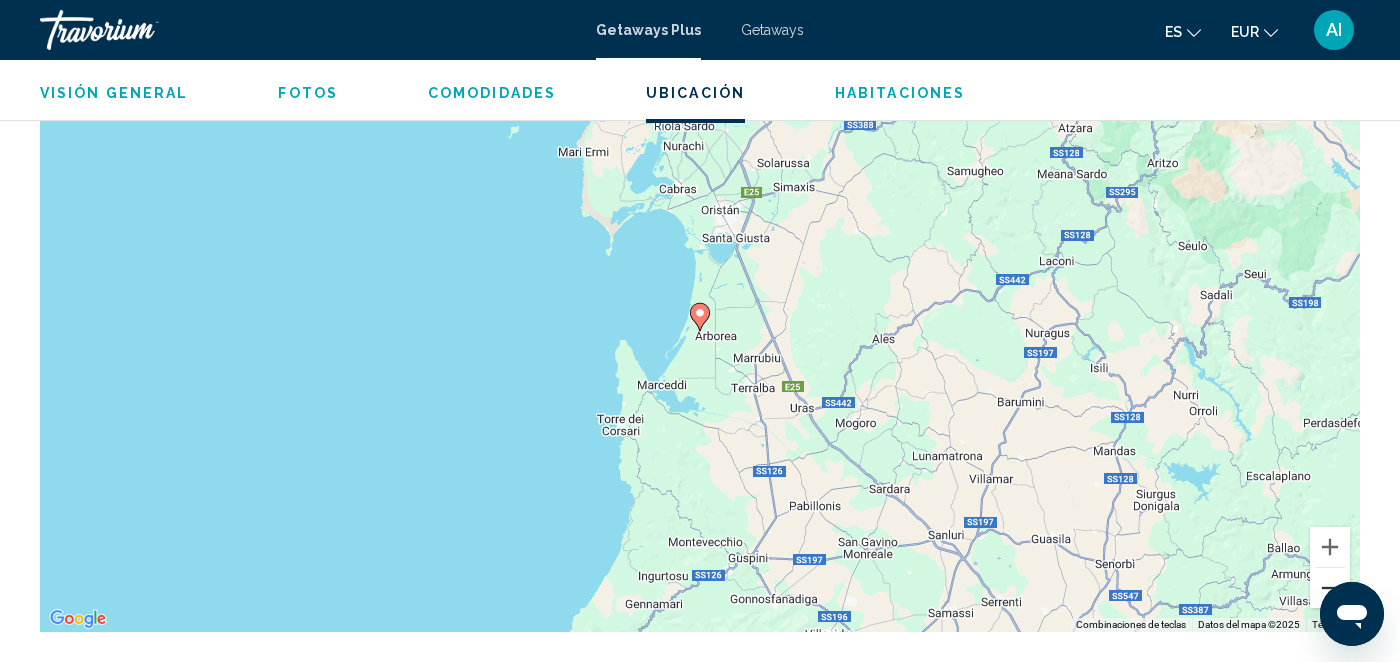 click at bounding box center [1330, 588] 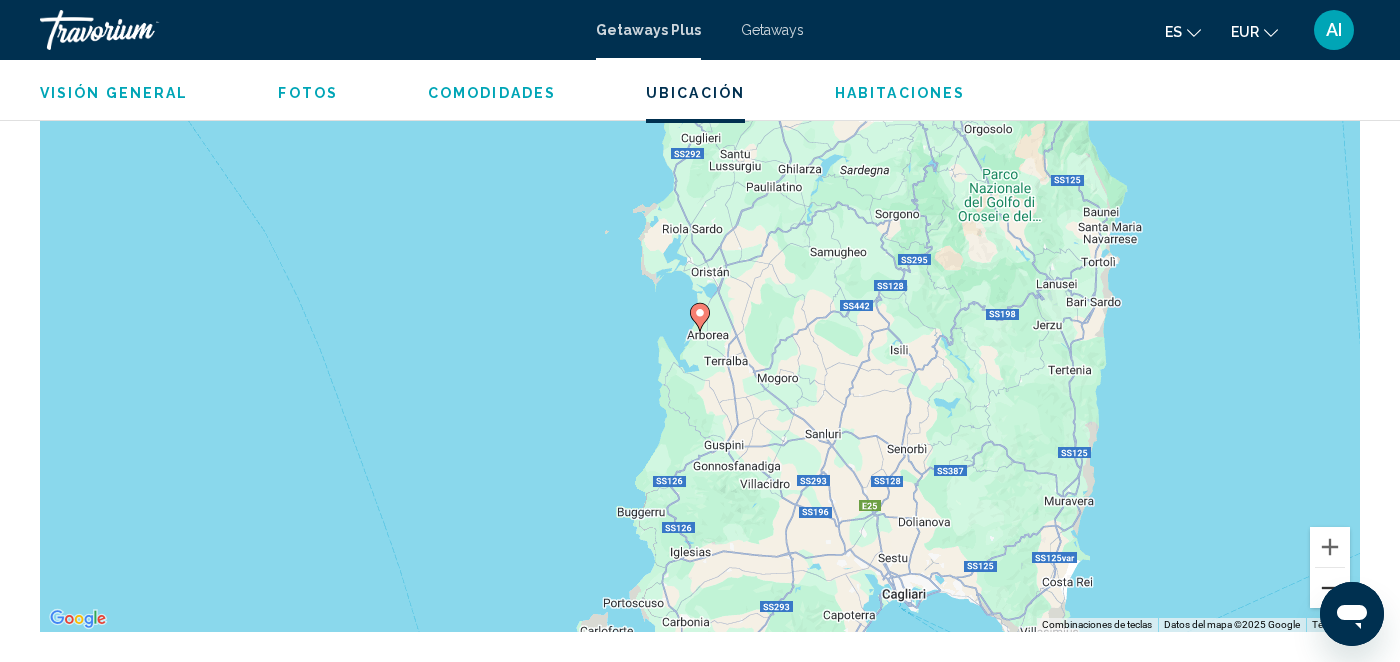 click at bounding box center [1330, 588] 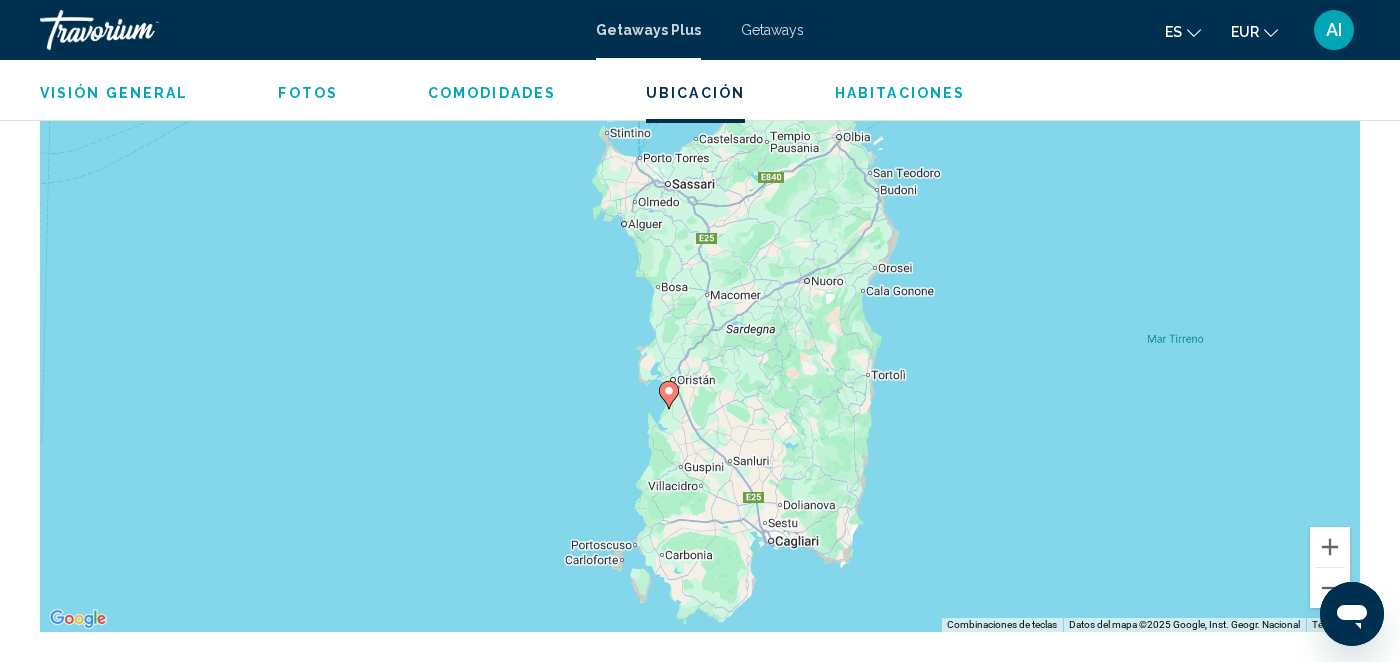 drag, startPoint x: 1018, startPoint y: 286, endPoint x: 984, endPoint y: 366, distance: 86.925255 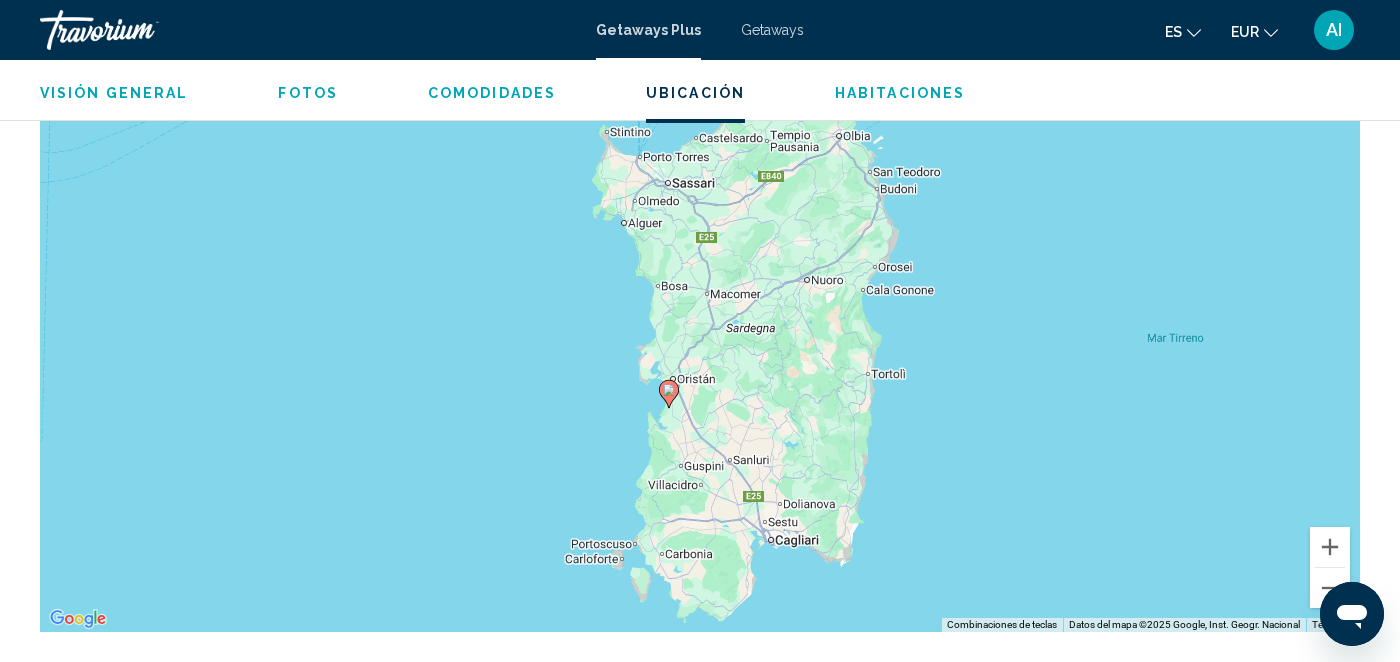 click on "Visión general Escribe Complejo Todo incluido No todo incluido Dirección [STREET_ADDRESS], [GEOGRAPHIC_DATA] is located in [GEOGRAPHIC_DATA], a small village on the [PERSON_NAME] coast of [GEOGRAPHIC_DATA]. The property encompasses hotels, an equestrian center and shop, a spa, a conference center, and 58 villas surrounded by pine forest. Among the facilities, guests will find a bar, outdoor pools, tennis courts, and live entertainment. There is a western area with saloon restaurant. Units are equipped with telephone, air conditioning and heating, kitchenette, and patio. Lee mas
Fotos Comodidades petsOk gym No hay servicios disponibles. Información con todo incluido Ubicación ← Mover a la izquierda → Mover a la derecha ↑ Mover hacia arriba ↓ Mover hacia abajo + Ampliar - Reducir Inicio Saltar hacia la izquierda un 75 % Fin Saltar hacia la derecha un 75 % Re Pág Saltar hacia arriba un 75 % Av Pág Saltar hacia abajo un 75 % 20 km  1 4" at bounding box center (700, 896) 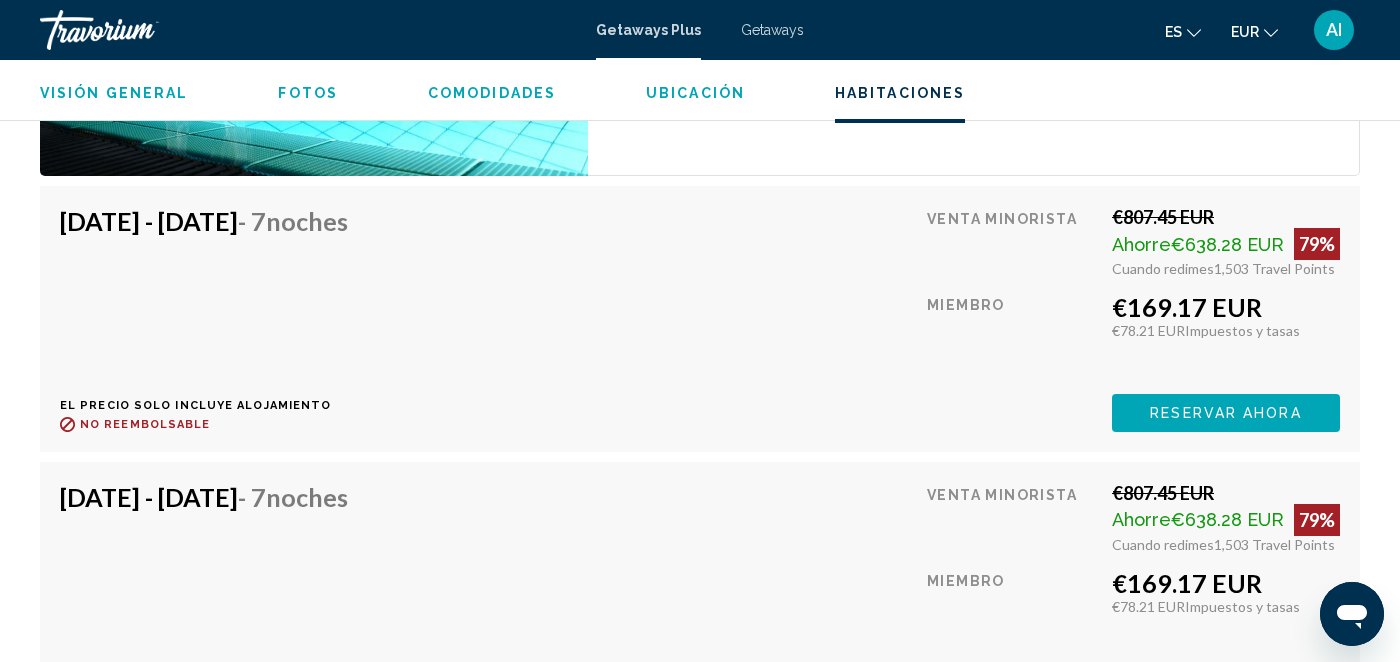 scroll, scrollTop: 3764, scrollLeft: 0, axis: vertical 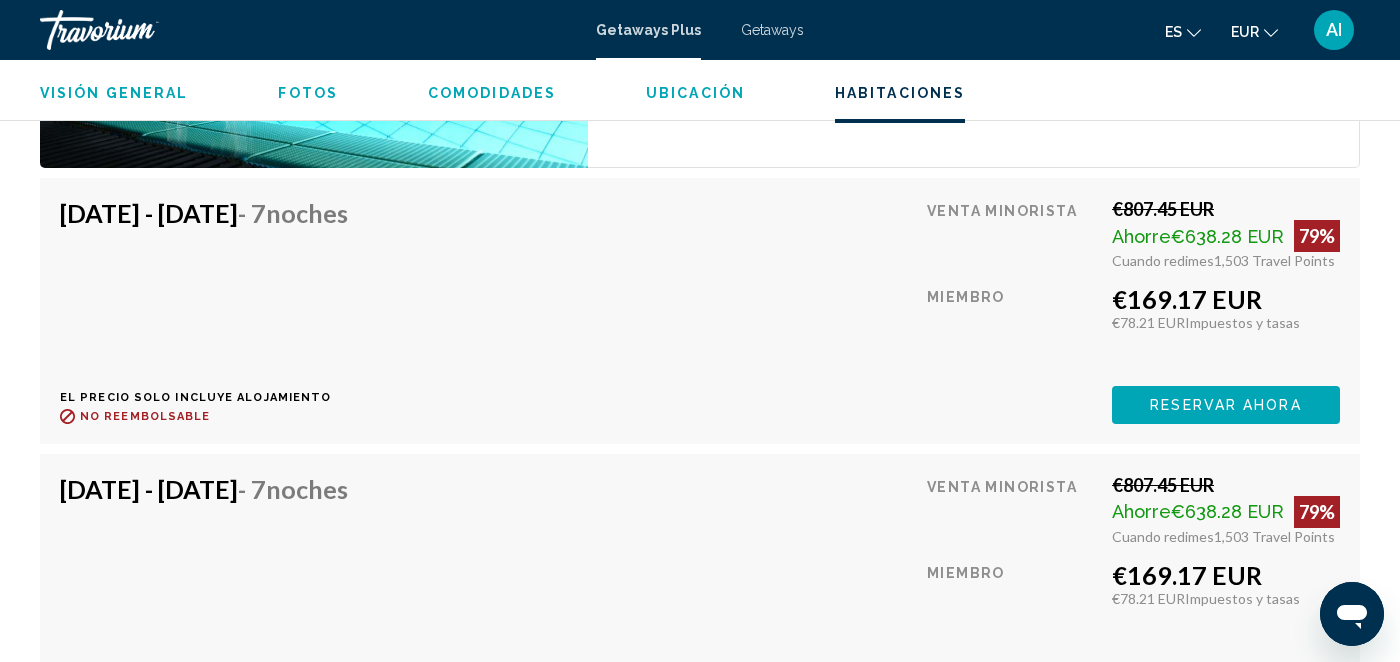 click on "Visión general
Fotos
Comodidades
Ubicación
Habitaciones
[GEOGRAPHIC_DATA]" 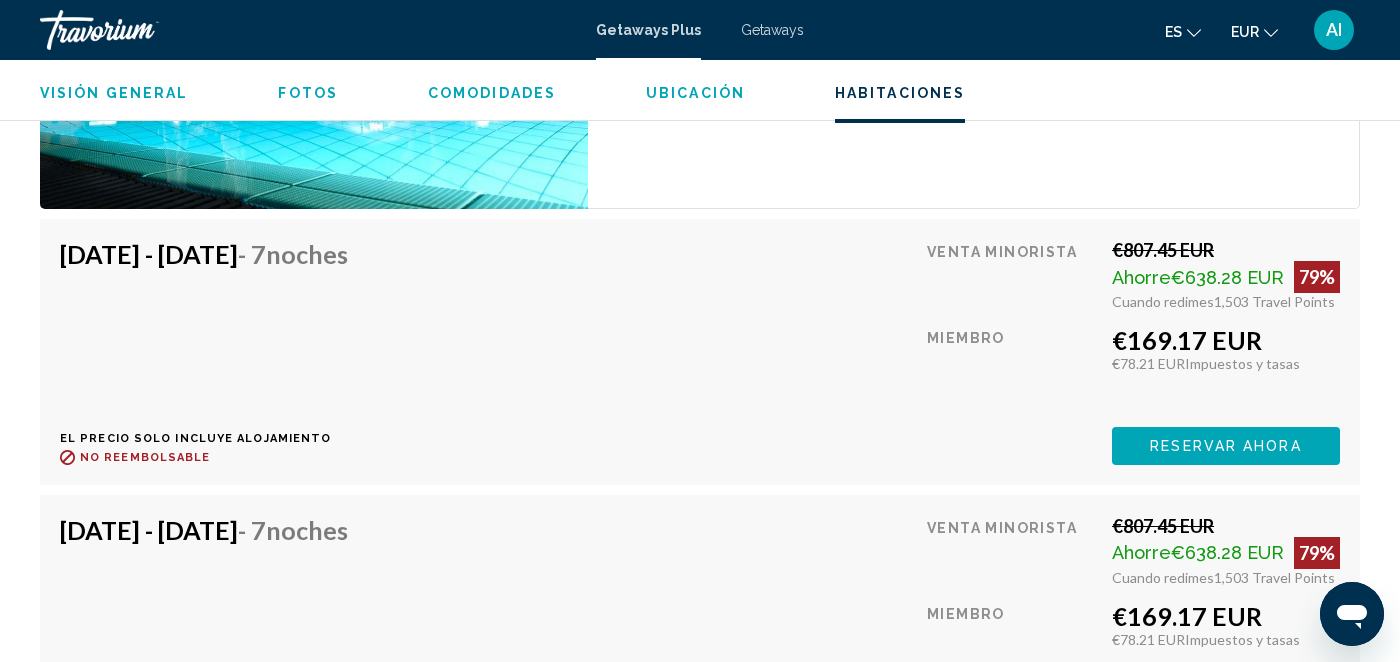 scroll, scrollTop: 3724, scrollLeft: 0, axis: vertical 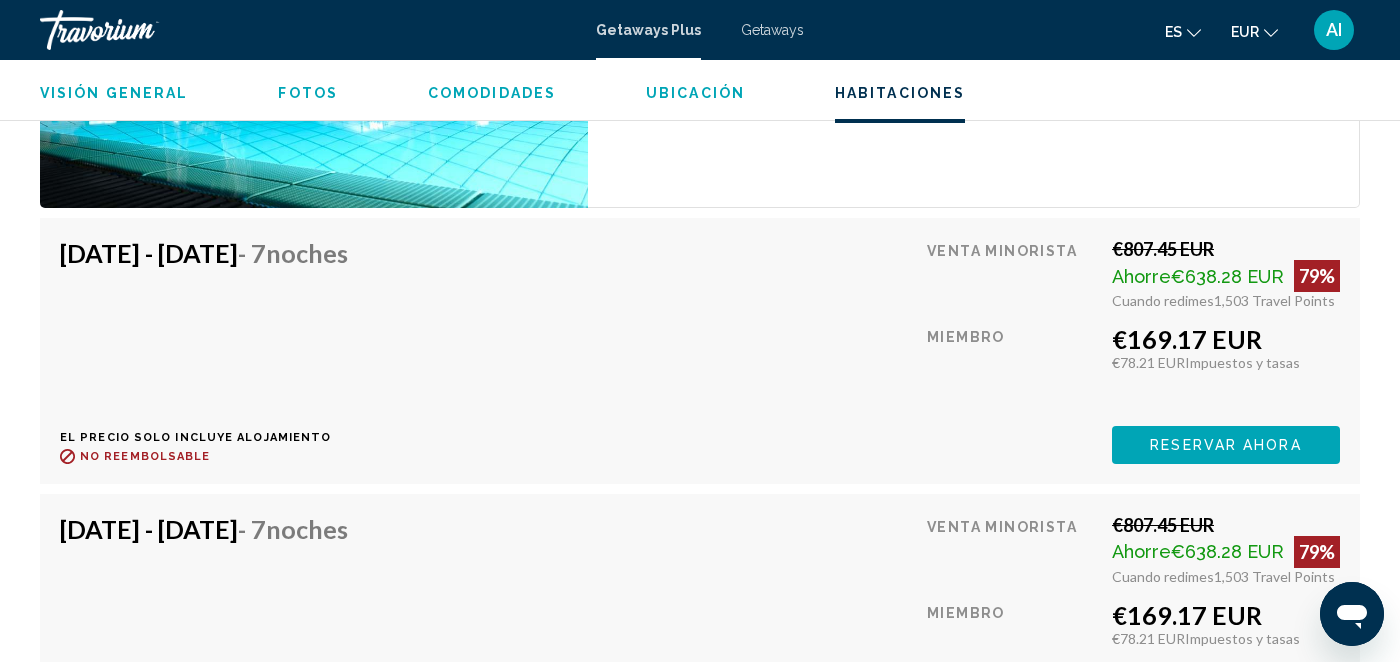click on "Visión general
Fotos
Comodidades
Ubicación
Habitaciones
[GEOGRAPHIC_DATA]" 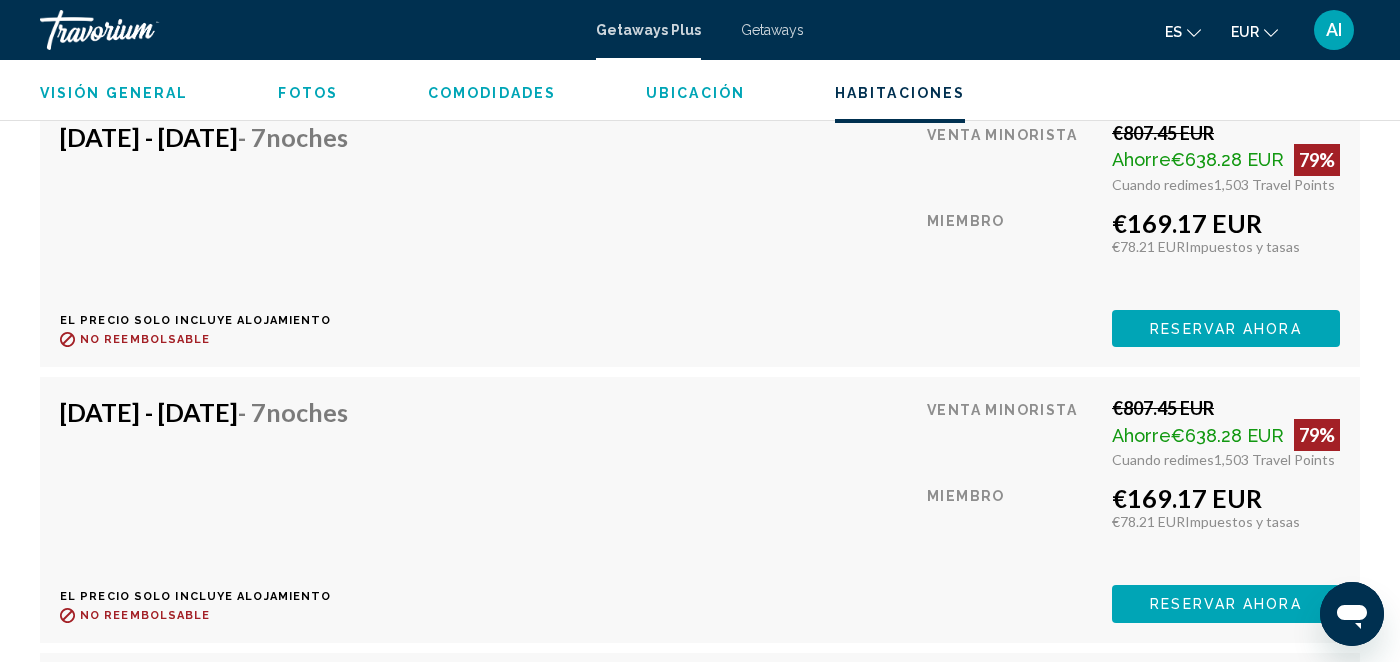 scroll, scrollTop: 4124, scrollLeft: 0, axis: vertical 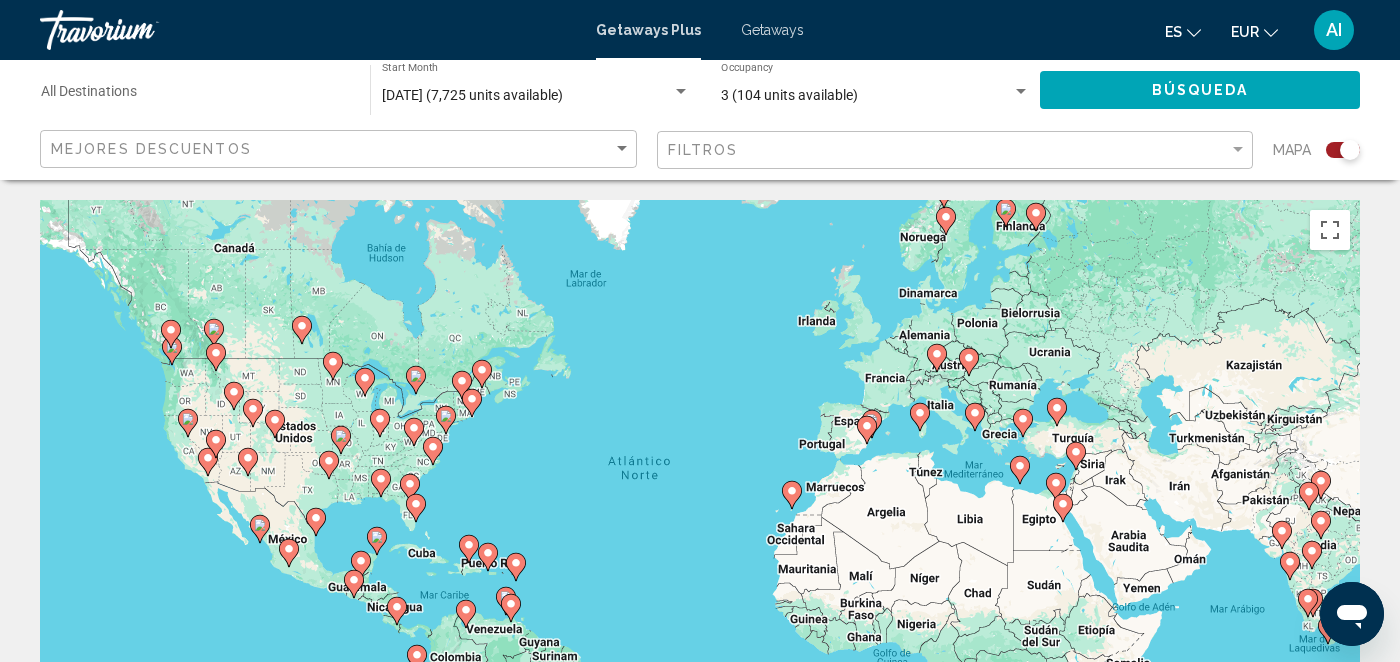 click on "Para desplazarte, pulsa las teclas [PERSON_NAME]. Para activar la función de arrastre con el teclado, pulsa Alt + Intro. Cuando hayas habilitado esa función, usa las teclas [PERSON_NAME] para mover el marcador. Para completar el arrastre, pulsa Intro. Para cancelar, pulsa Escape." at bounding box center (700, 500) 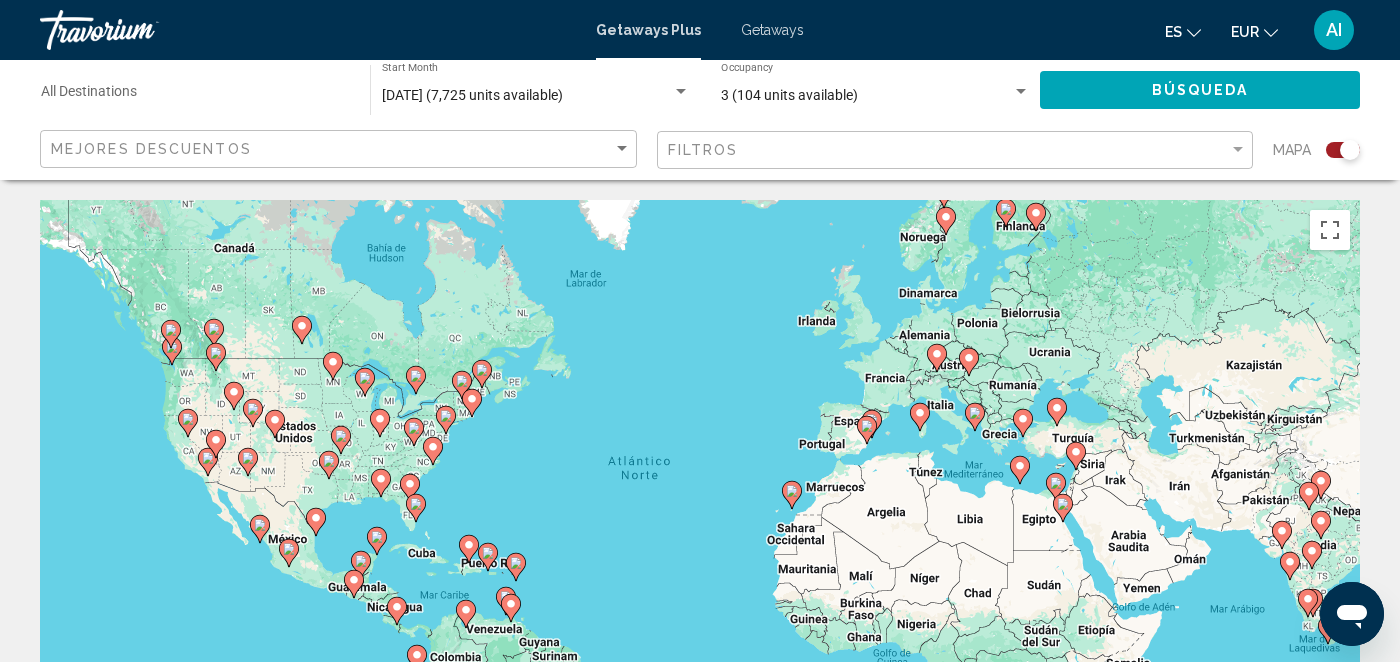 click on "Para desplazarte, pulsa las teclas [PERSON_NAME]. Para activar la función de arrastre con el teclado, pulsa Alt + Intro. Cuando hayas habilitado esa función, usa las teclas [PERSON_NAME] para mover el marcador. Para completar el arrastre, pulsa Intro. Para cancelar, pulsa Escape." at bounding box center (700, 500) 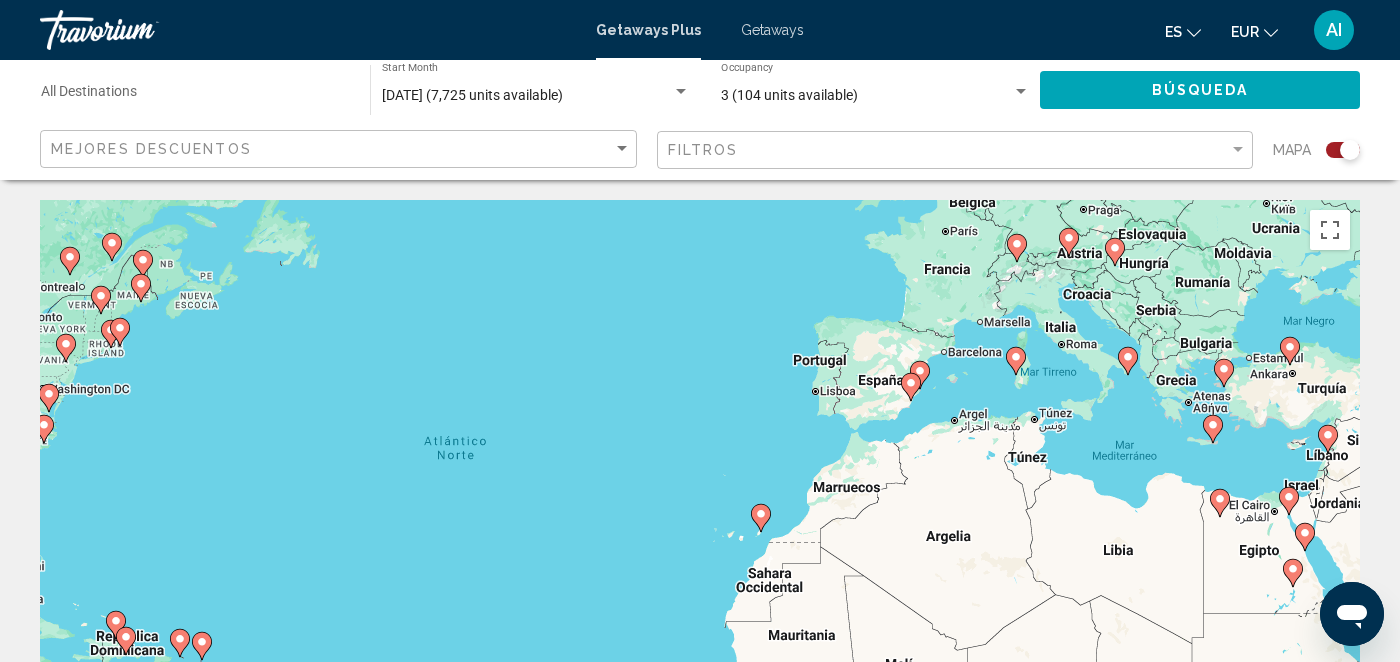 drag, startPoint x: 1047, startPoint y: 485, endPoint x: 985, endPoint y: 380, distance: 121.93851 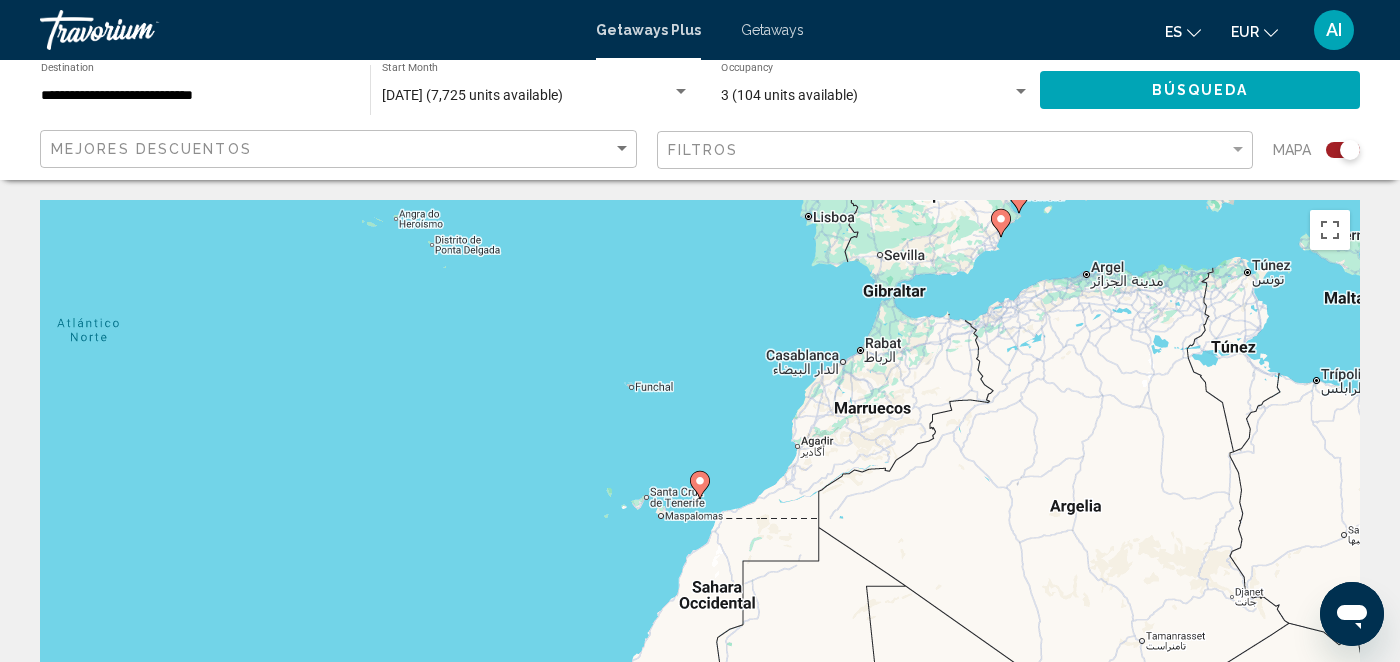 click 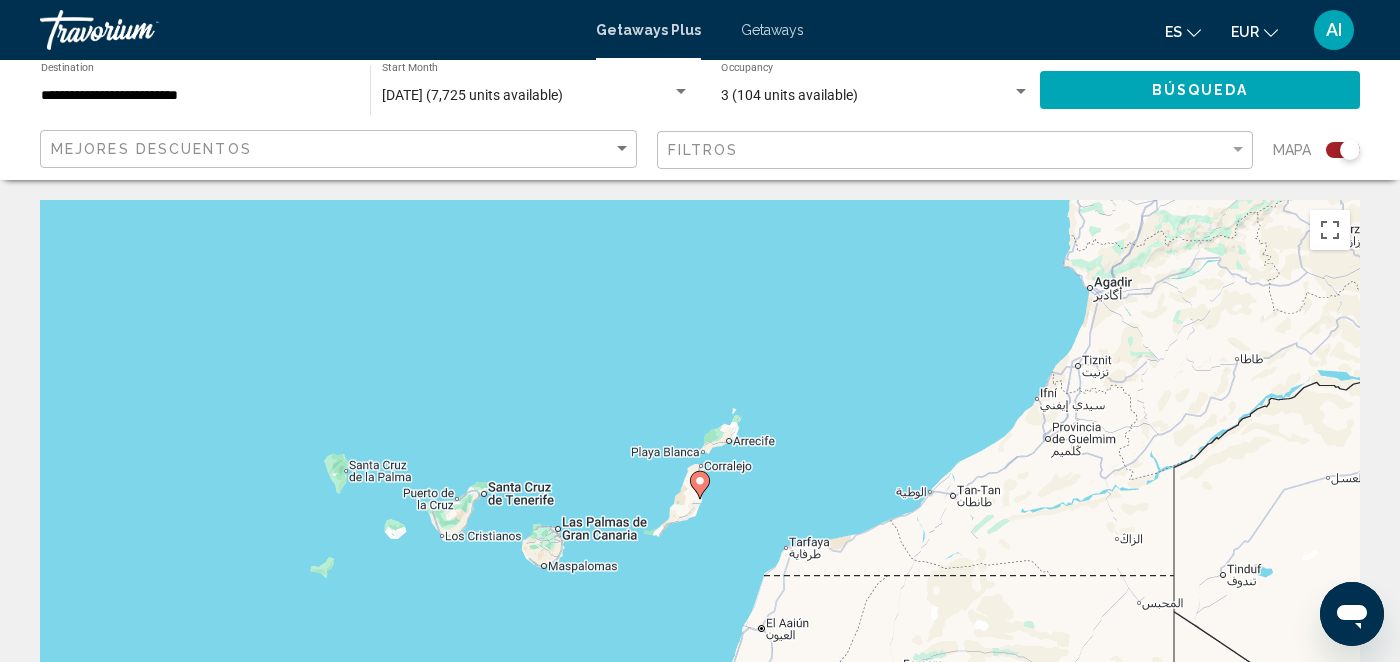 click 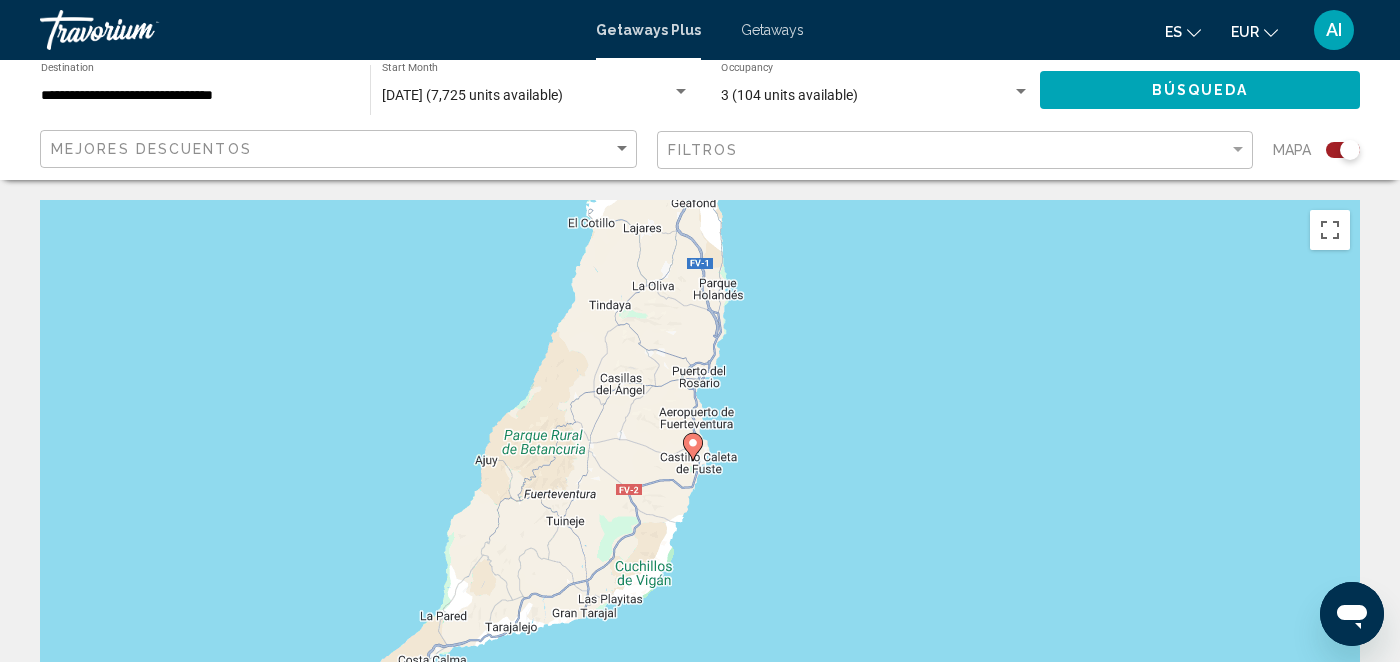 drag, startPoint x: 877, startPoint y: 379, endPoint x: 864, endPoint y: 264, distance: 115.73245 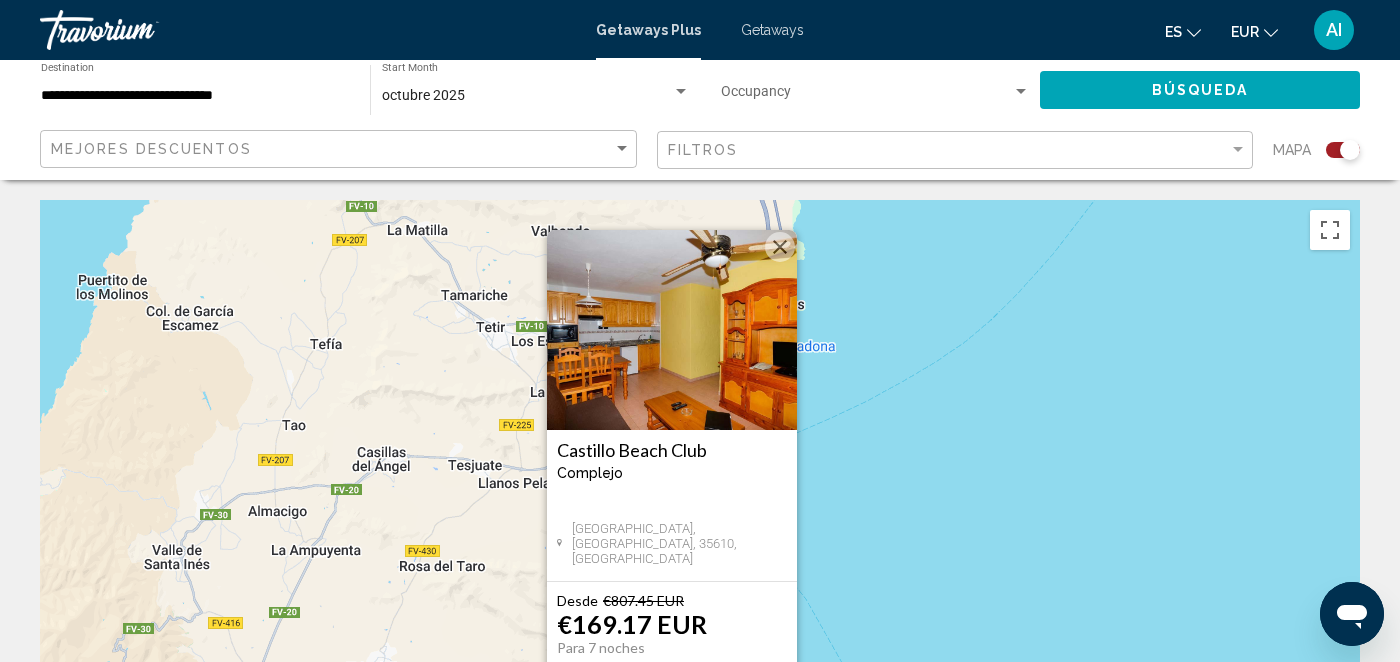click on "Castillo Beach Club" at bounding box center [672, 450] 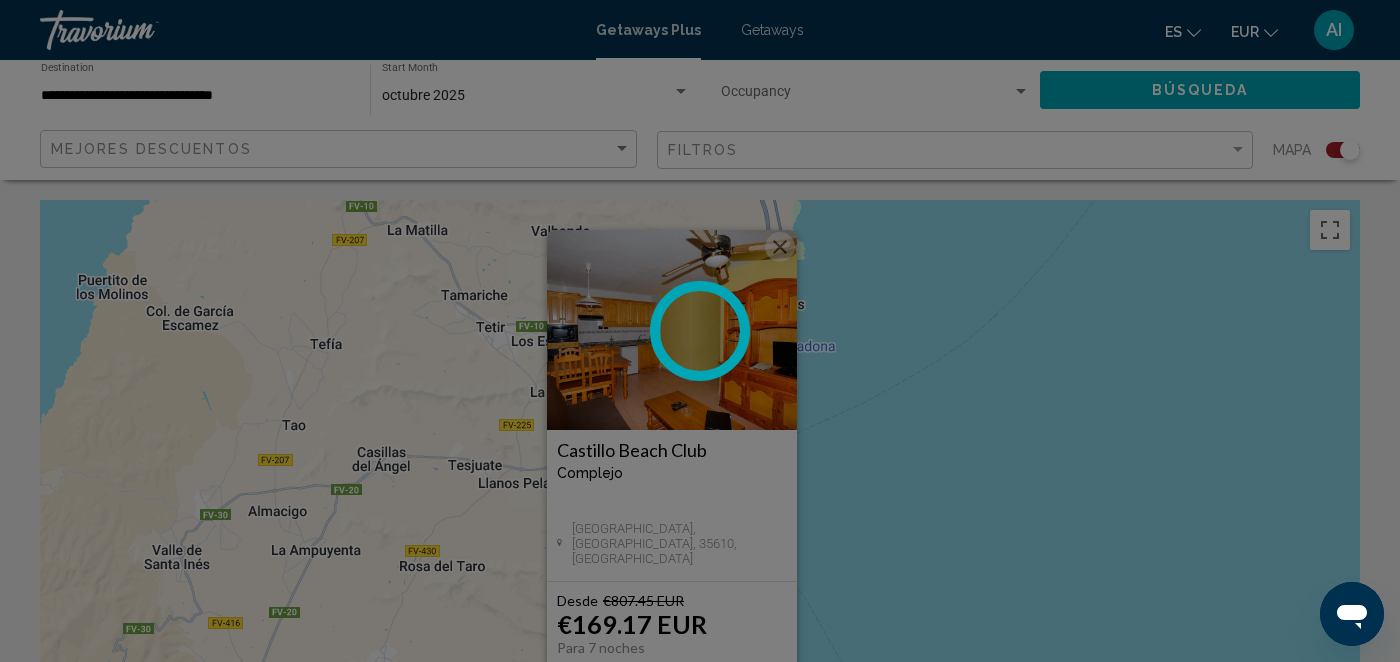 scroll, scrollTop: 204, scrollLeft: 0, axis: vertical 